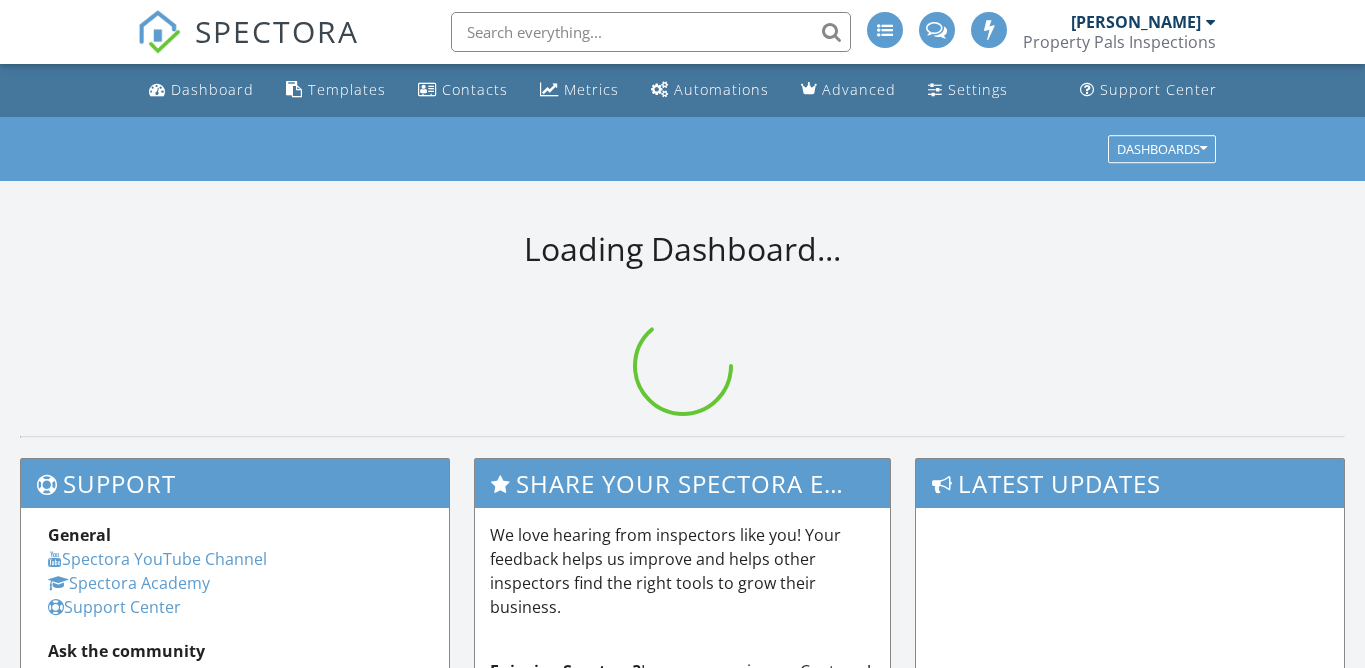 scroll, scrollTop: 0, scrollLeft: 0, axis: both 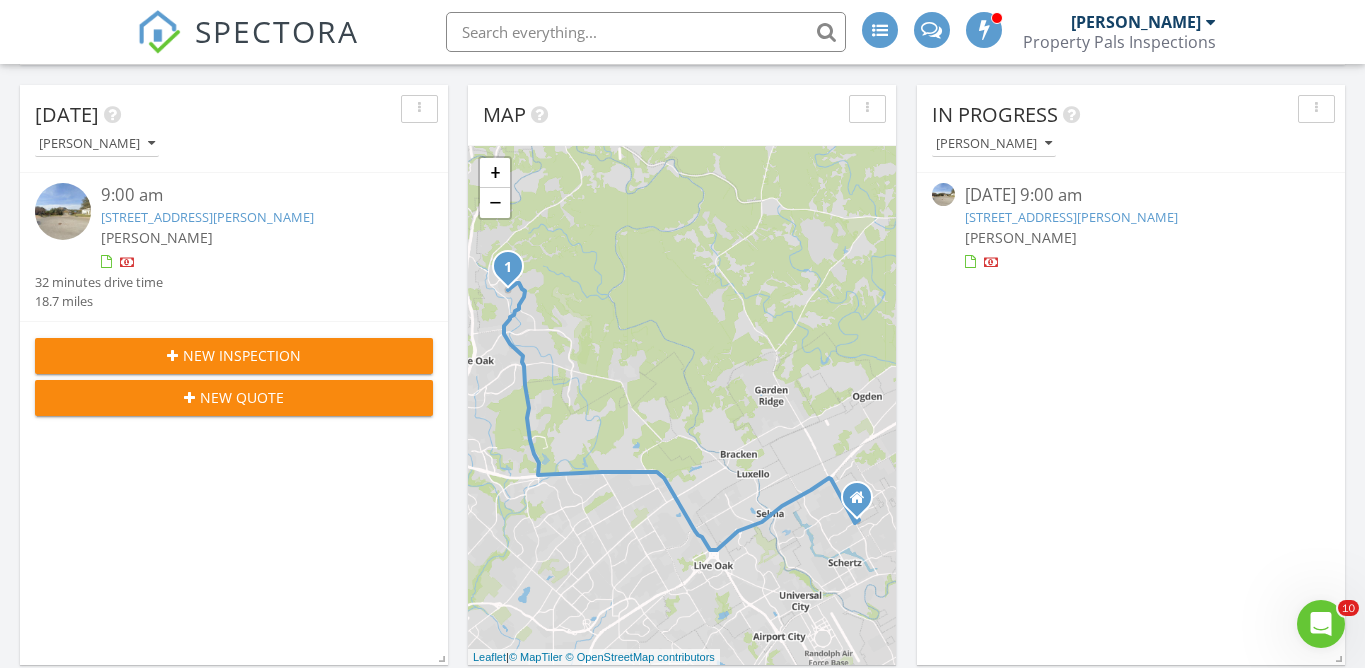 click on "[STREET_ADDRESS][PERSON_NAME]" at bounding box center (207, 217) 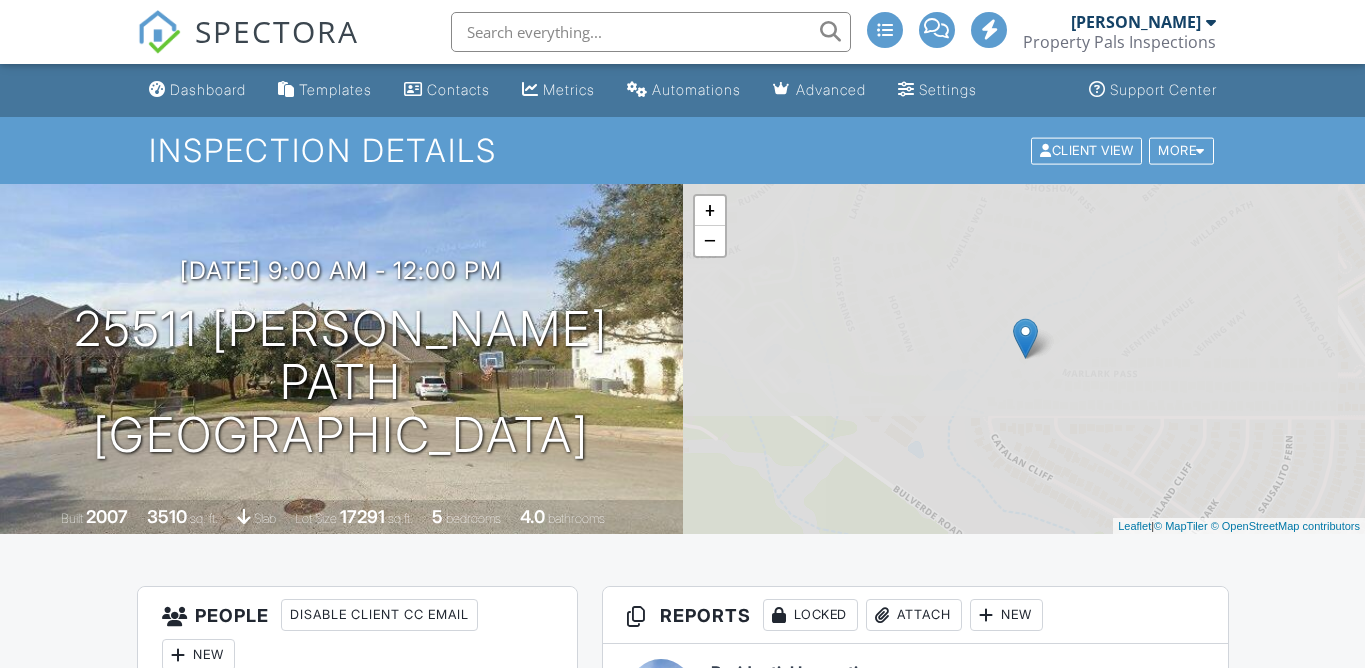 scroll, scrollTop: 0, scrollLeft: 0, axis: both 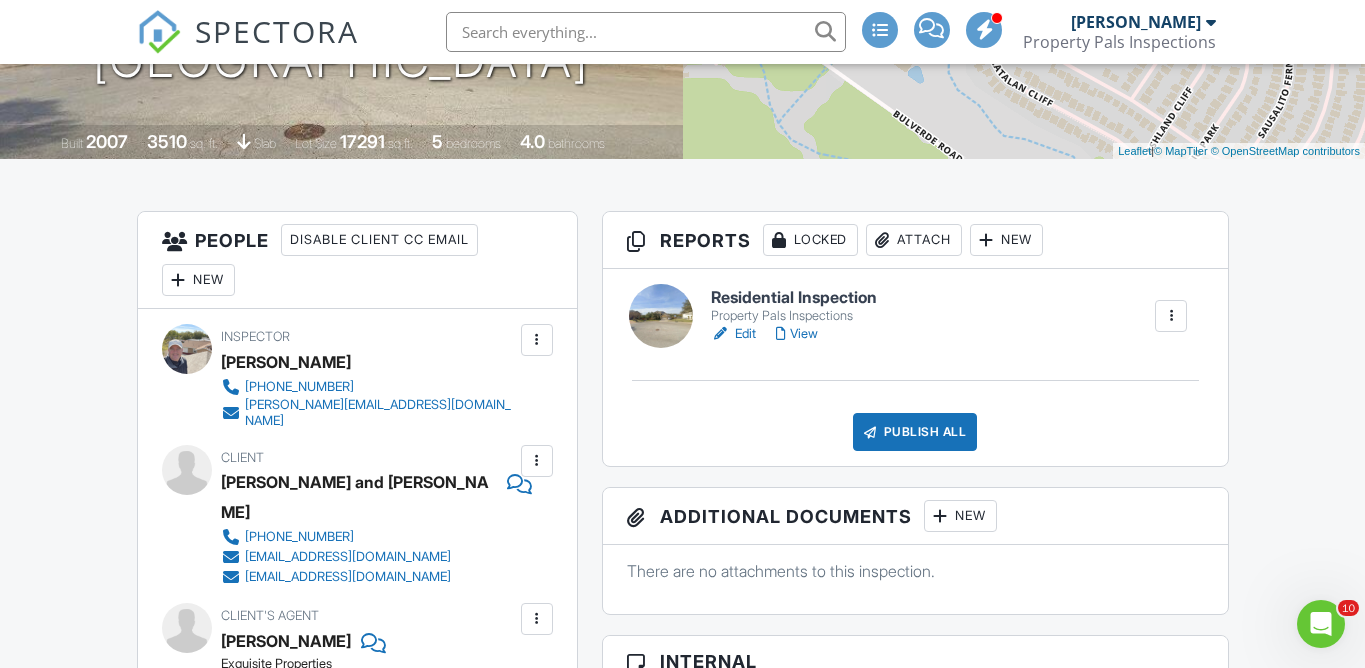 click on "Residential Inspection" at bounding box center [794, 298] 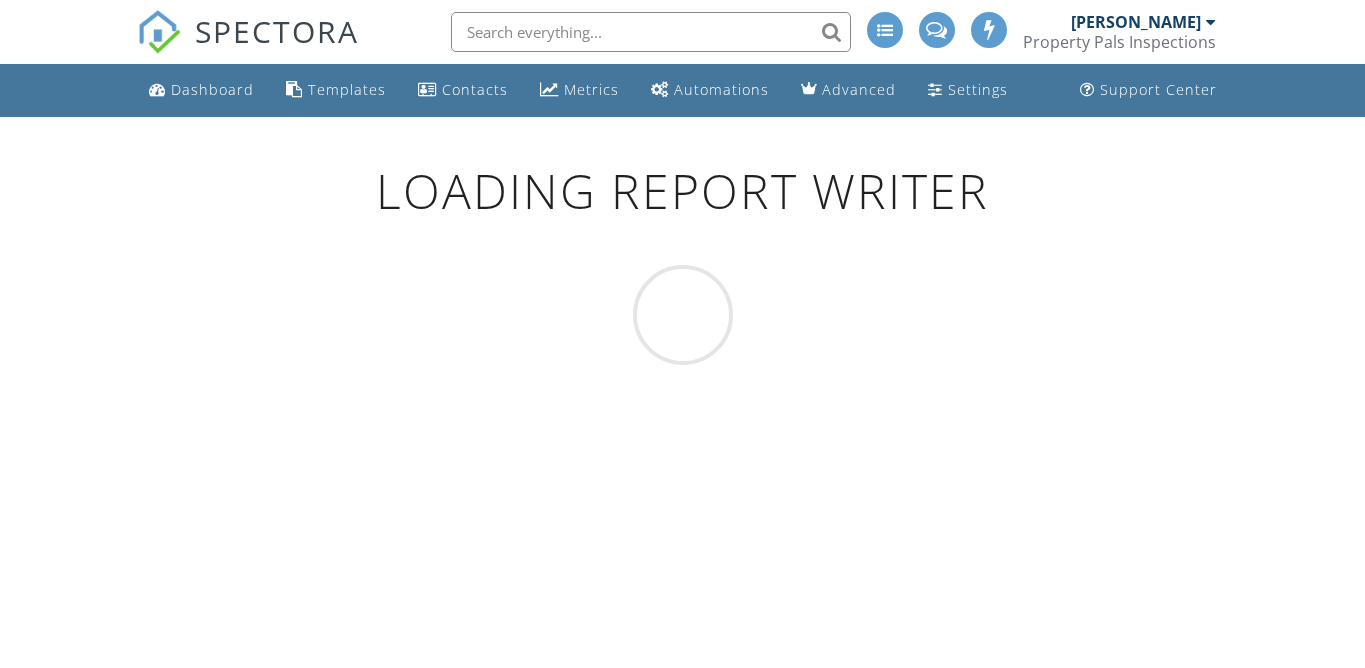 scroll, scrollTop: 0, scrollLeft: 0, axis: both 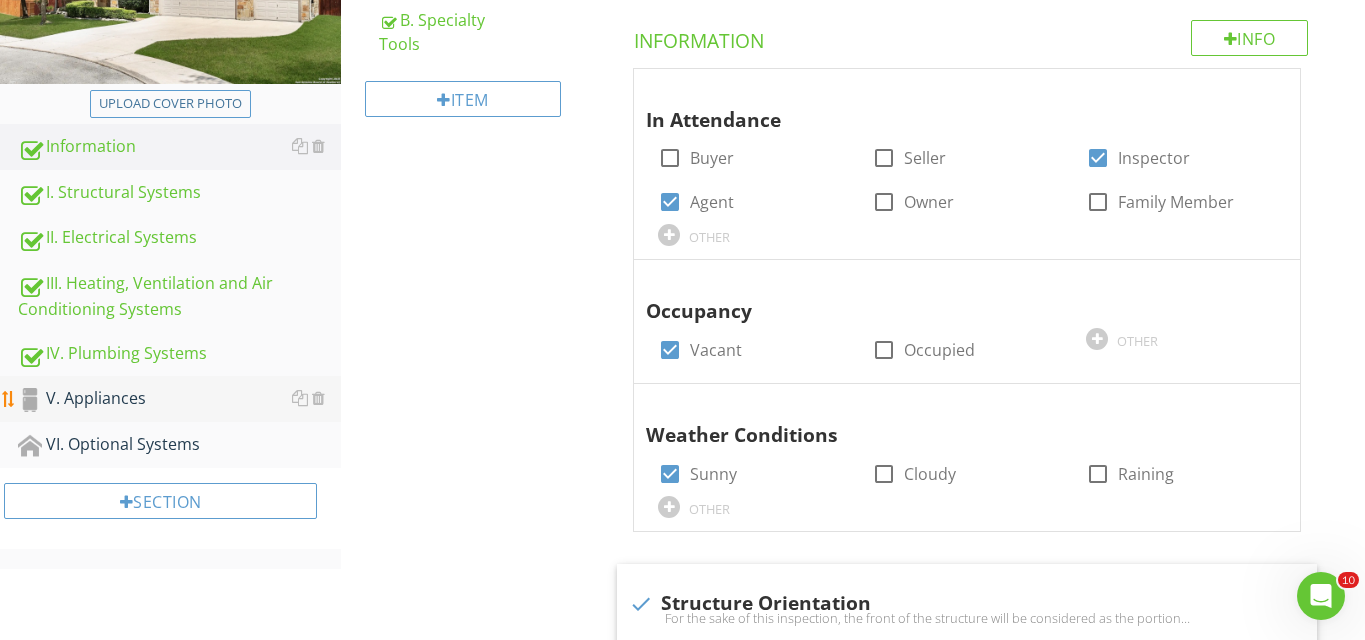 click on "V. Appliances" at bounding box center [179, 399] 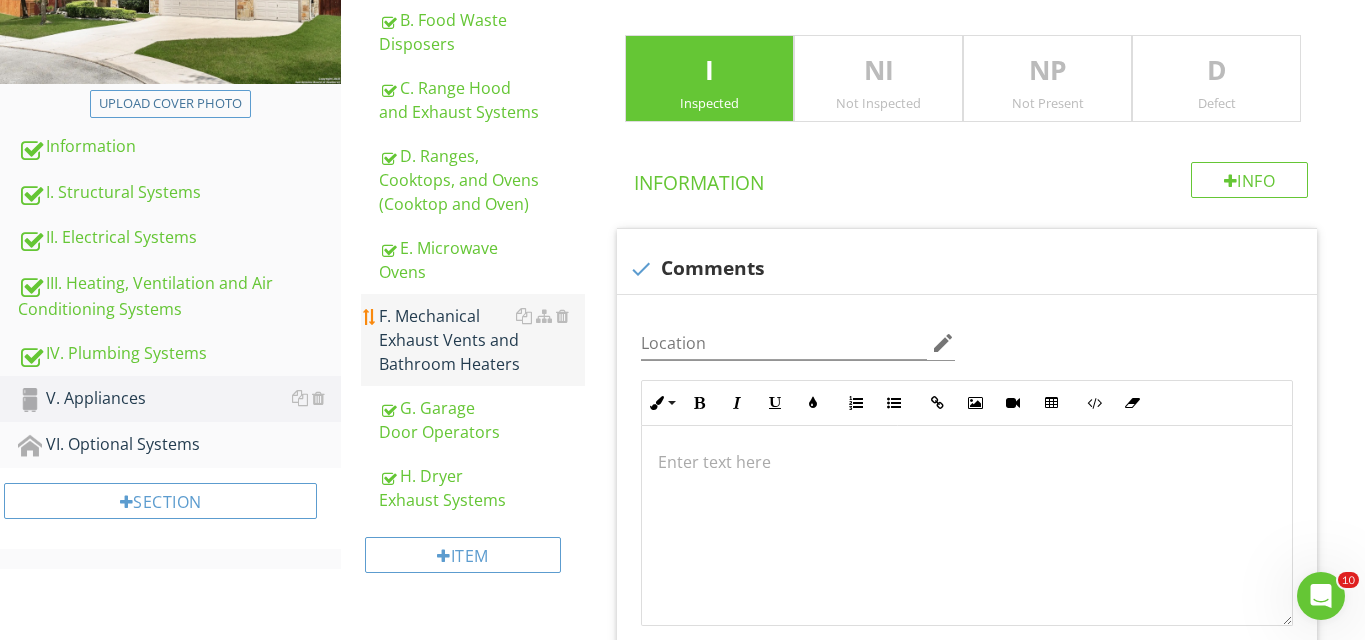 click on "F. Mechanical Exhaust Vents and Bathroom Heaters" at bounding box center [482, 340] 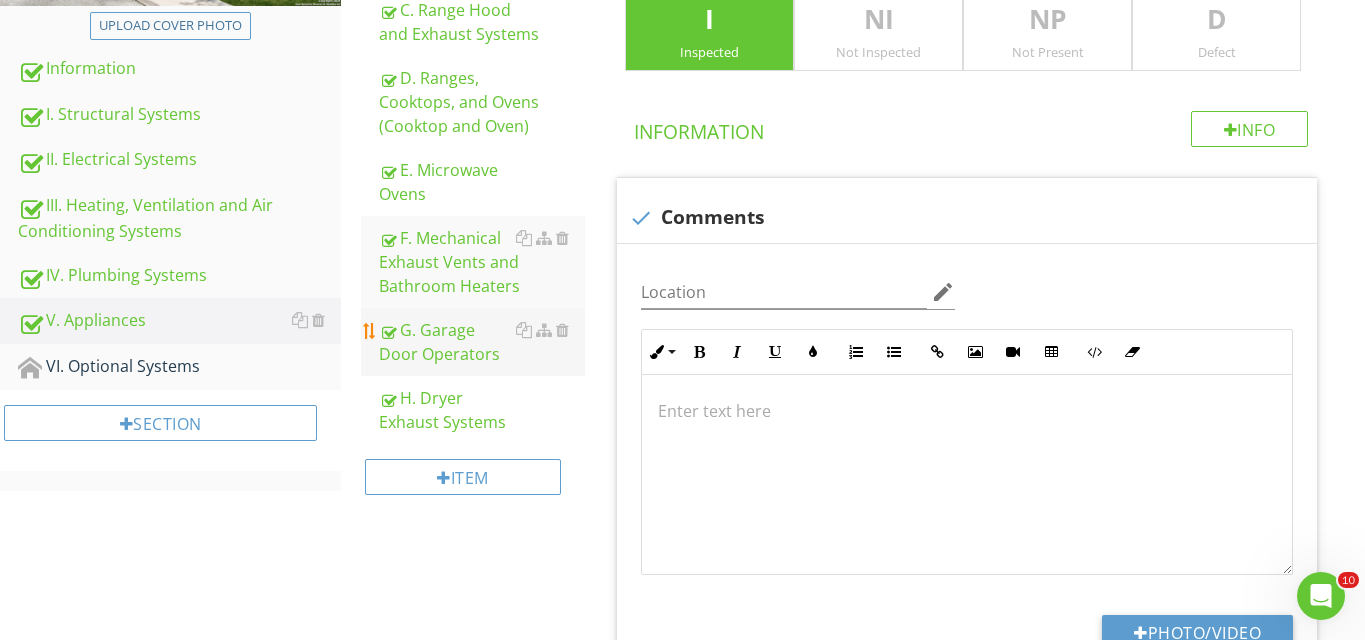 scroll, scrollTop: 426, scrollLeft: 0, axis: vertical 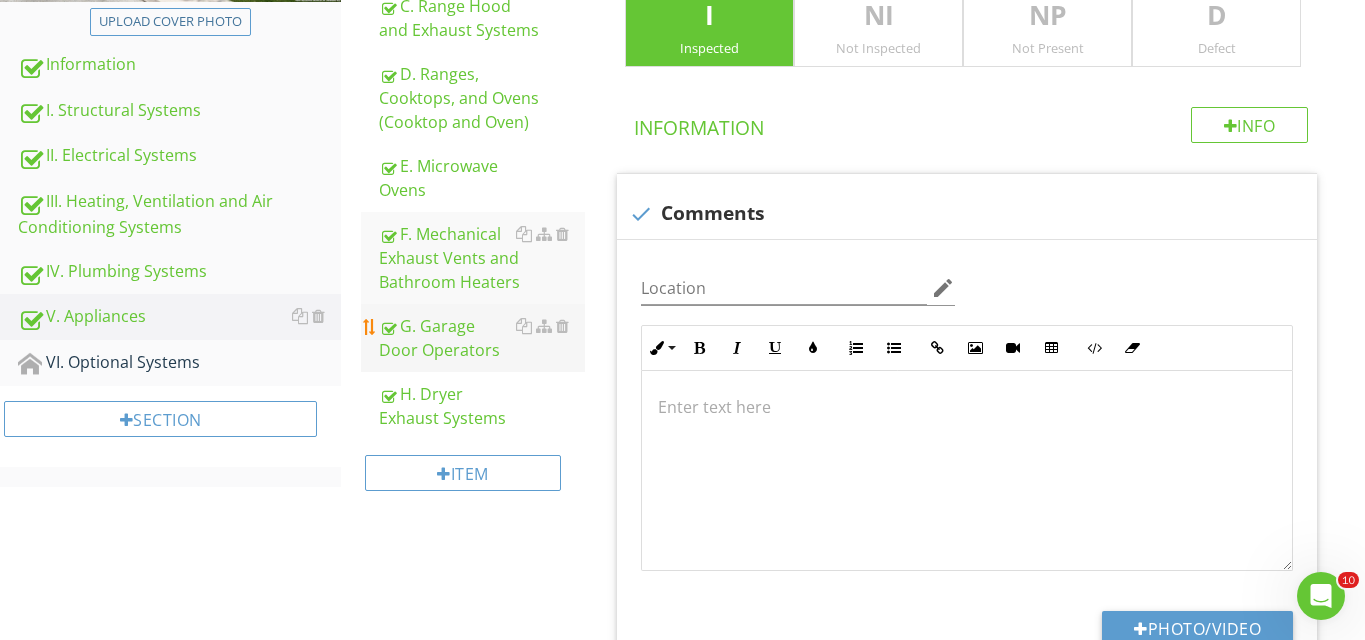 click on "G. Garage Door Operators" at bounding box center [482, 338] 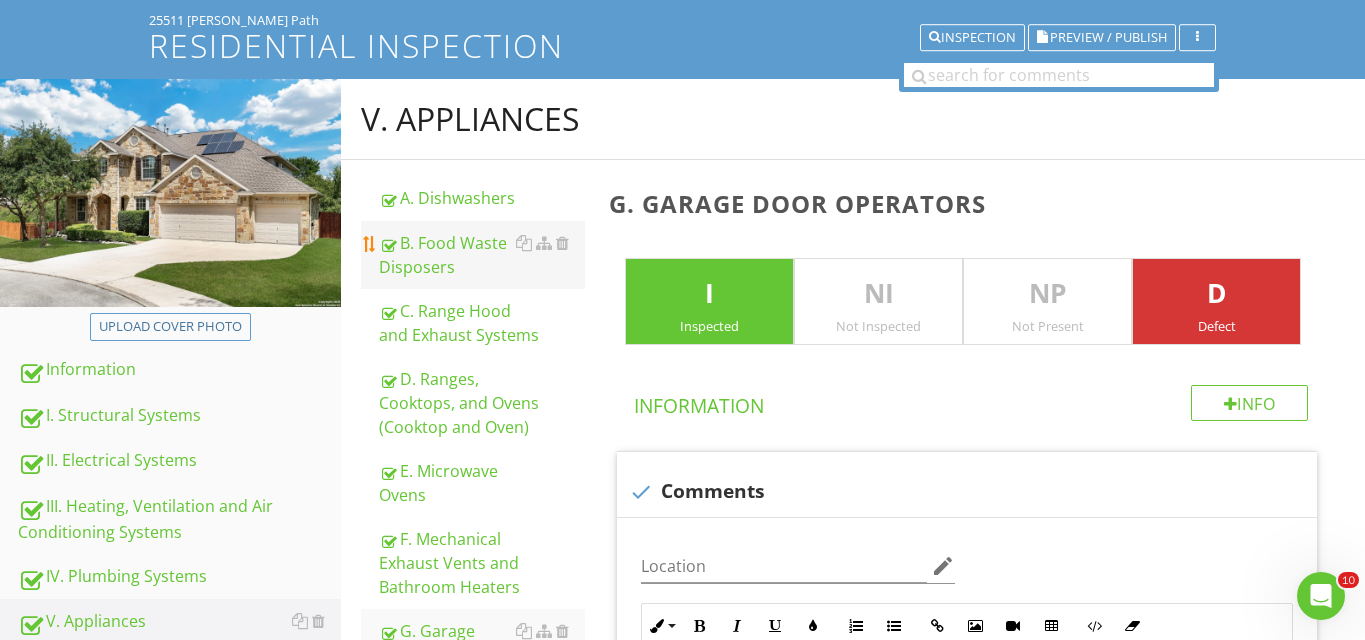 scroll, scrollTop: 122, scrollLeft: 0, axis: vertical 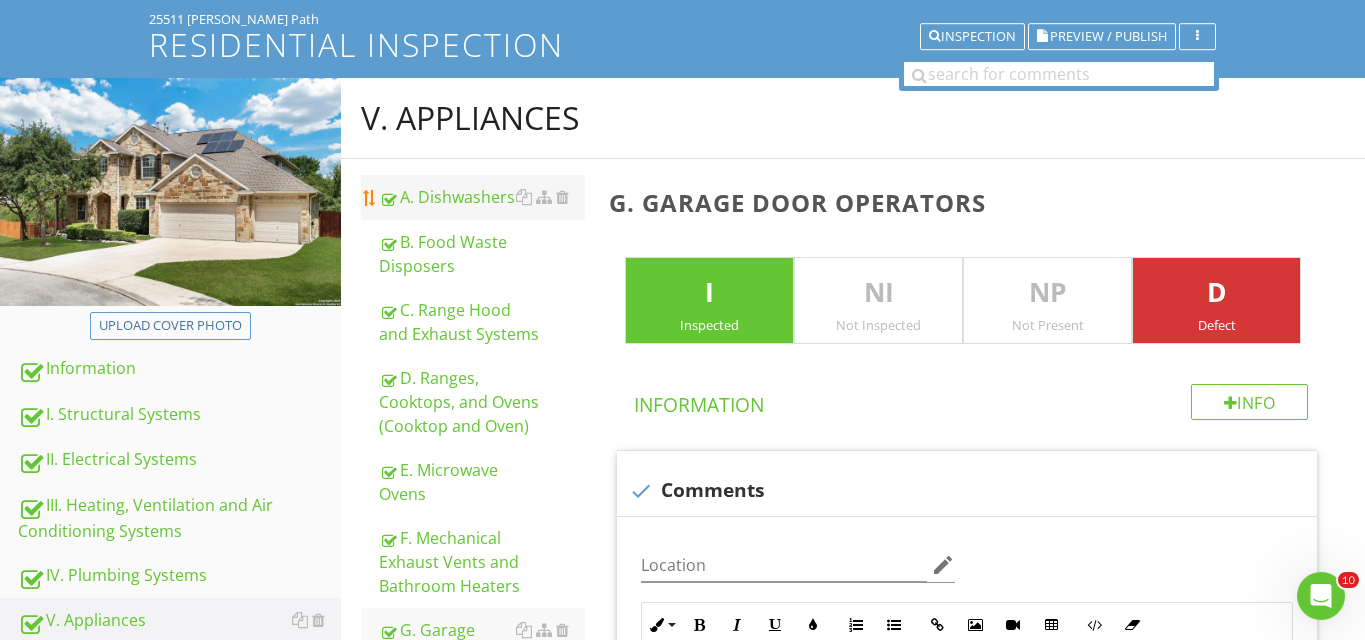 click on "A. Dishwashers" at bounding box center (482, 197) 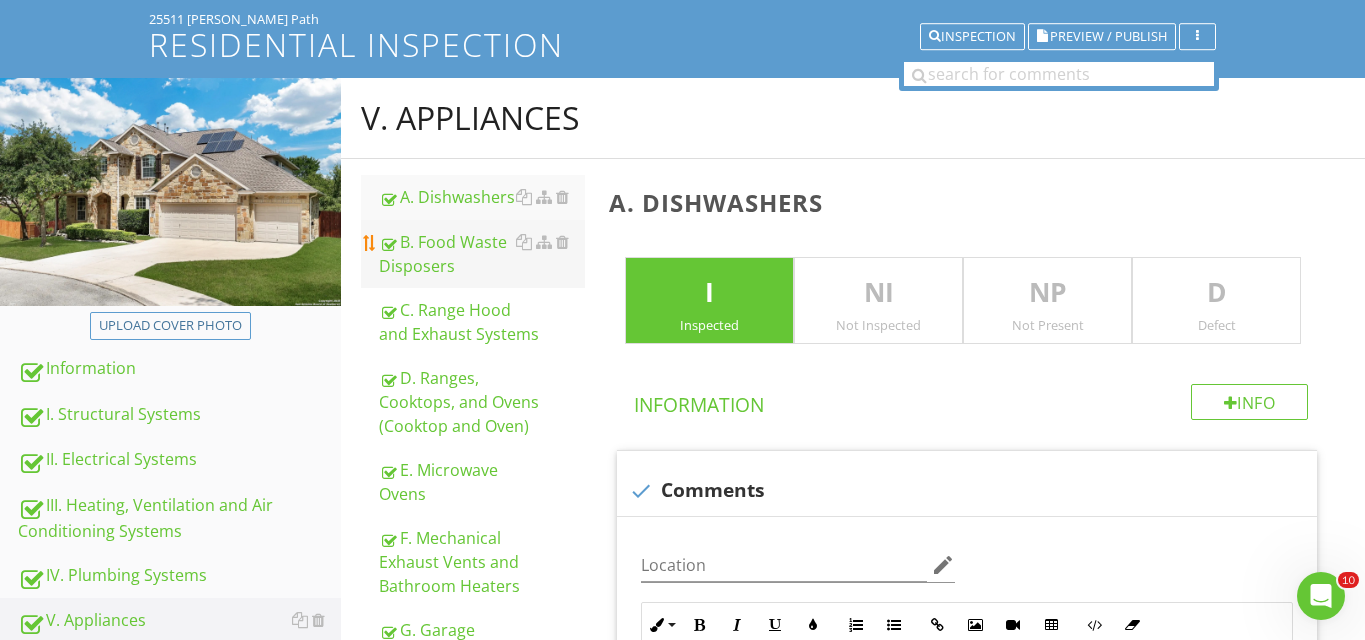 click on "B. Food Waste Disposers" at bounding box center (482, 254) 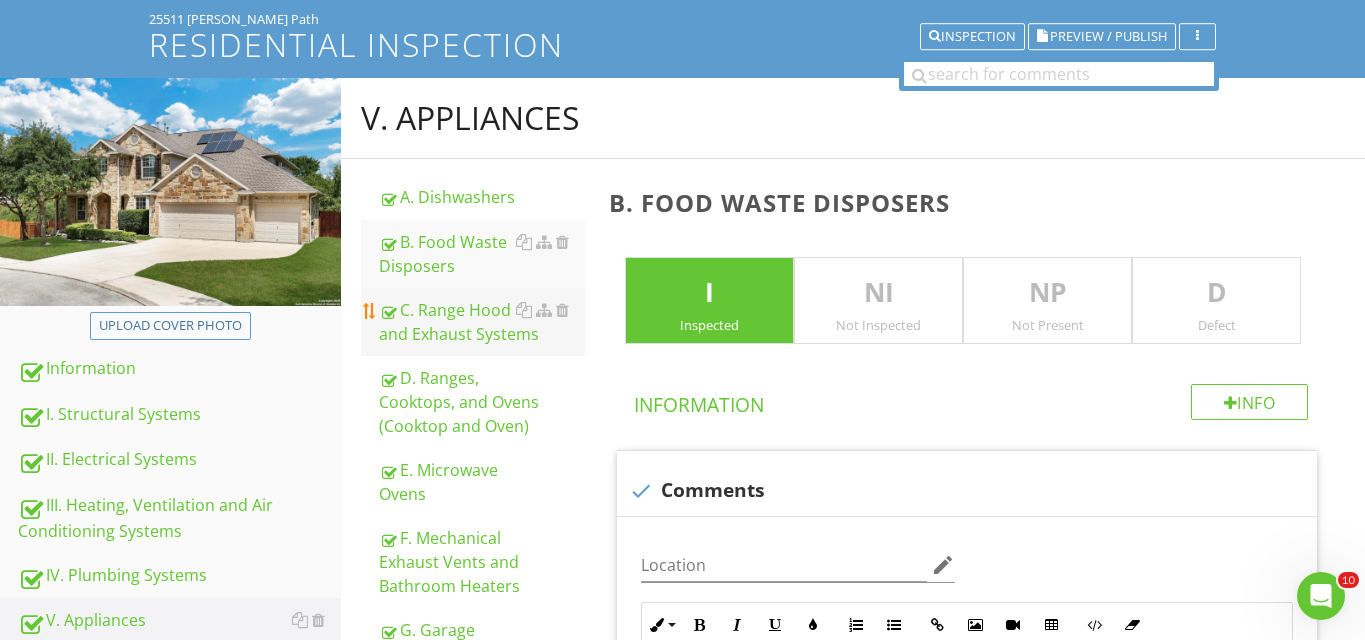 click on "C. Range Hood and Exhaust Systems" at bounding box center (482, 322) 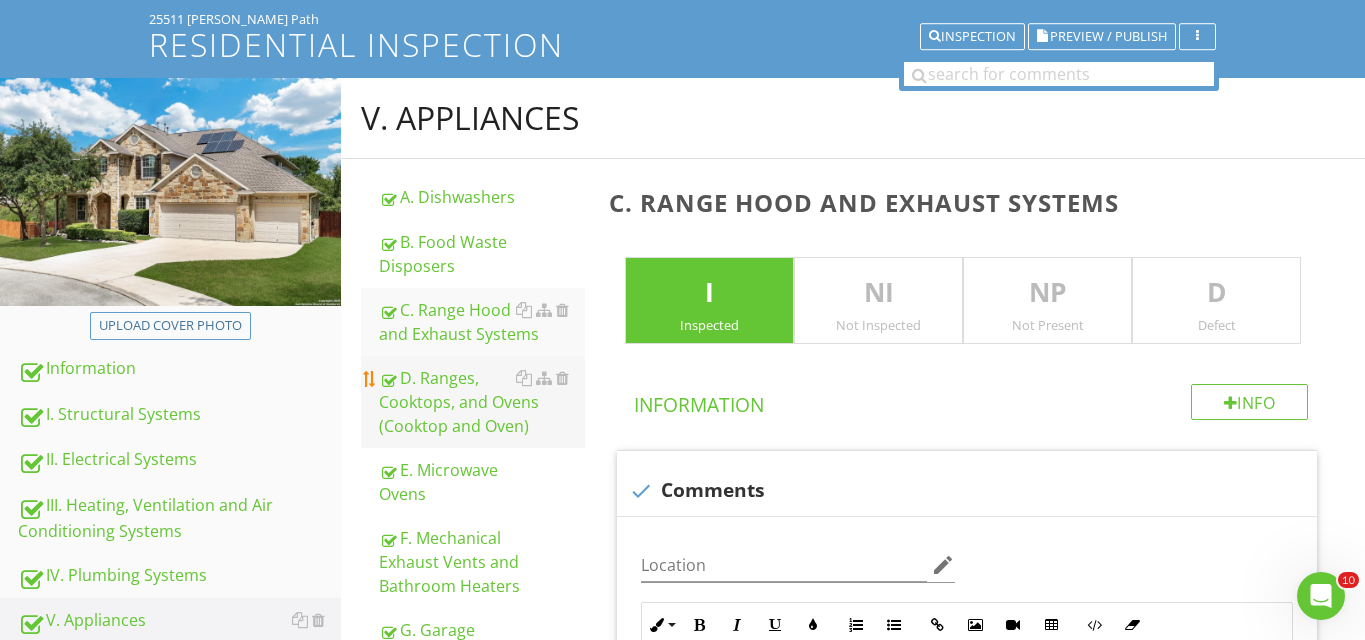 click on "D. Ranges, Cooktops, and Ovens (Cooktop and Oven)" at bounding box center [482, 402] 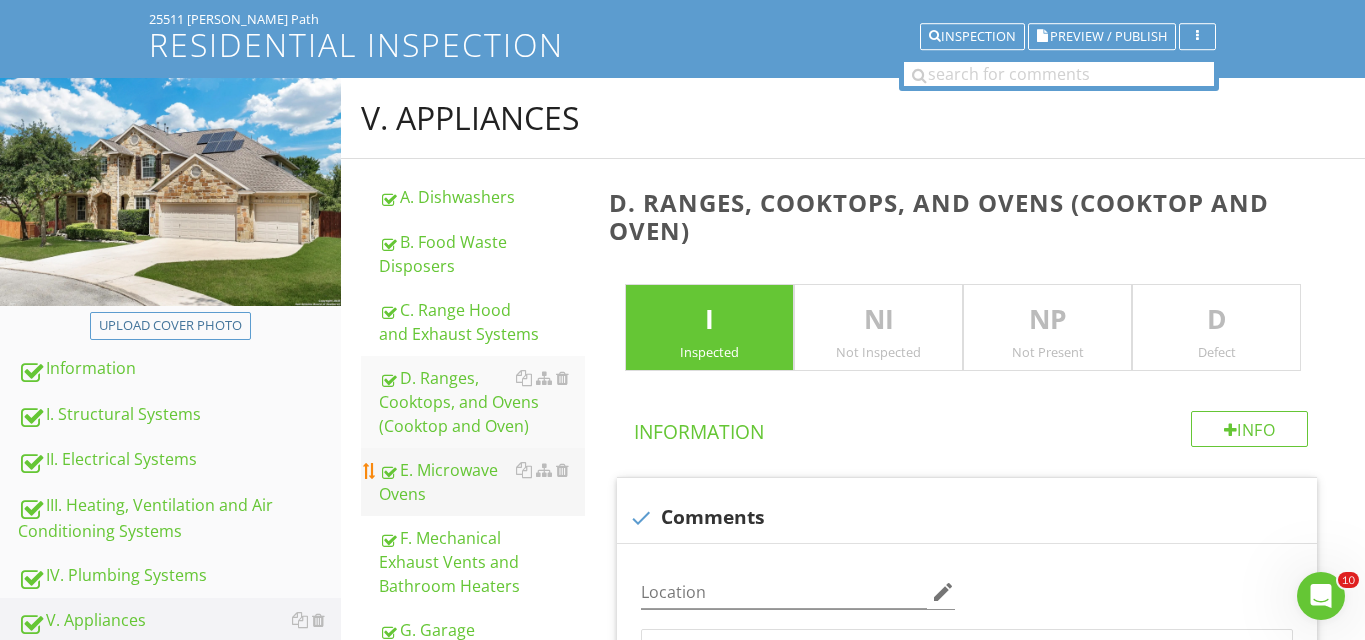 click on "E. Microwave Ovens" at bounding box center (482, 482) 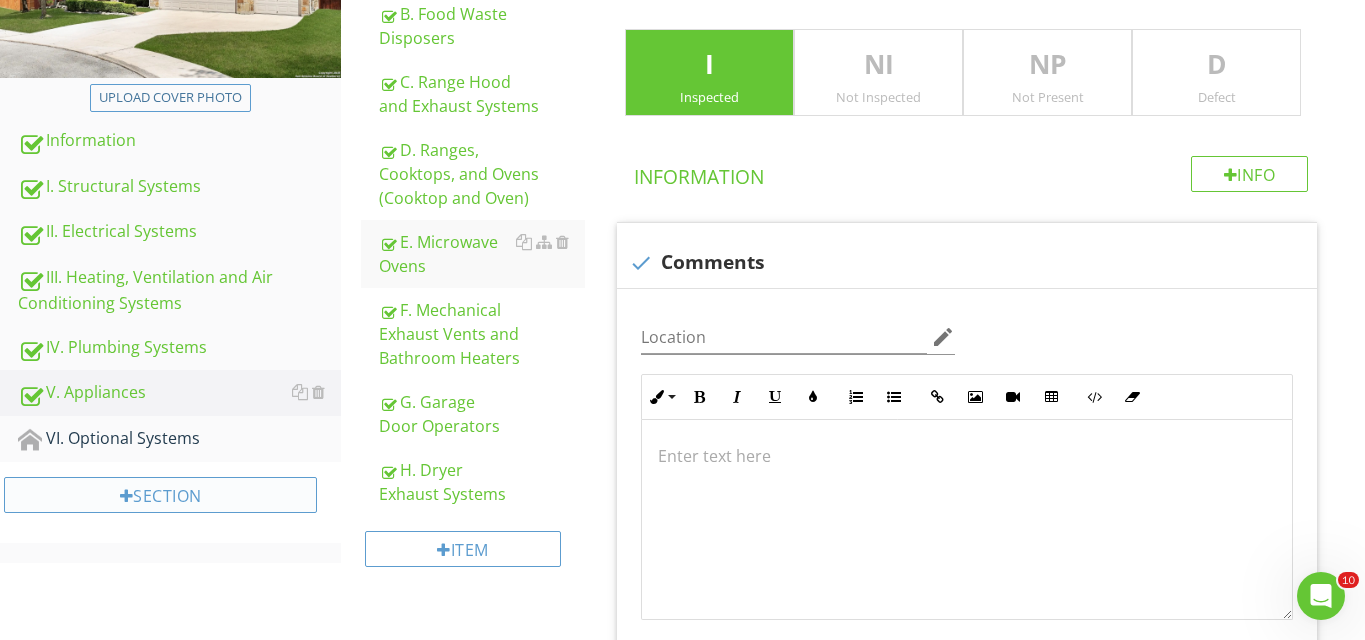 scroll, scrollTop: 359, scrollLeft: 0, axis: vertical 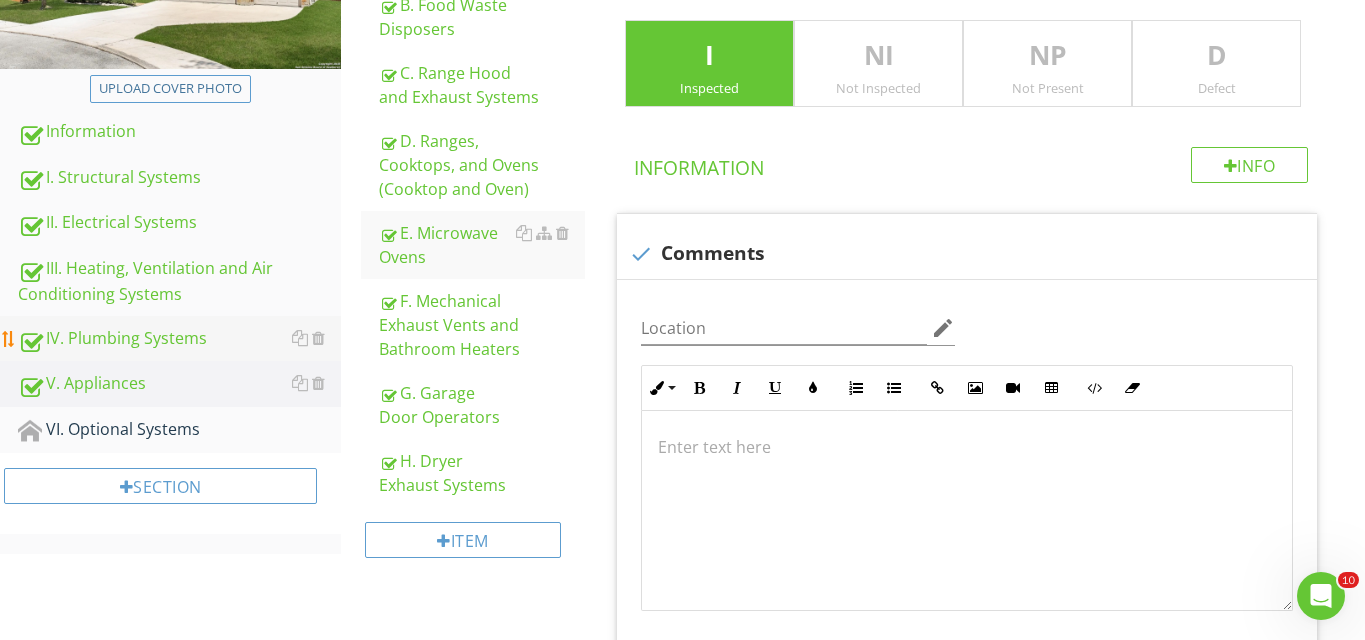 click on "IV. Plumbing Systems" at bounding box center (179, 339) 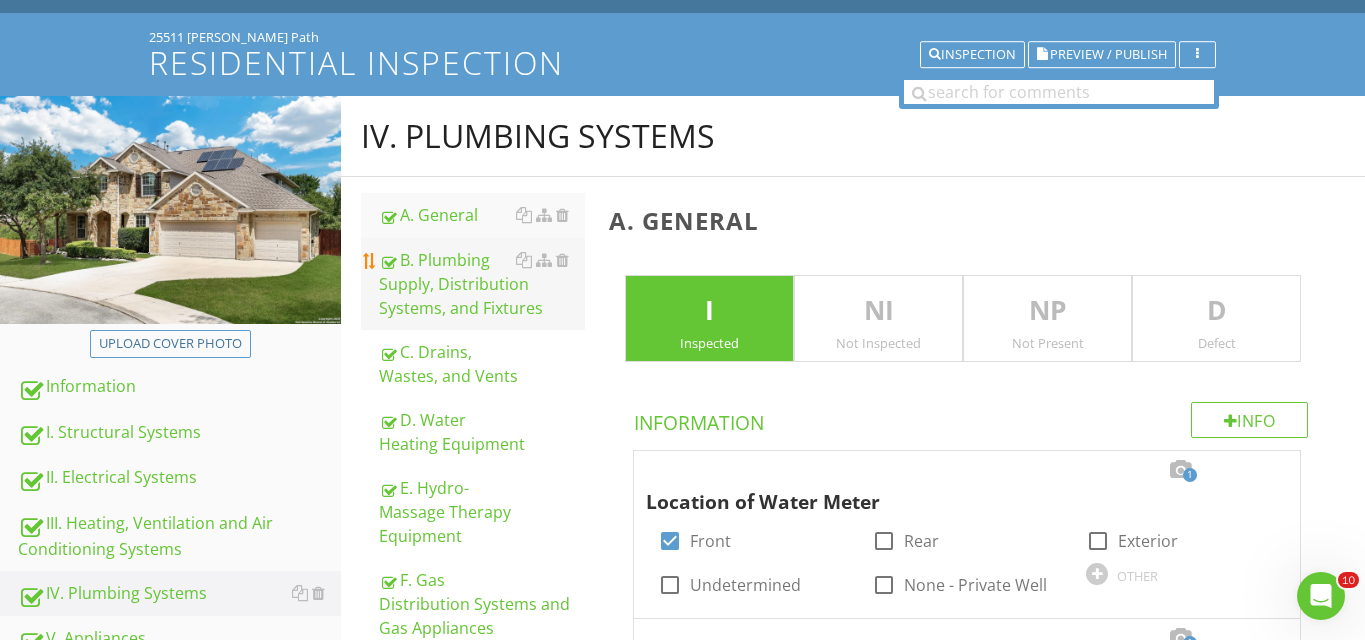 scroll, scrollTop: 106, scrollLeft: 0, axis: vertical 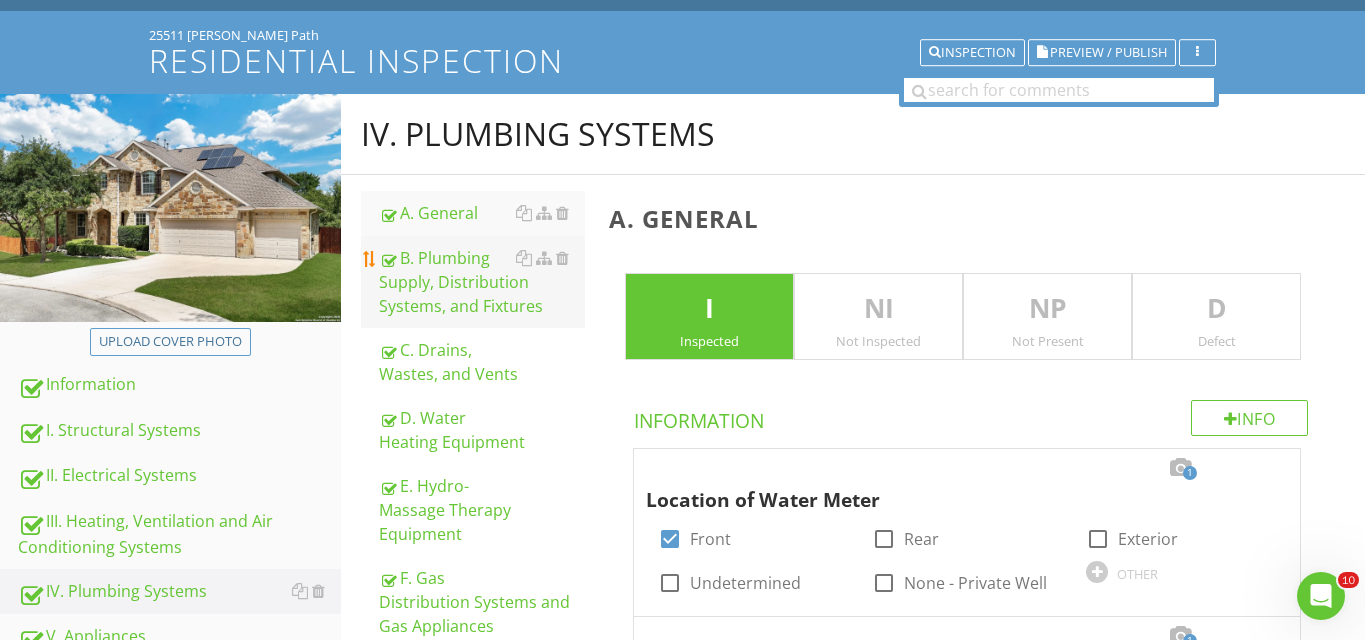 click on "B. Plumbing Supply, Distribution Systems, and Fixtures" at bounding box center (482, 282) 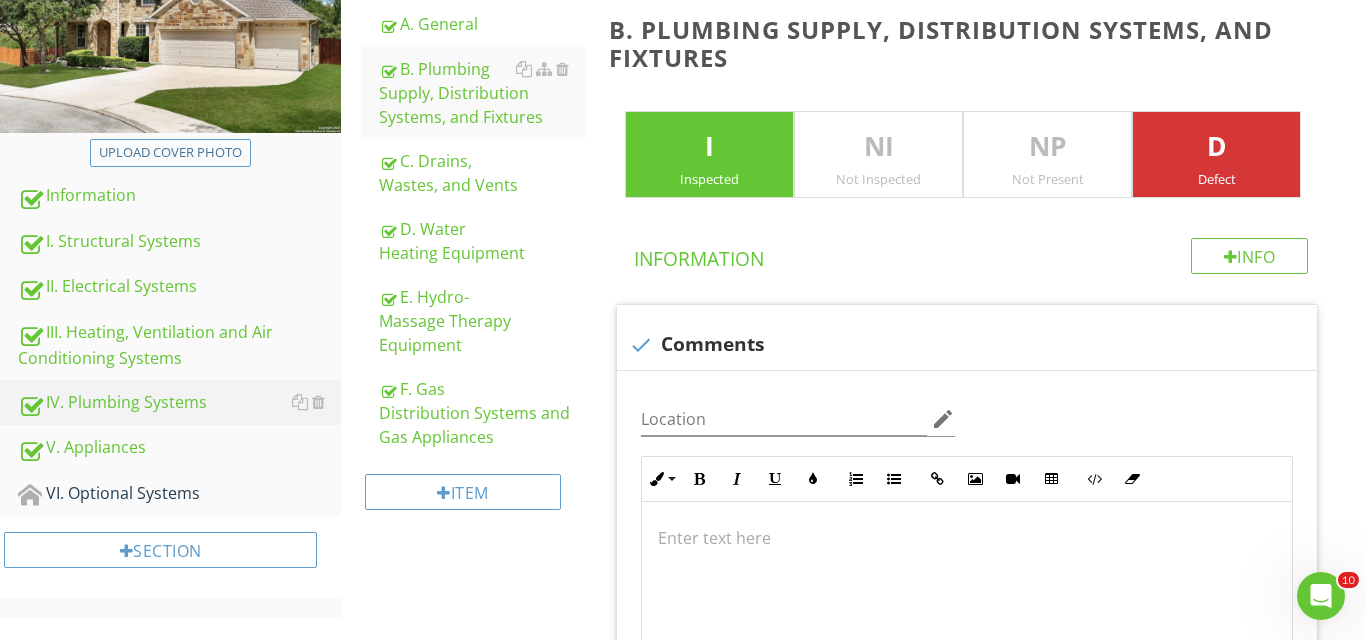 scroll, scrollTop: 337, scrollLeft: 0, axis: vertical 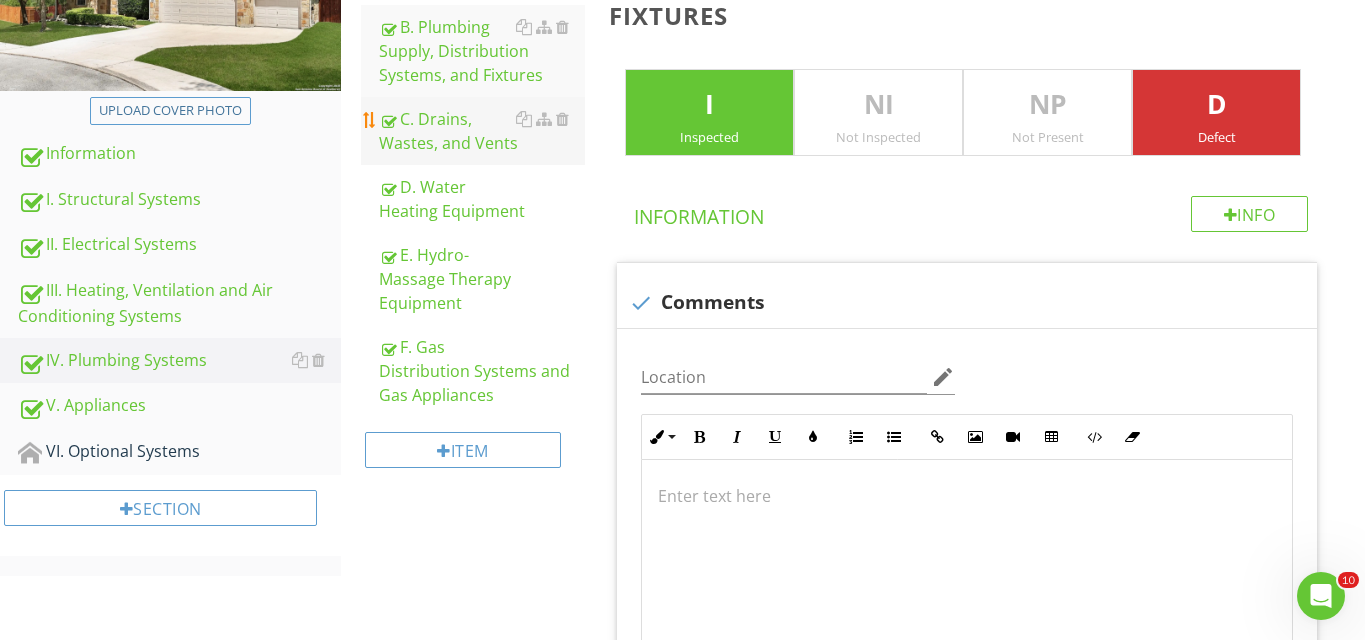 click on "C. Drains, Wastes, and Vents" at bounding box center [482, 131] 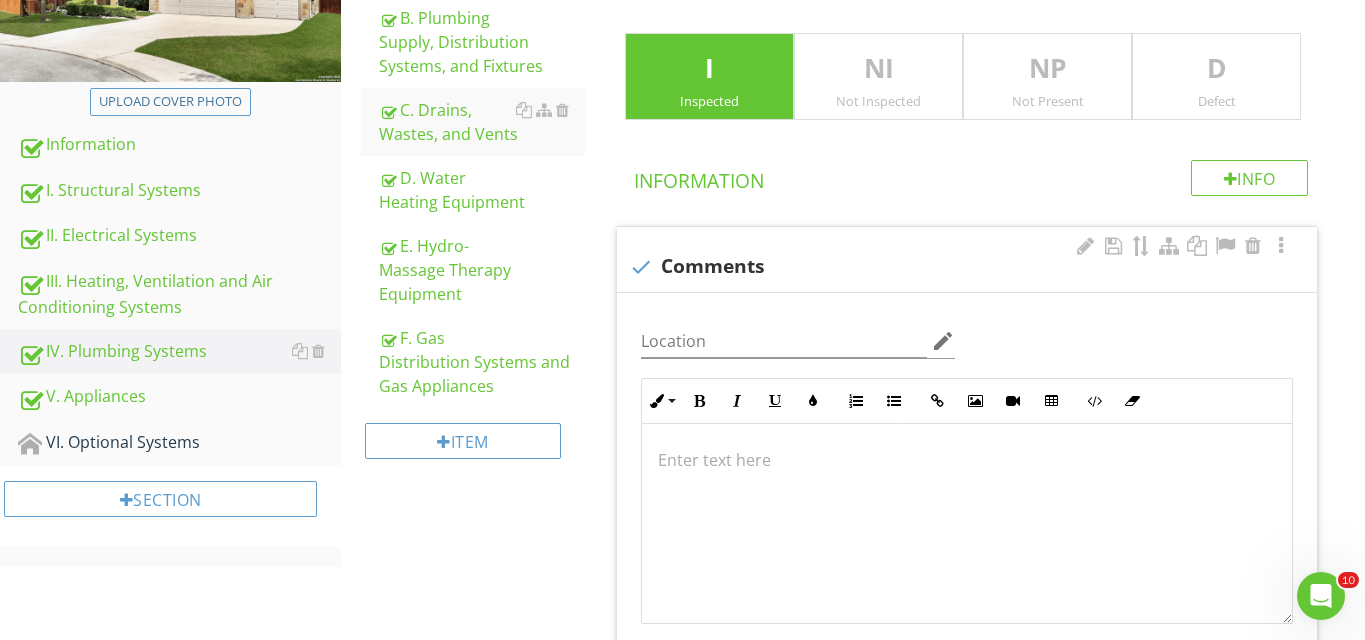 scroll, scrollTop: 345, scrollLeft: 0, axis: vertical 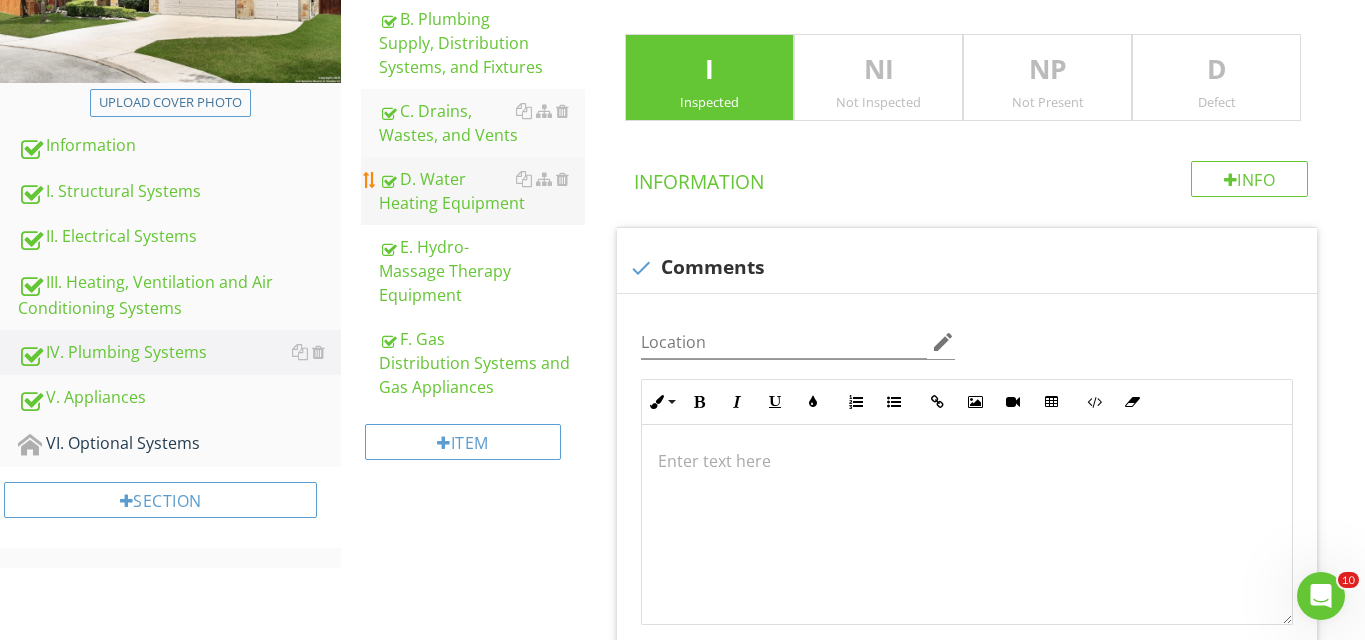 click on "D. Water Heating Equipment" at bounding box center [482, 191] 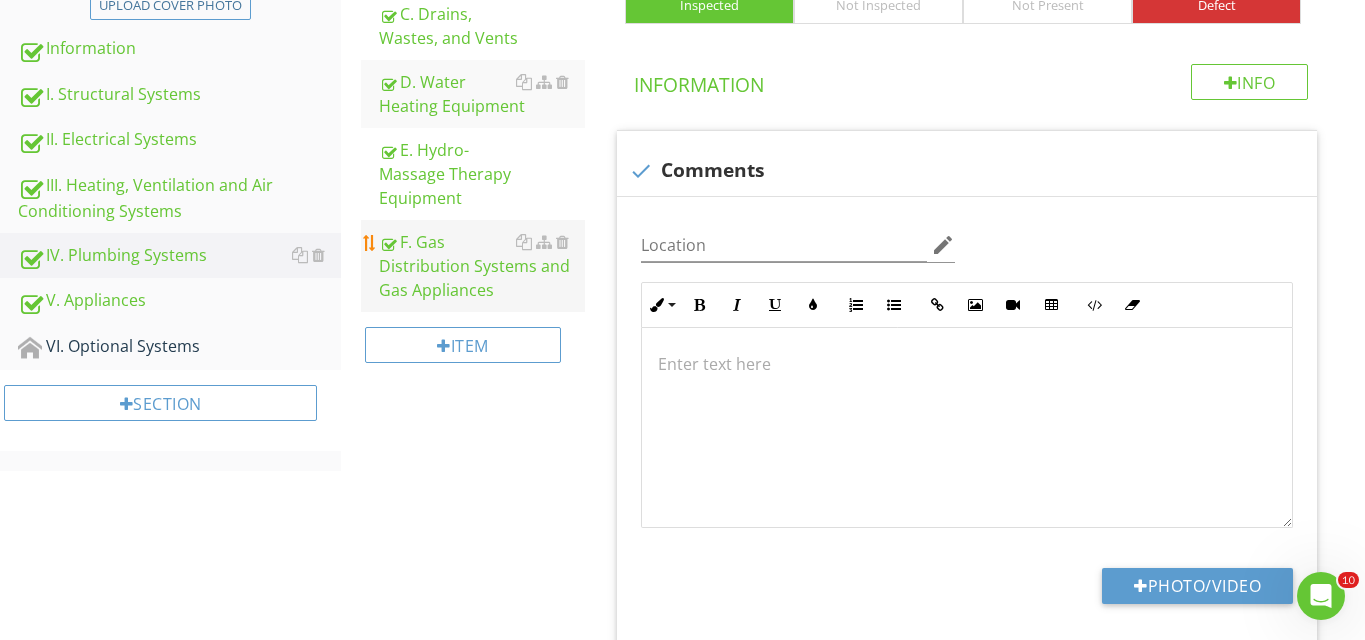 scroll, scrollTop: 444, scrollLeft: 0, axis: vertical 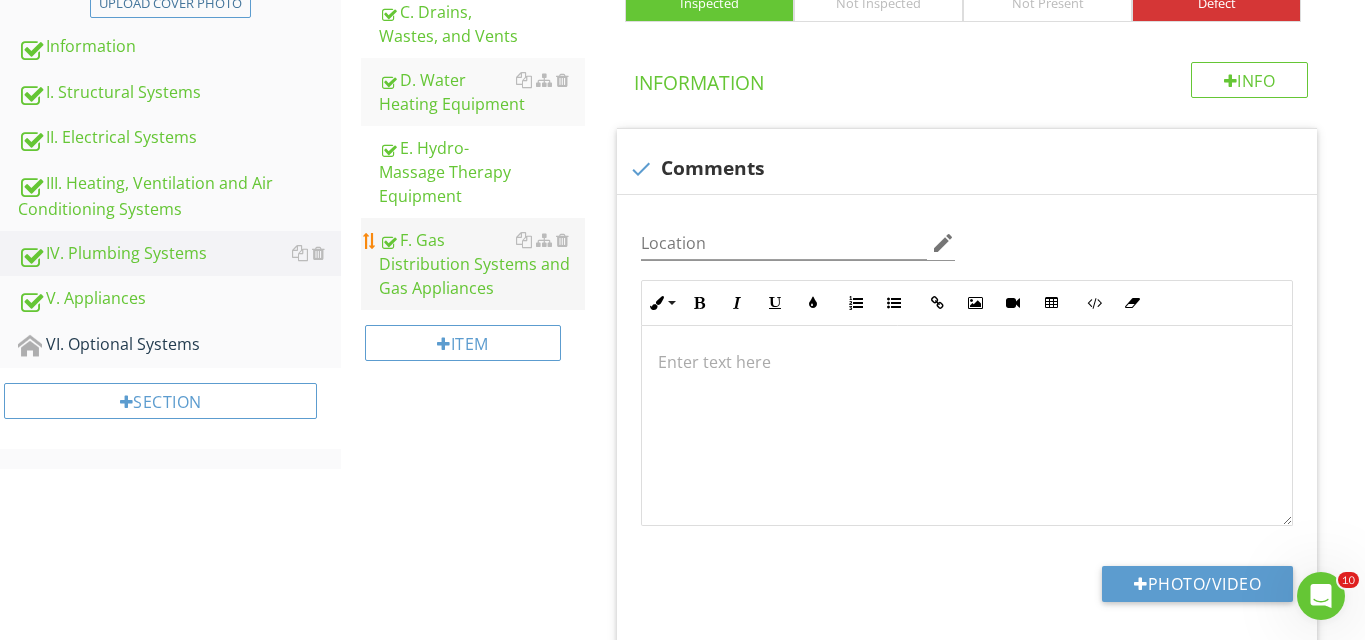 click on "F. Gas Distribution Systems and Gas Appliances" at bounding box center (482, 264) 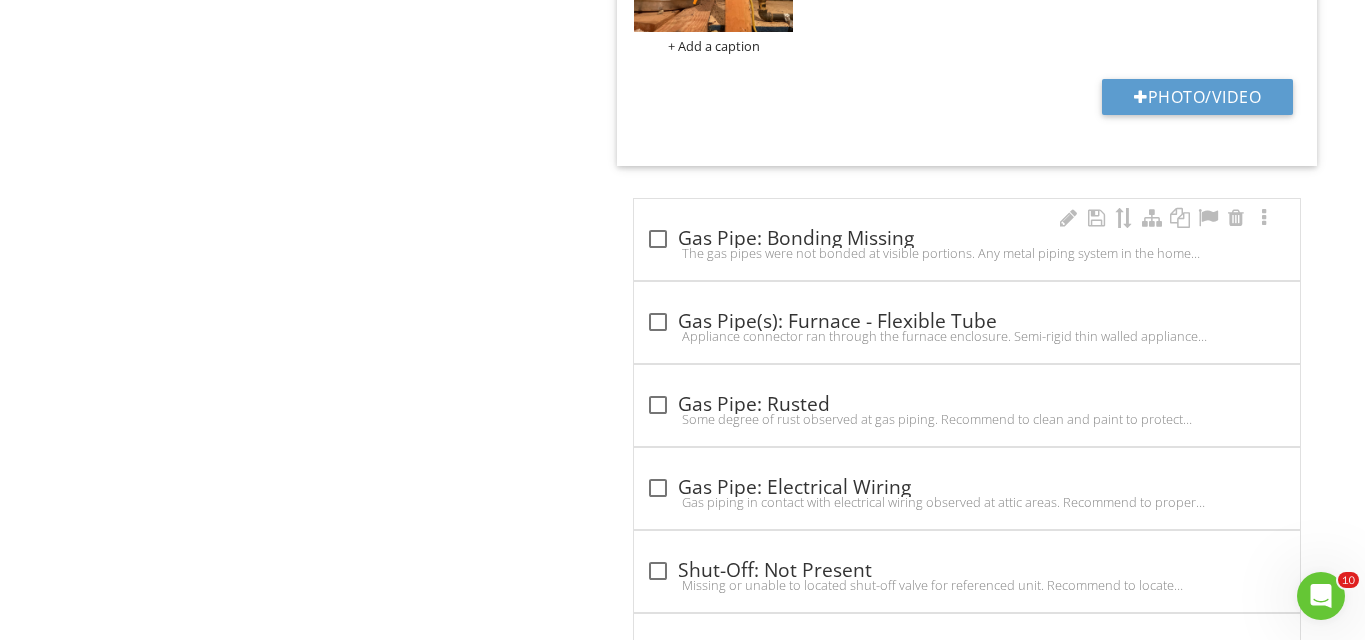 scroll, scrollTop: 3383, scrollLeft: 0, axis: vertical 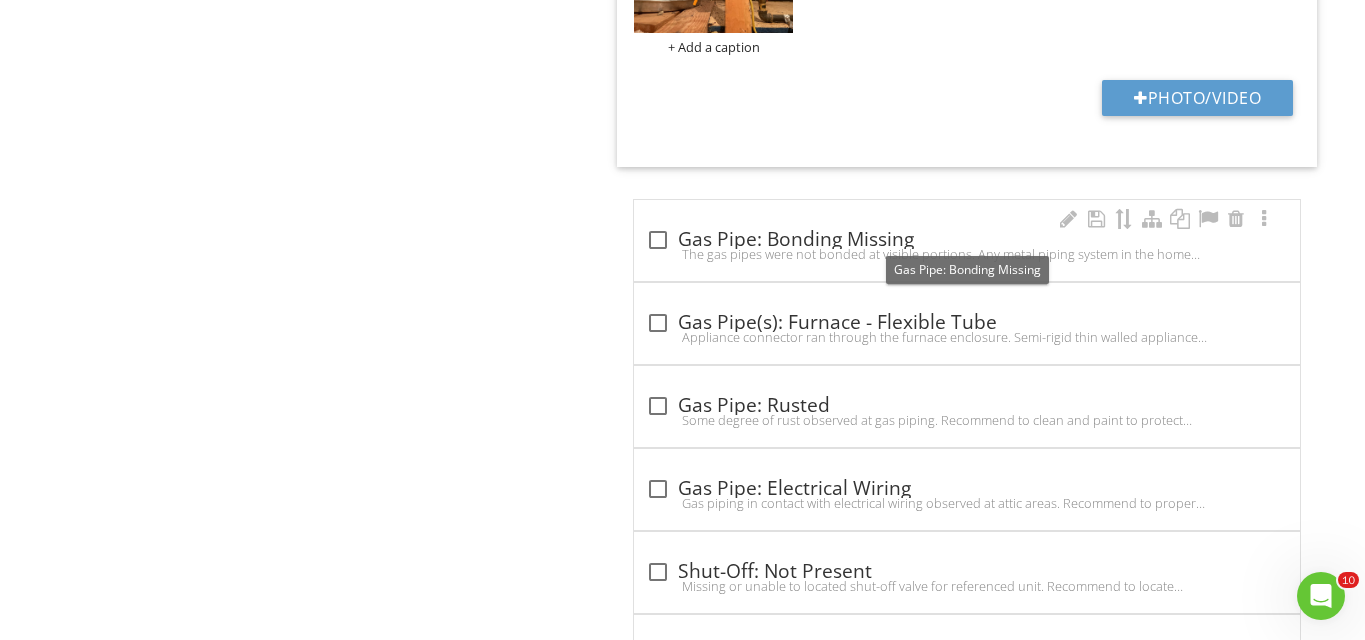 click at bounding box center [658, 240] 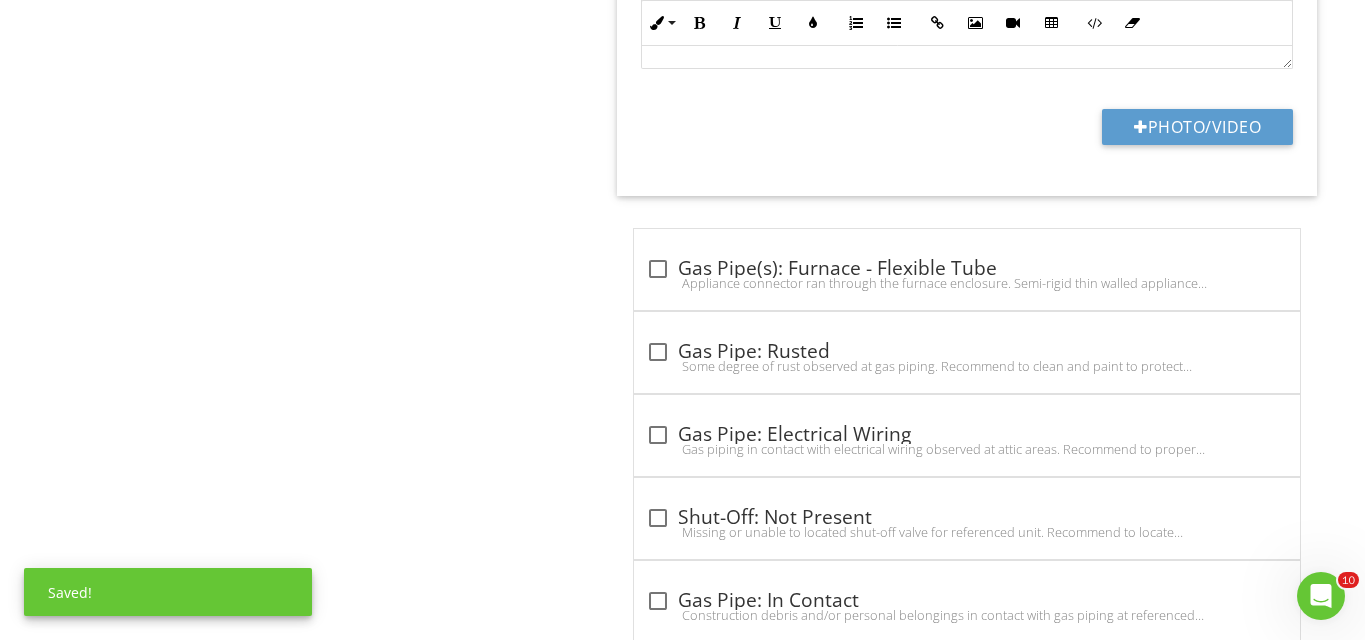 scroll, scrollTop: 3940, scrollLeft: 0, axis: vertical 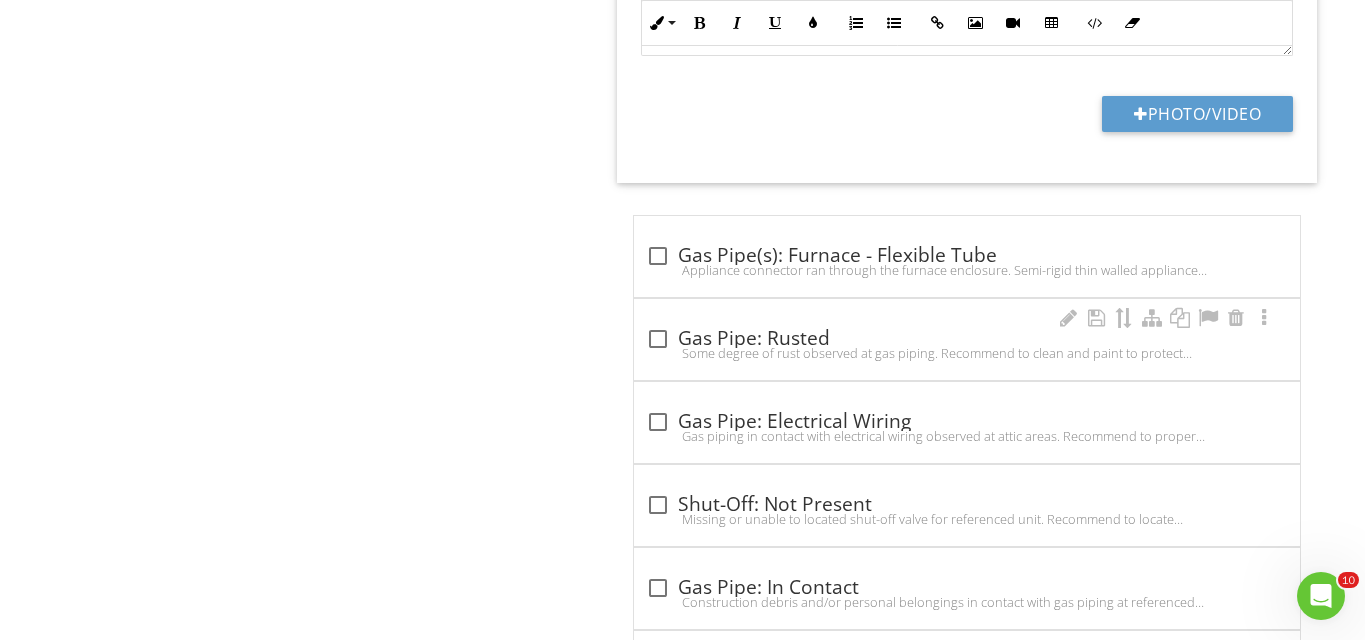 click at bounding box center [658, 339] 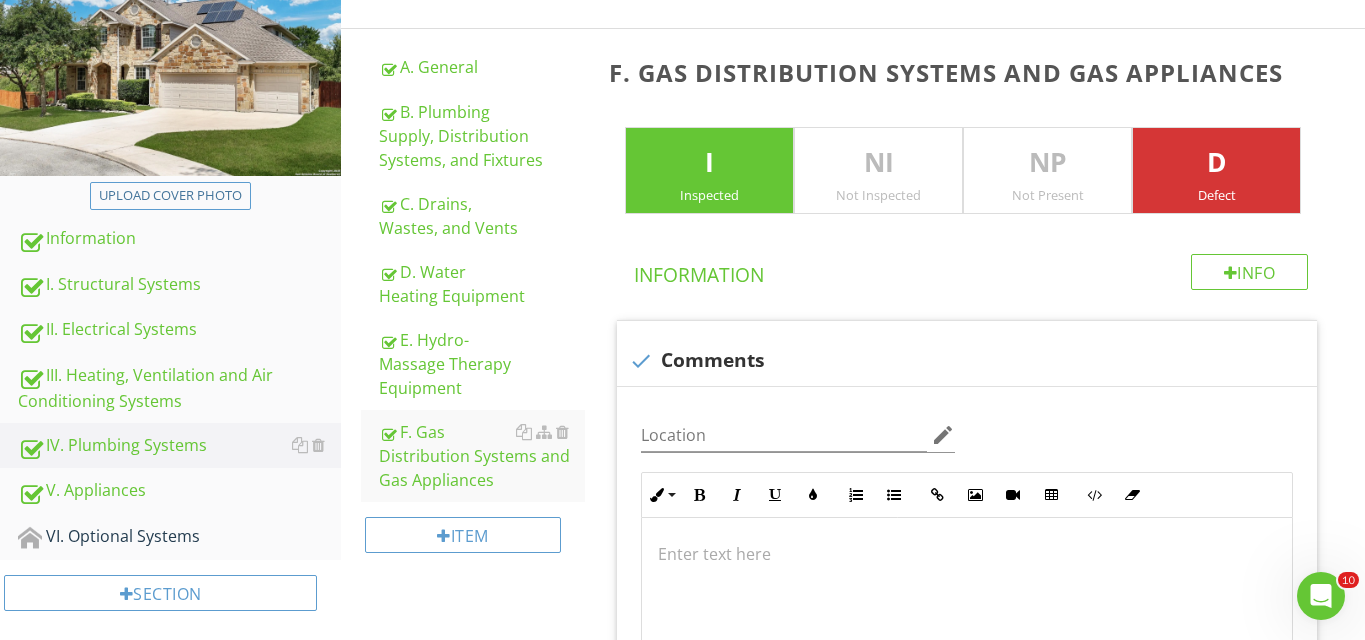scroll, scrollTop: 302, scrollLeft: 0, axis: vertical 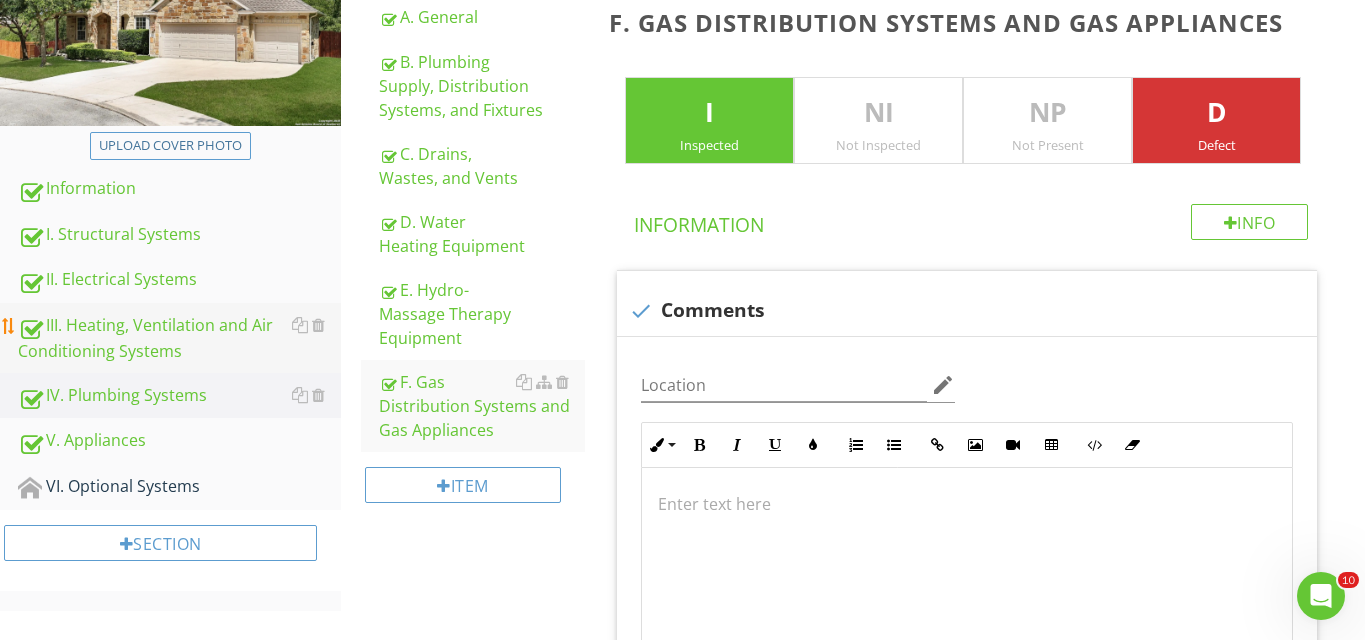 click on "III. Heating, Ventilation and Air Conditioning Systems" at bounding box center [179, 338] 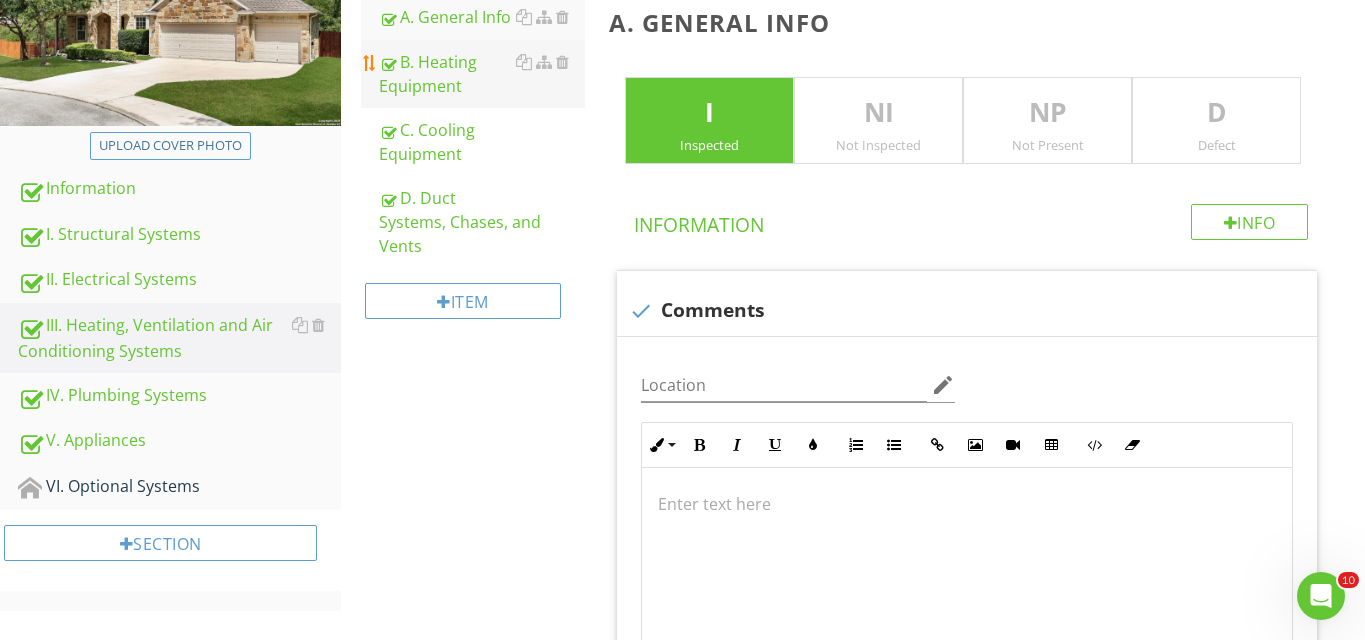 click on "B. Heating Equipment" at bounding box center [482, 74] 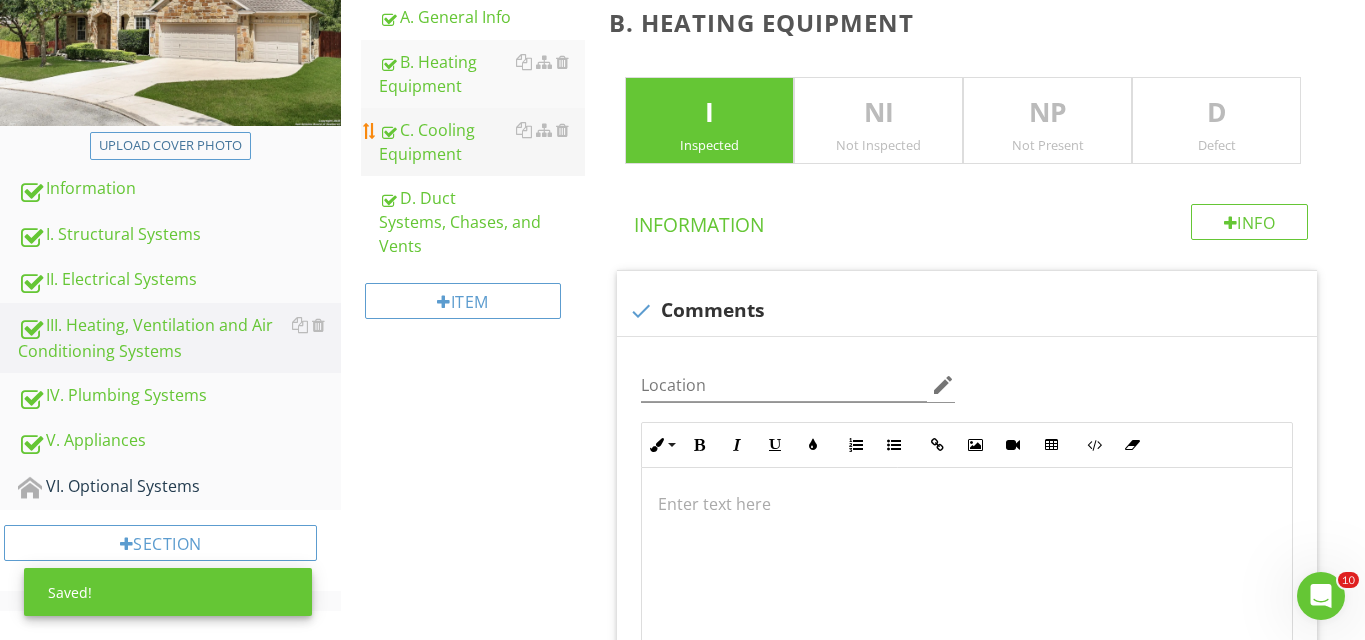 click on "C. Cooling Equipment" at bounding box center (482, 142) 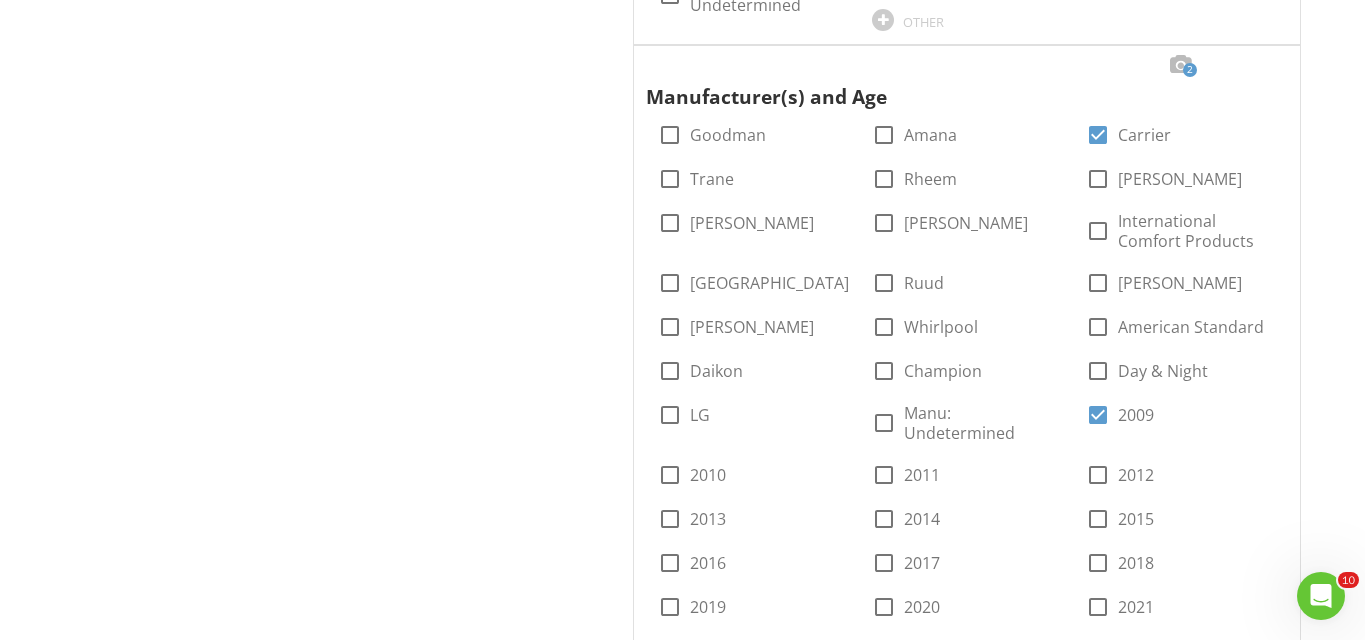 scroll, scrollTop: 2849, scrollLeft: 0, axis: vertical 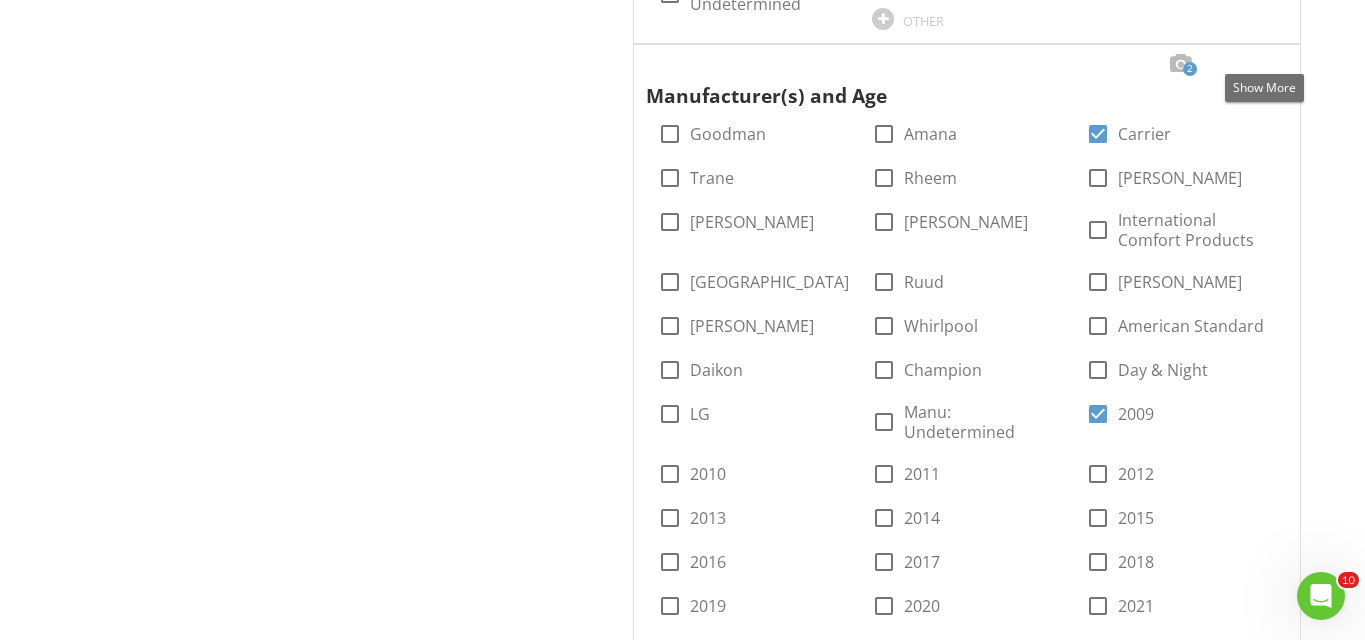 drag, startPoint x: 1265, startPoint y: 51, endPoint x: 1245, endPoint y: 75, distance: 31.241 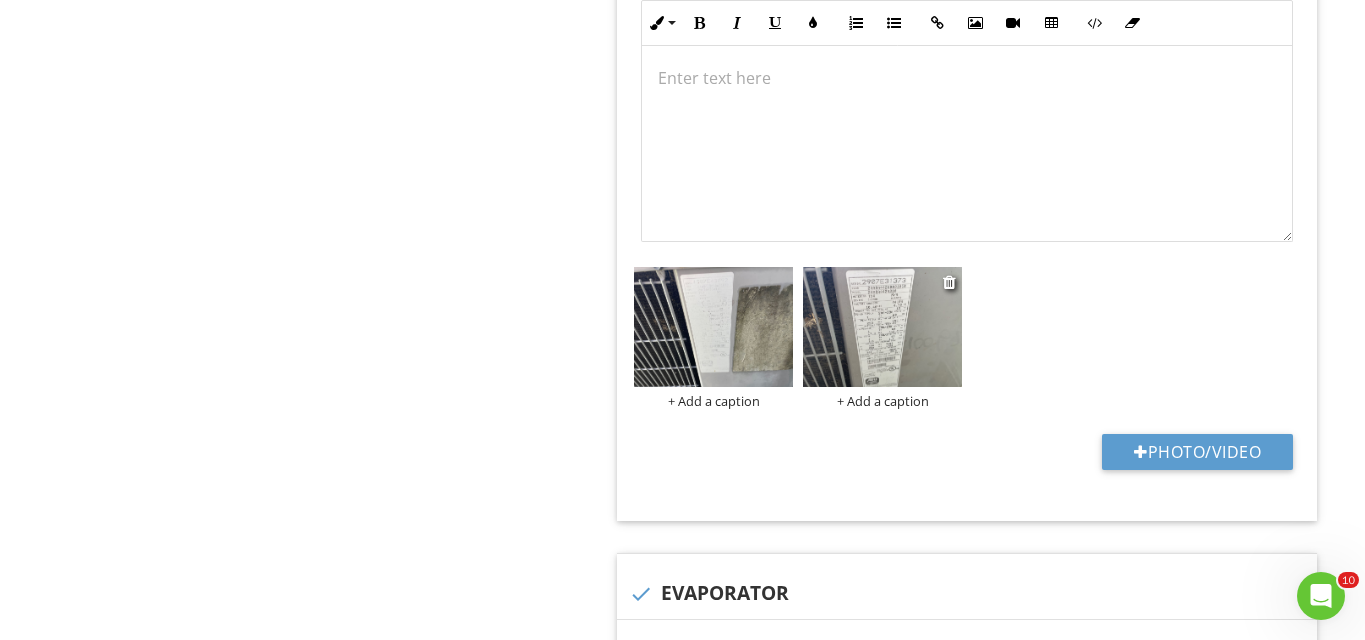 scroll, scrollTop: 3839, scrollLeft: 0, axis: vertical 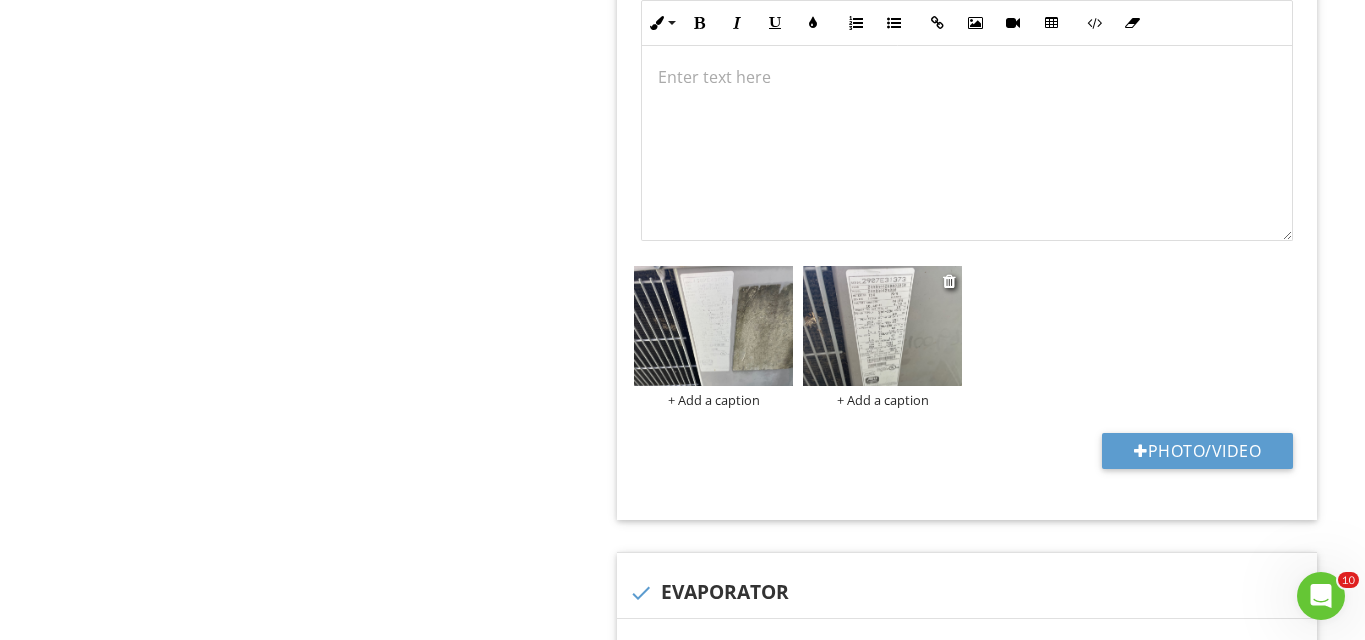 click at bounding box center (882, 325) 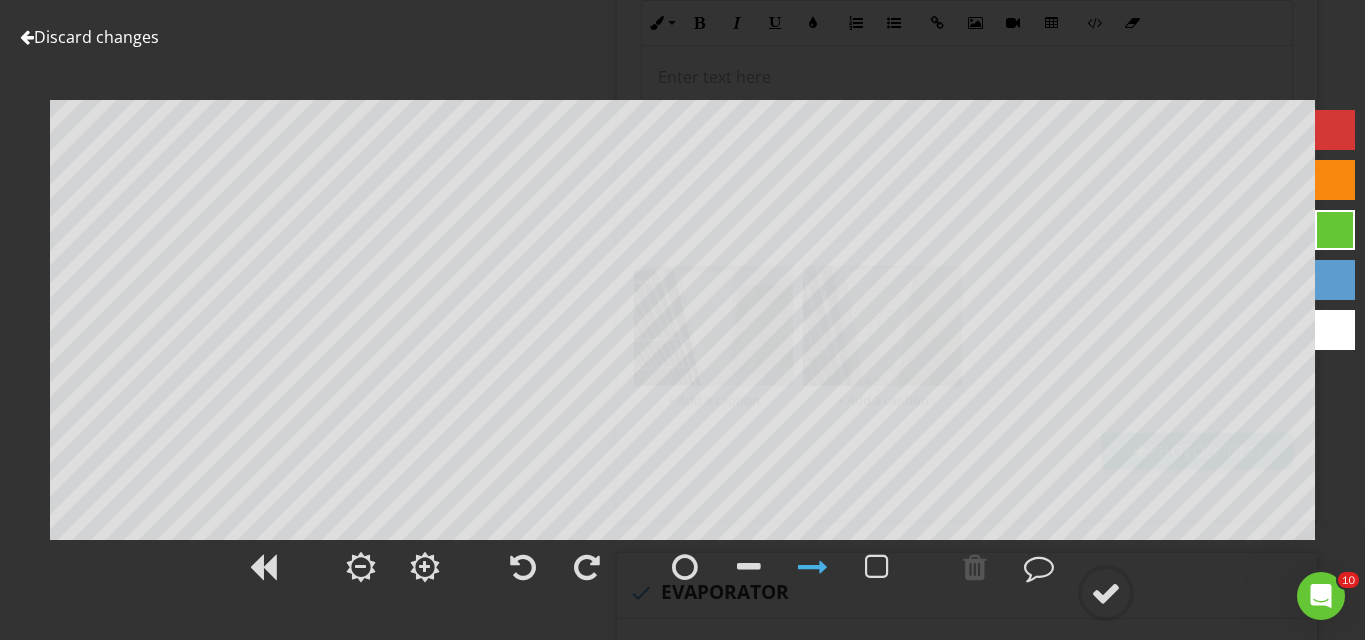 click at bounding box center [27, 37] 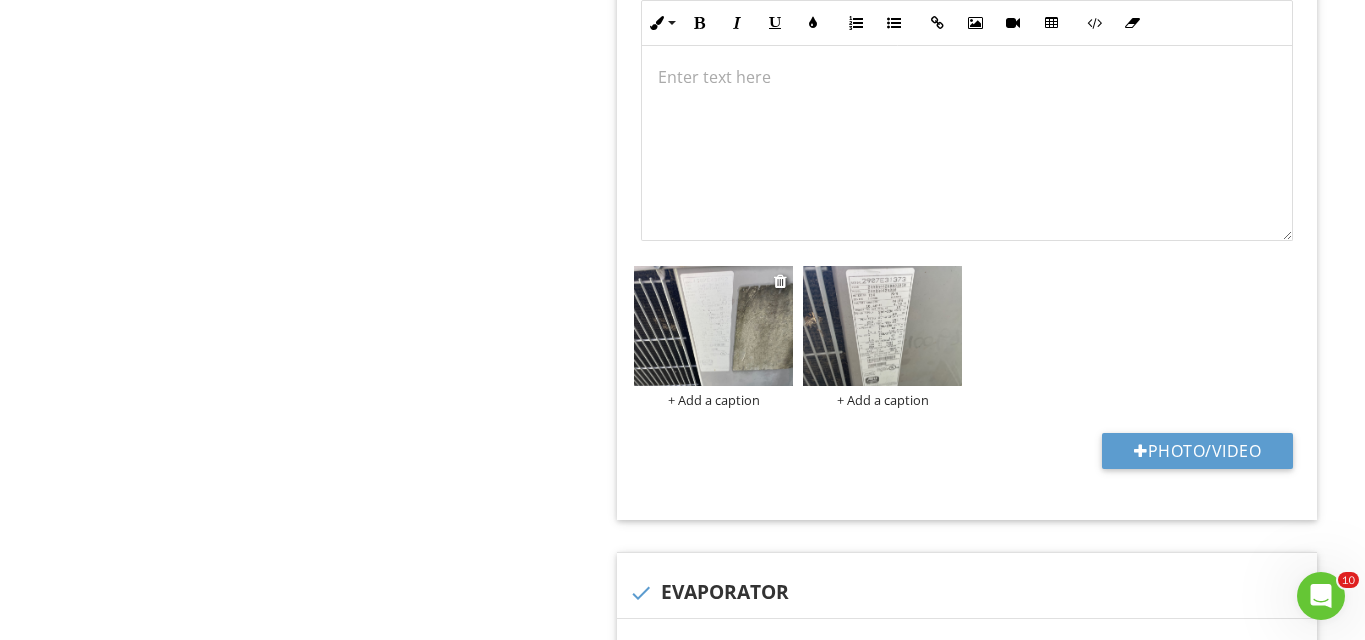 click at bounding box center (713, 325) 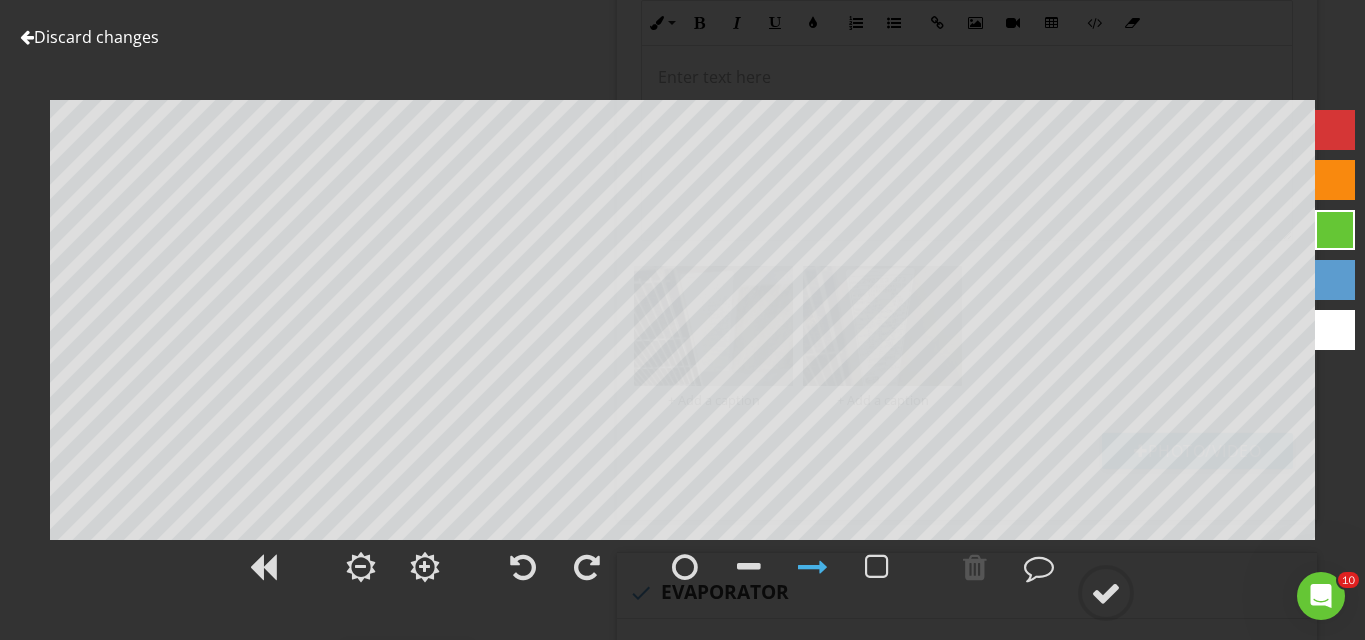 click at bounding box center [27, 37] 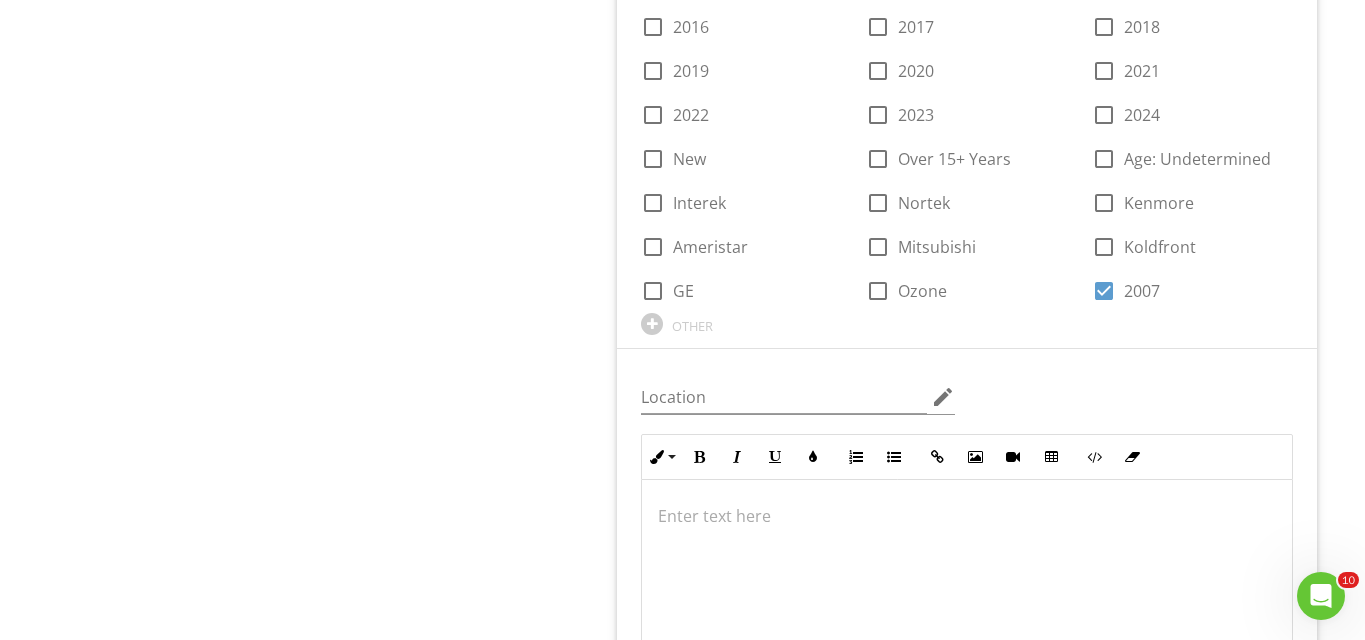 scroll, scrollTop: 3164, scrollLeft: 0, axis: vertical 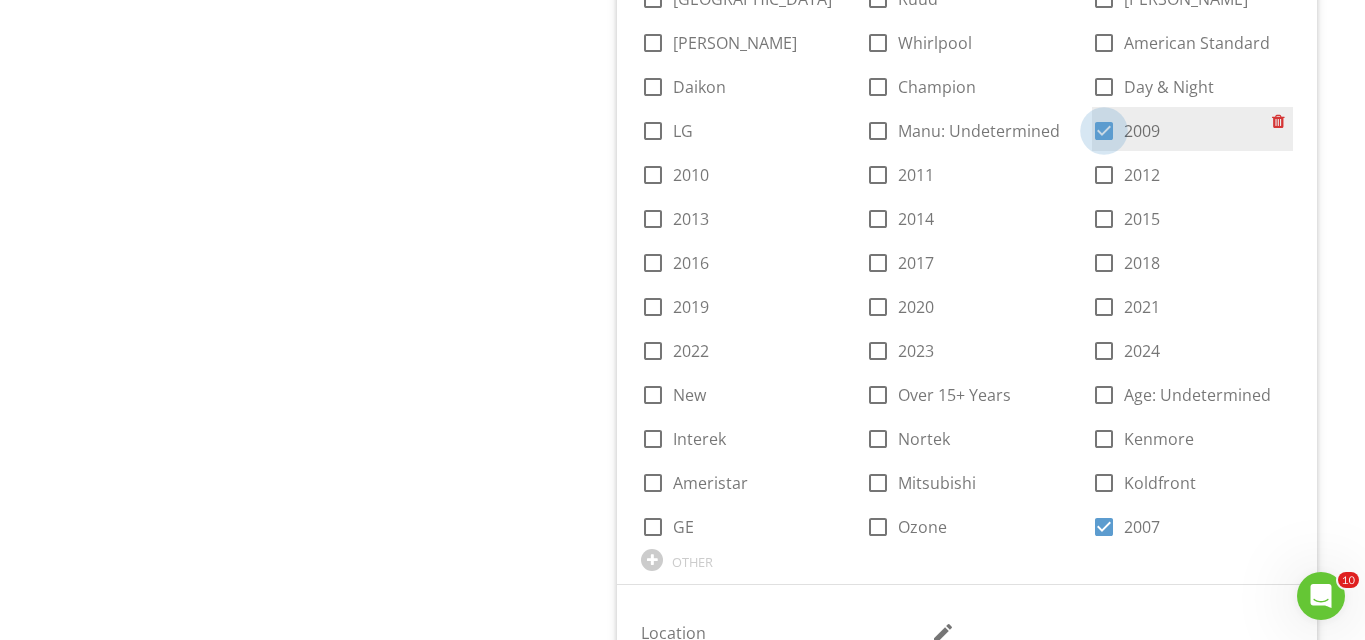click at bounding box center [1104, 131] 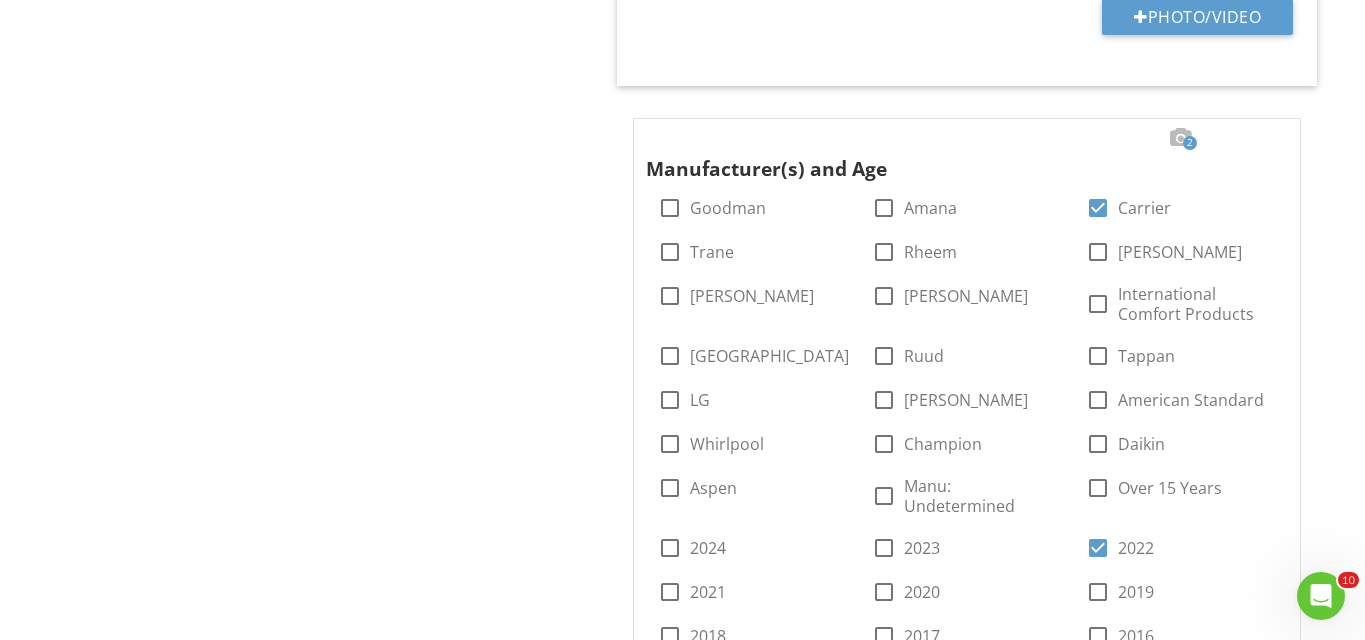 scroll, scrollTop: 4827, scrollLeft: 0, axis: vertical 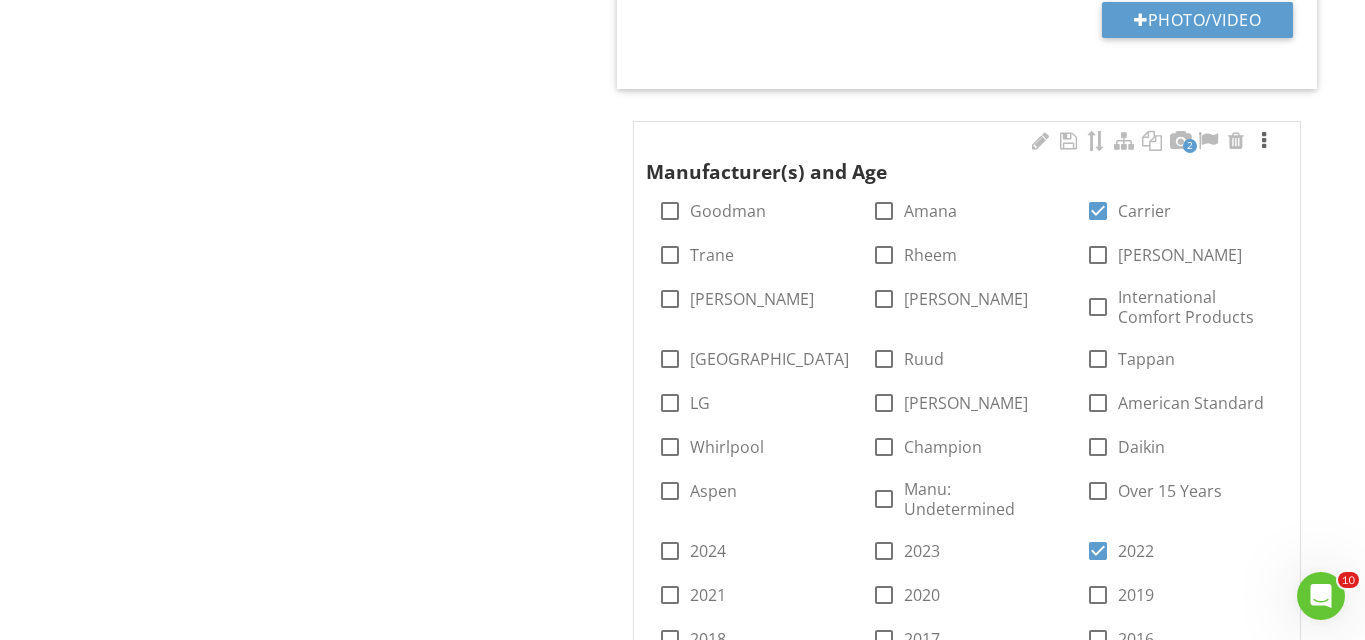 click at bounding box center [1264, 141] 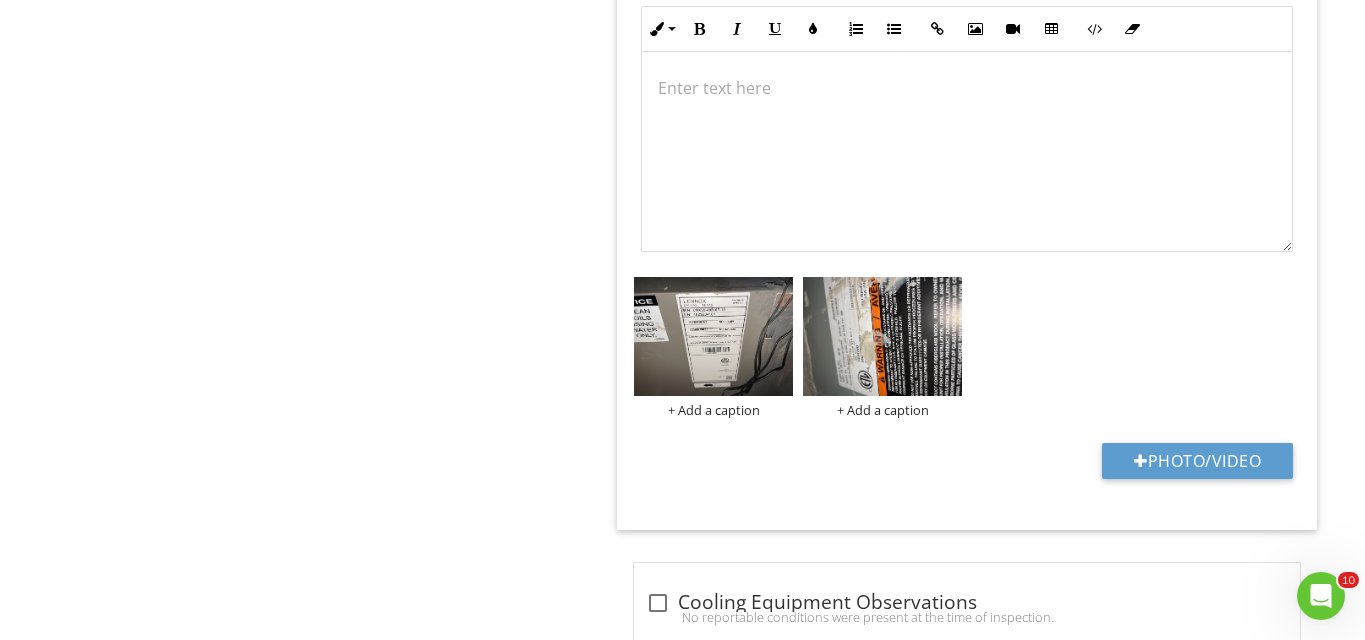 scroll, scrollTop: 5809, scrollLeft: 0, axis: vertical 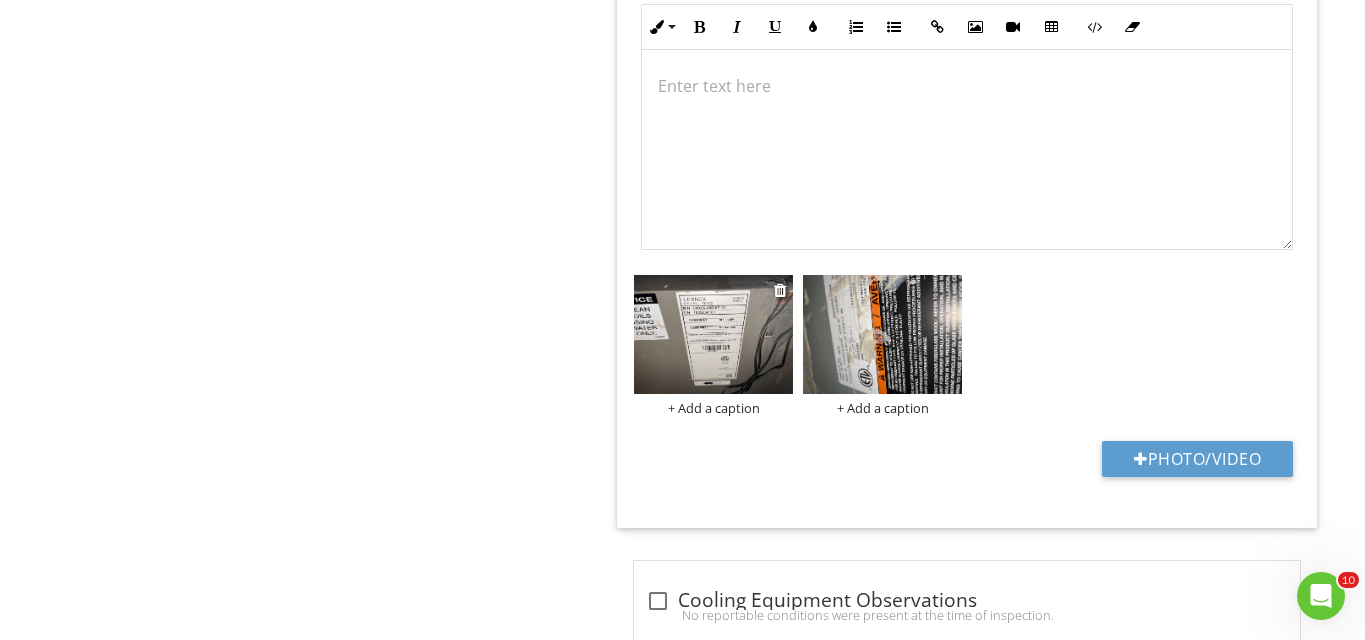 click at bounding box center [713, 334] 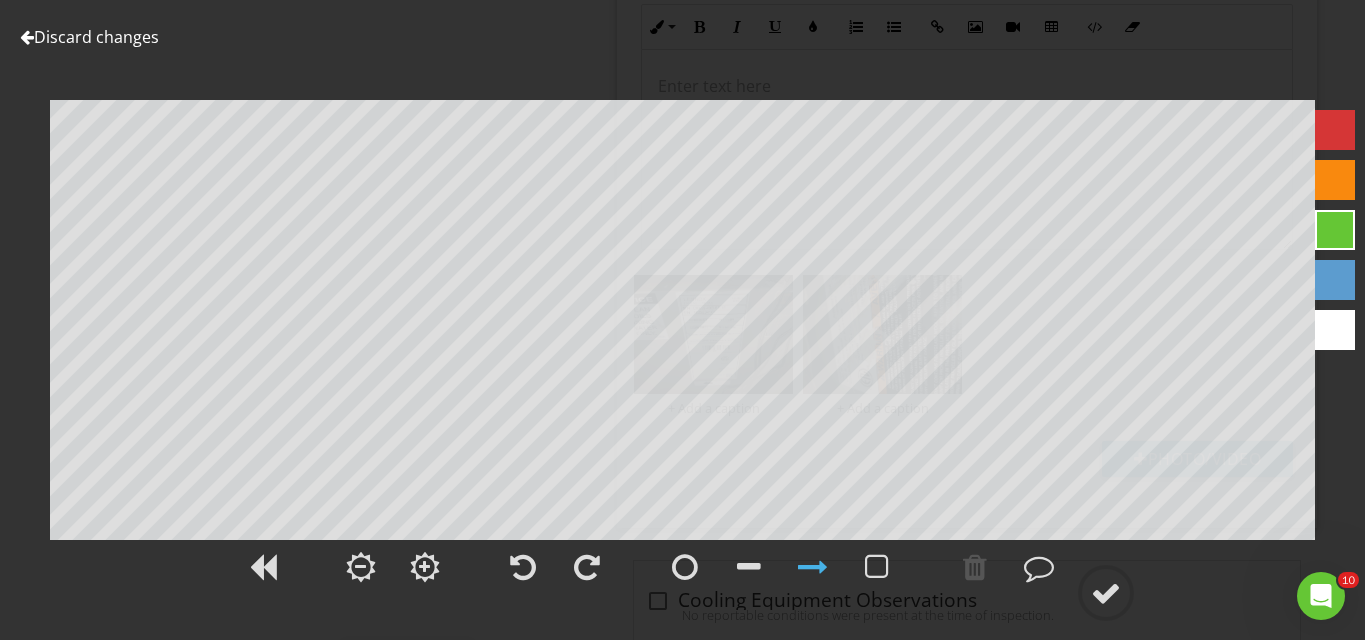 scroll, scrollTop: 302, scrollLeft: 0, axis: vertical 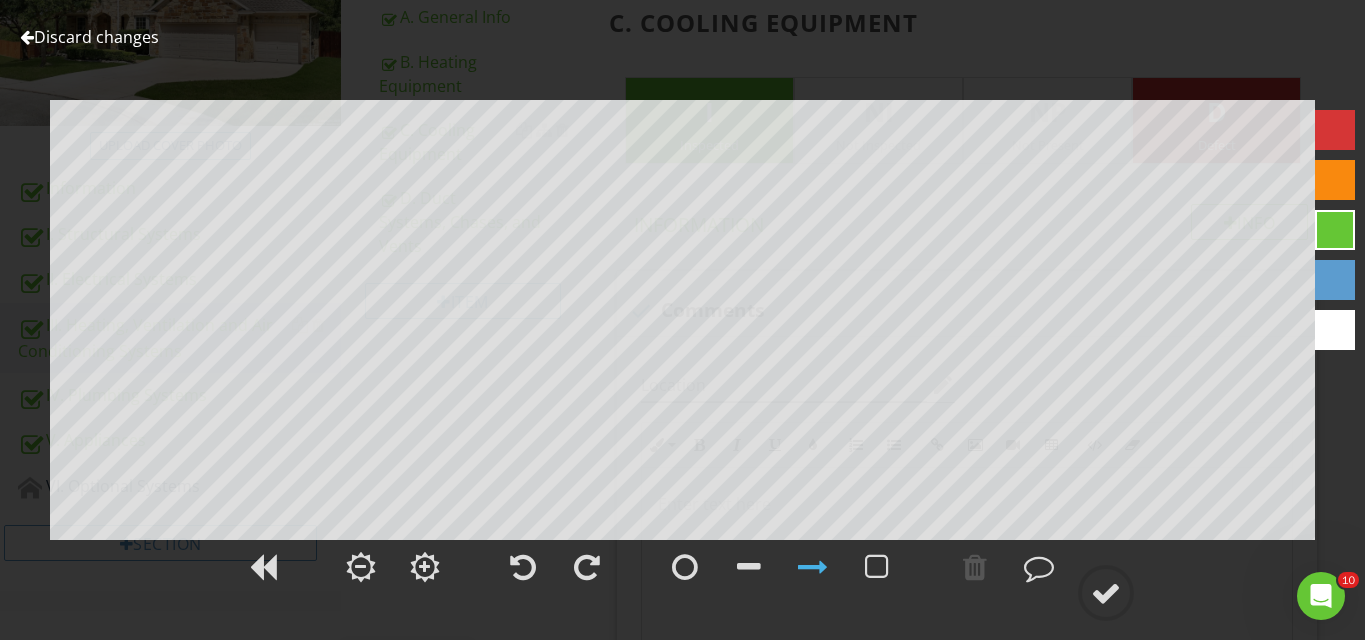 click on "Discard changes" at bounding box center [89, 37] 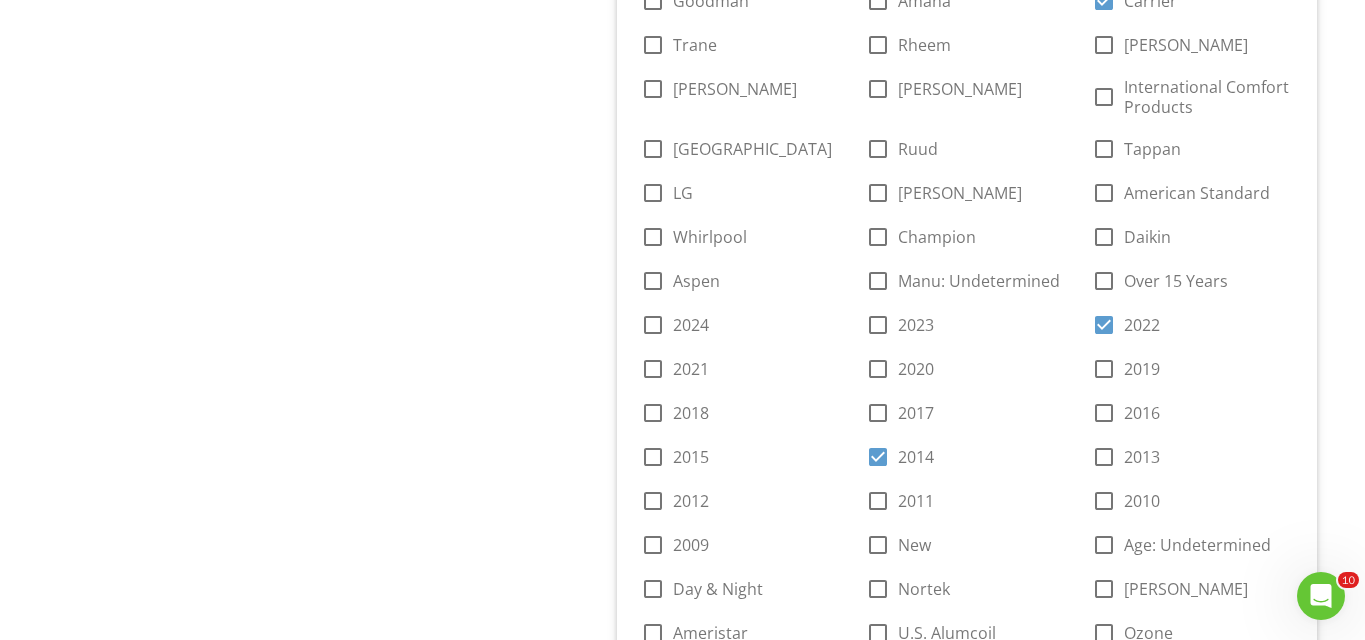 scroll, scrollTop: 4935, scrollLeft: 0, axis: vertical 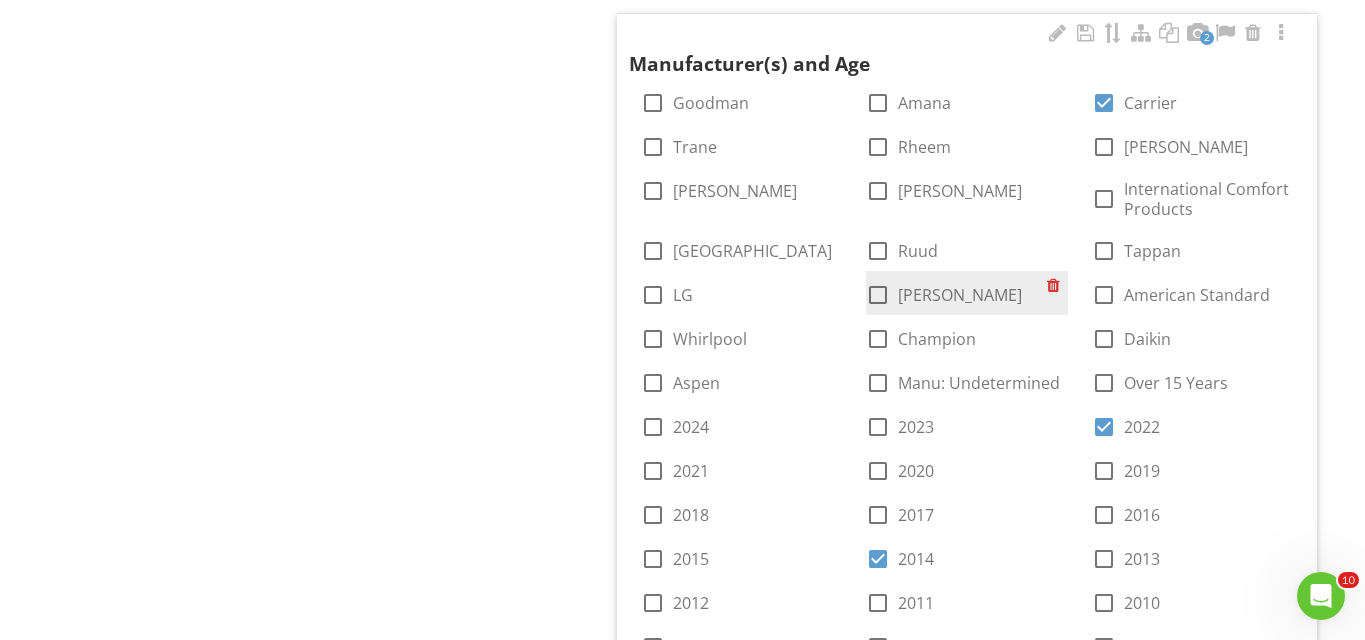 click at bounding box center [878, 295] 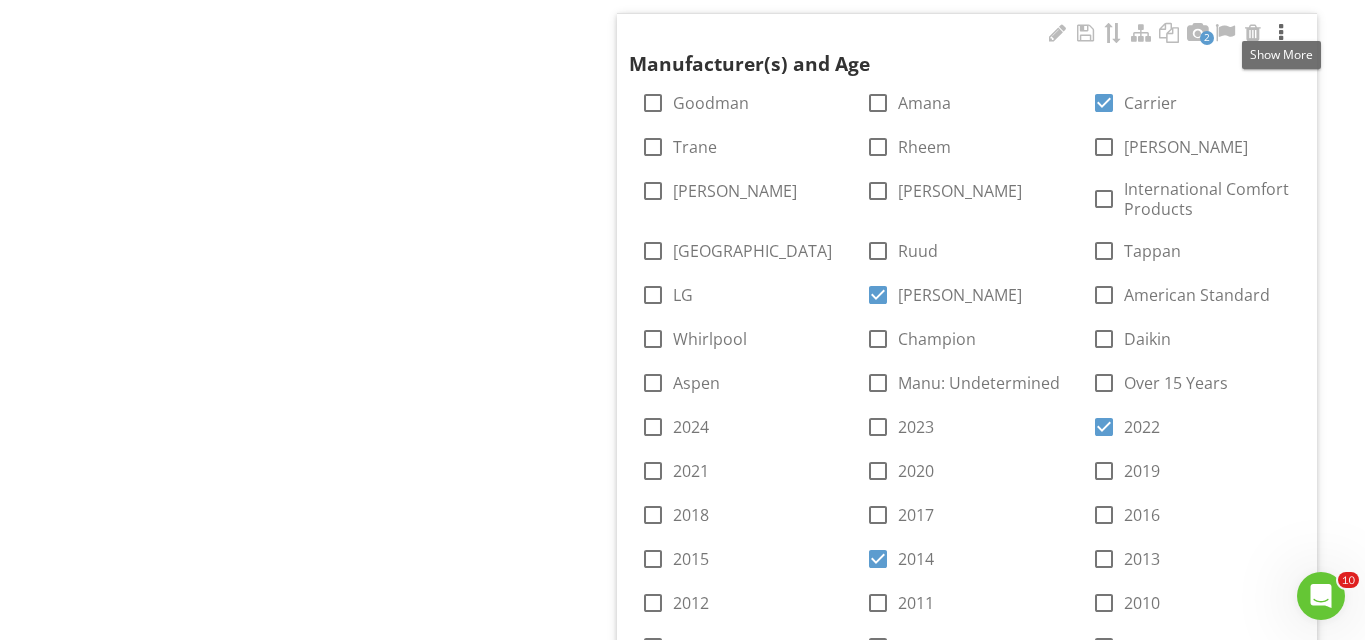 click at bounding box center (1281, 33) 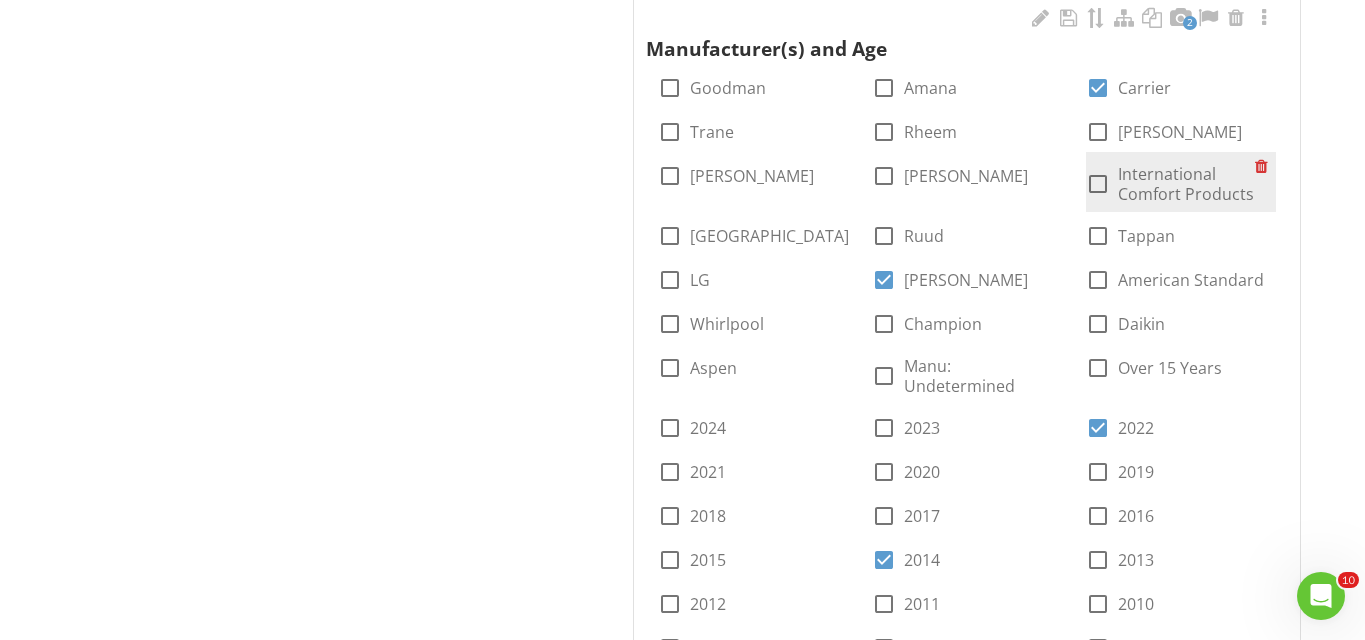 scroll, scrollTop: 4938, scrollLeft: 0, axis: vertical 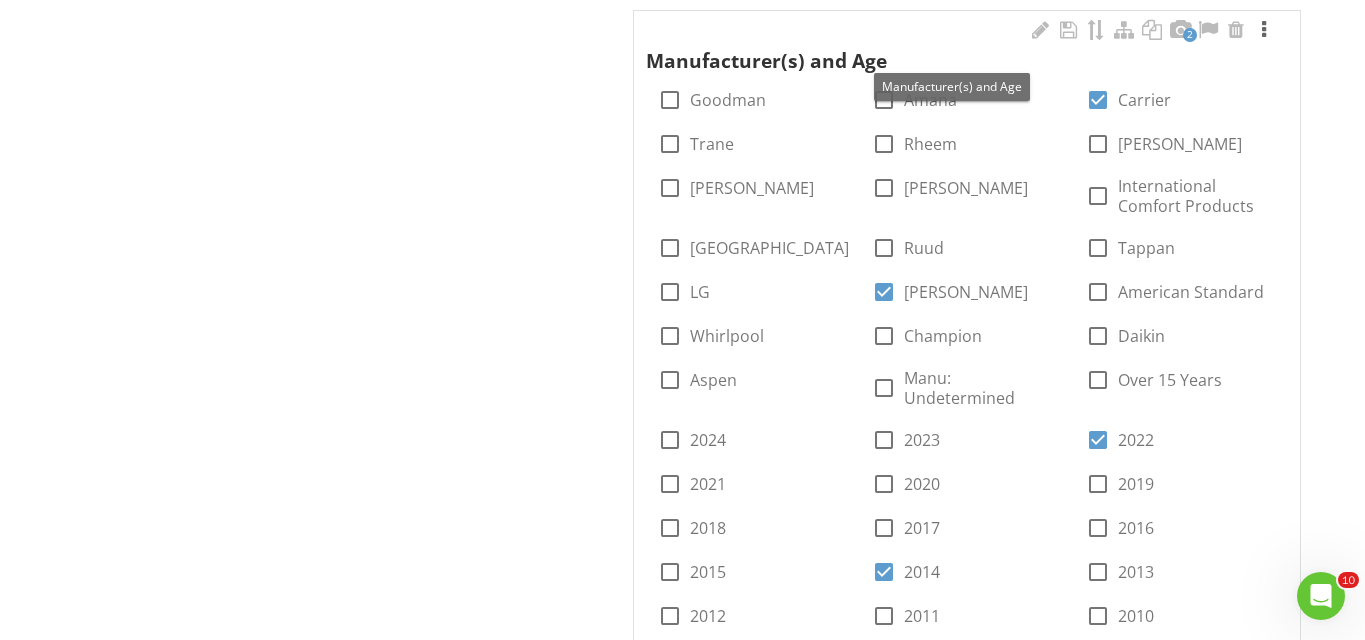 click at bounding box center (1264, 30) 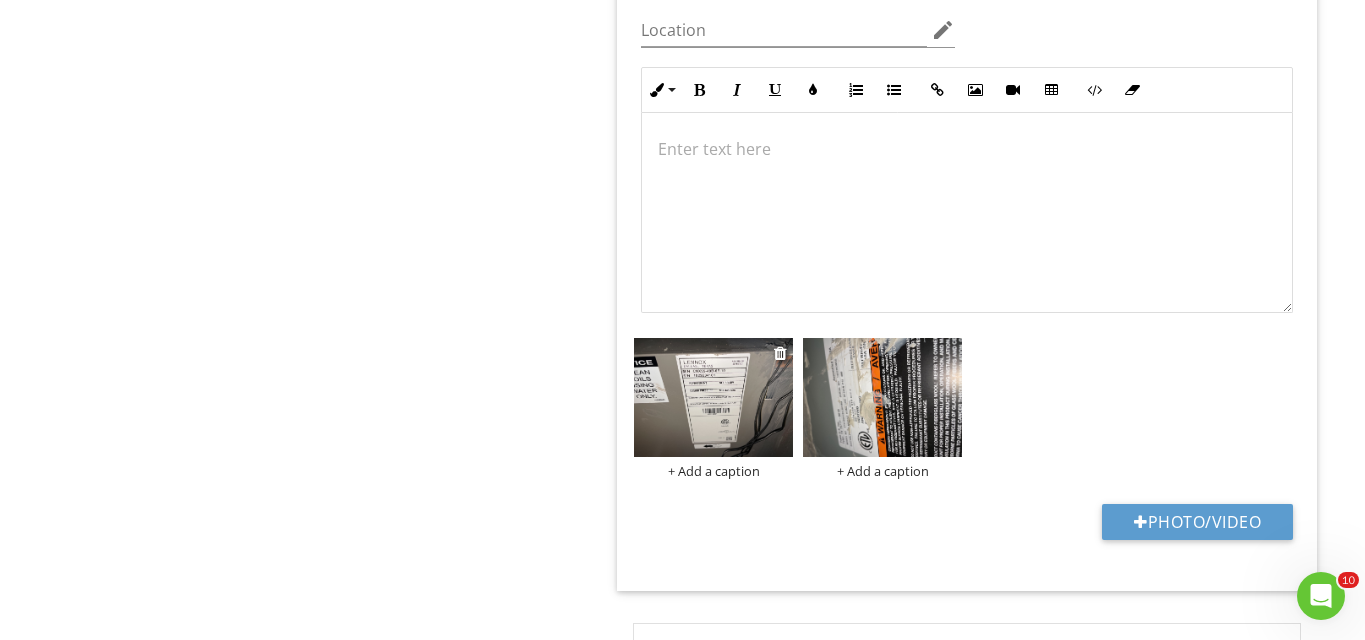 scroll, scrollTop: 5750, scrollLeft: 0, axis: vertical 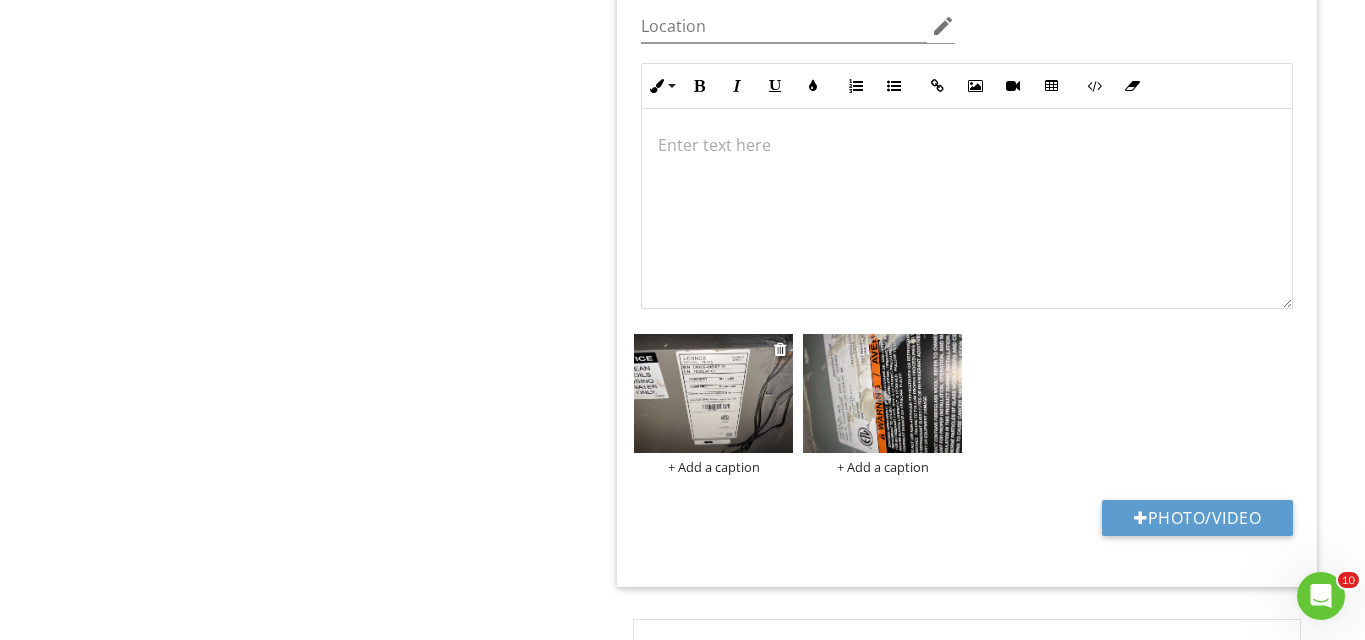 click at bounding box center (713, 393) 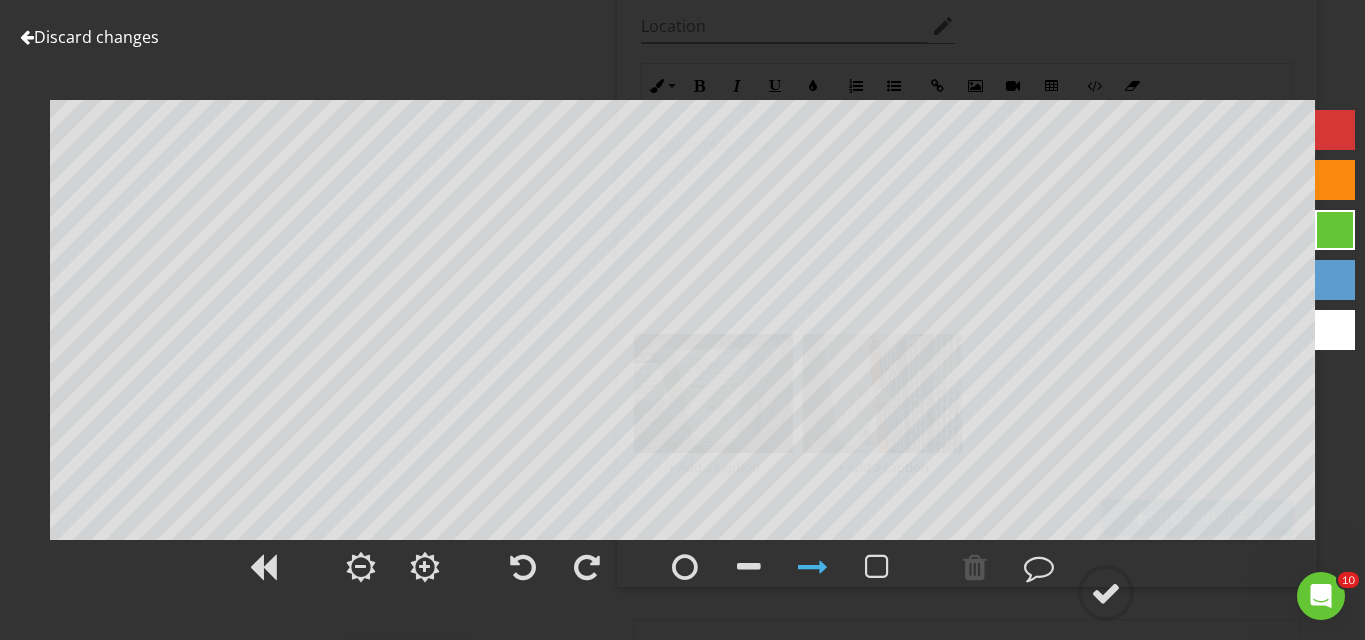 click on "Discard changes" at bounding box center [89, 37] 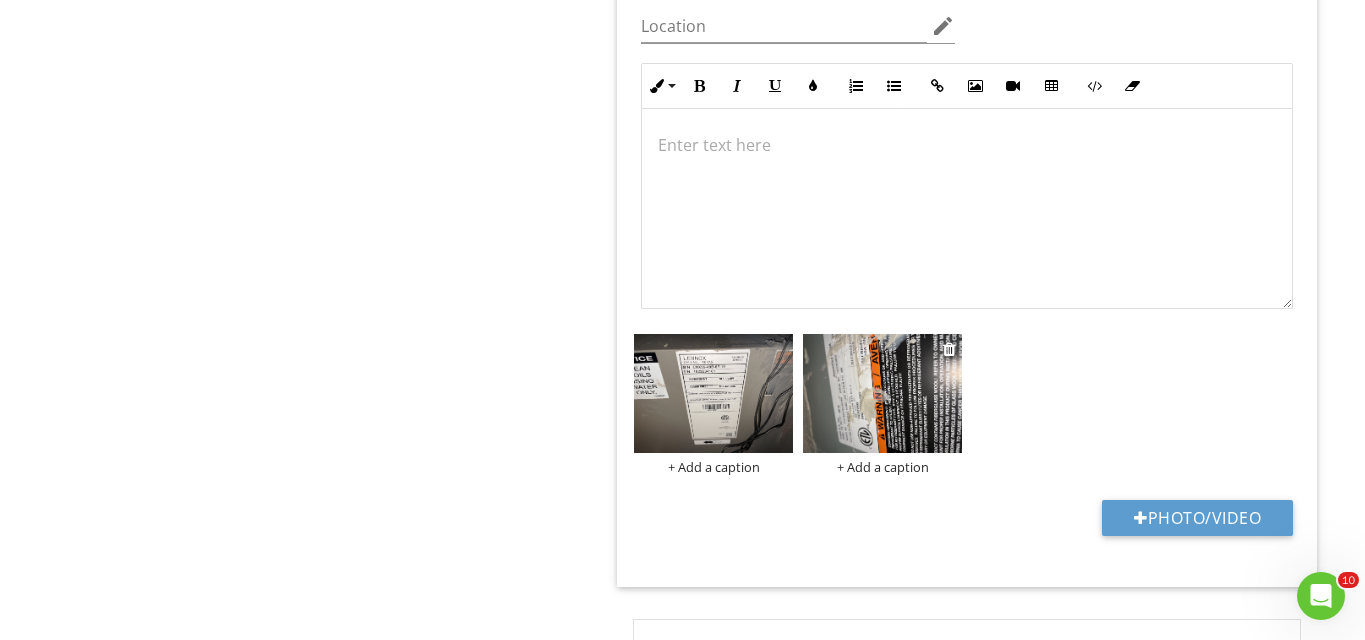 click at bounding box center [882, 393] 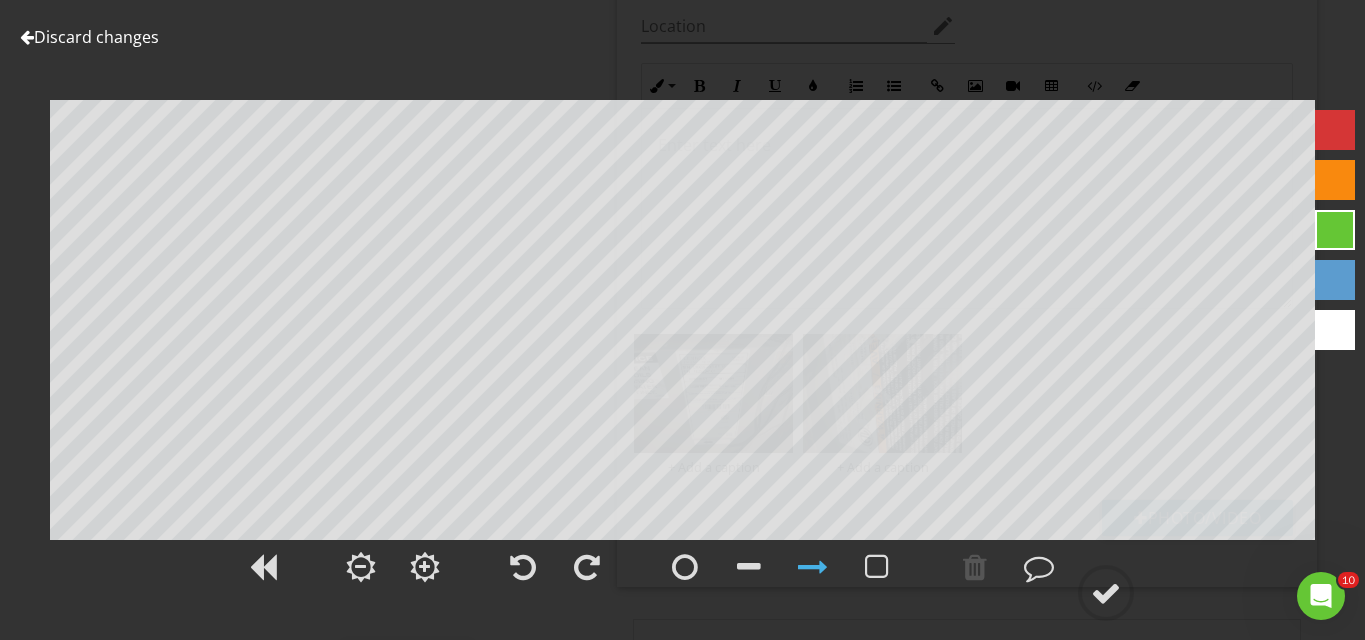 click on "Discard changes" at bounding box center [89, 37] 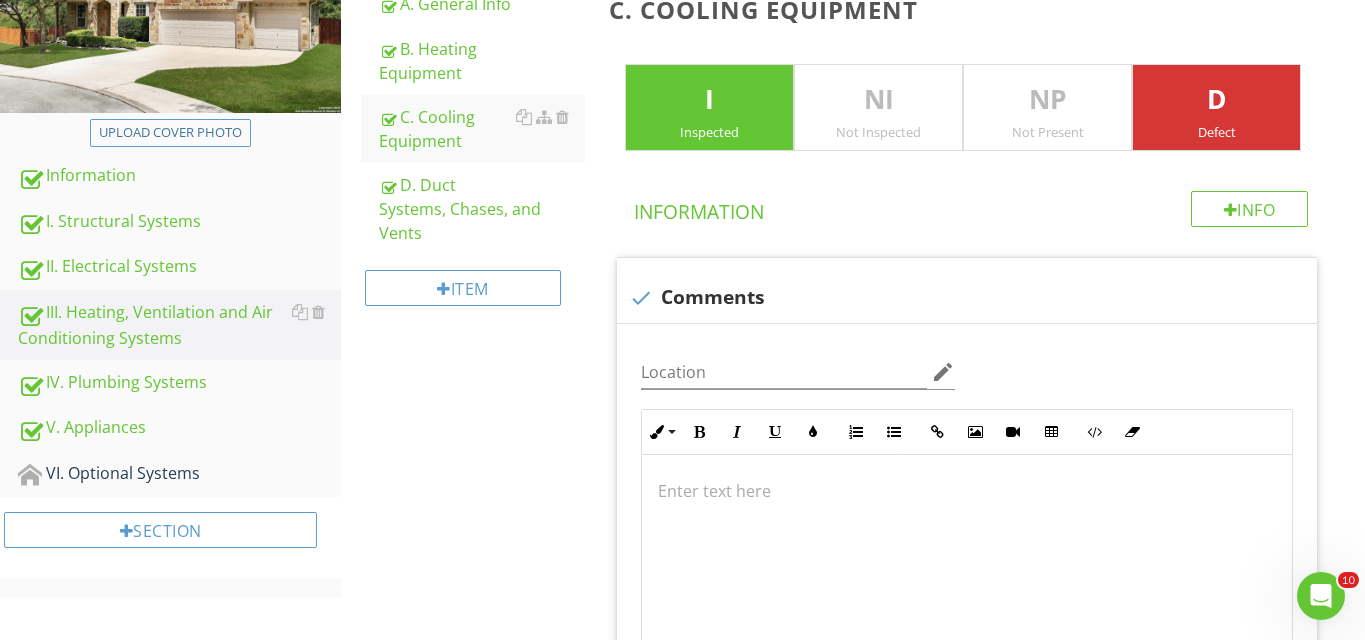 scroll, scrollTop: 395, scrollLeft: 0, axis: vertical 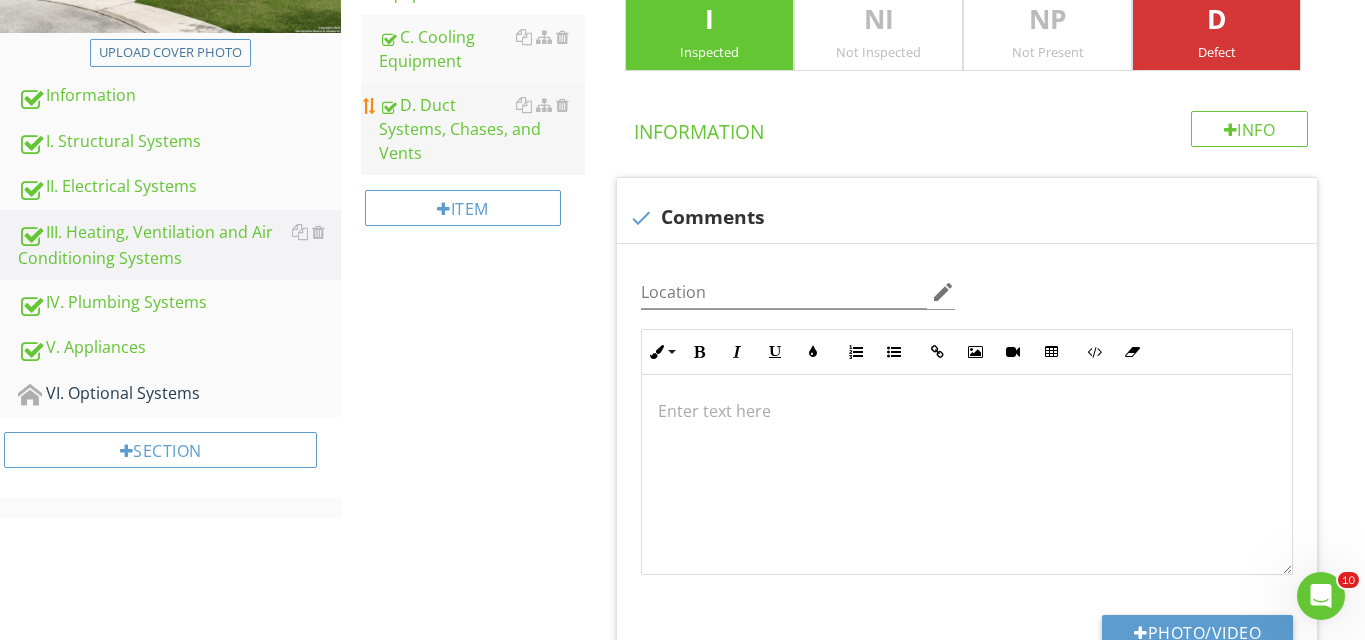 click on "D. Duct Systems, Chases, and Vents" at bounding box center [482, 129] 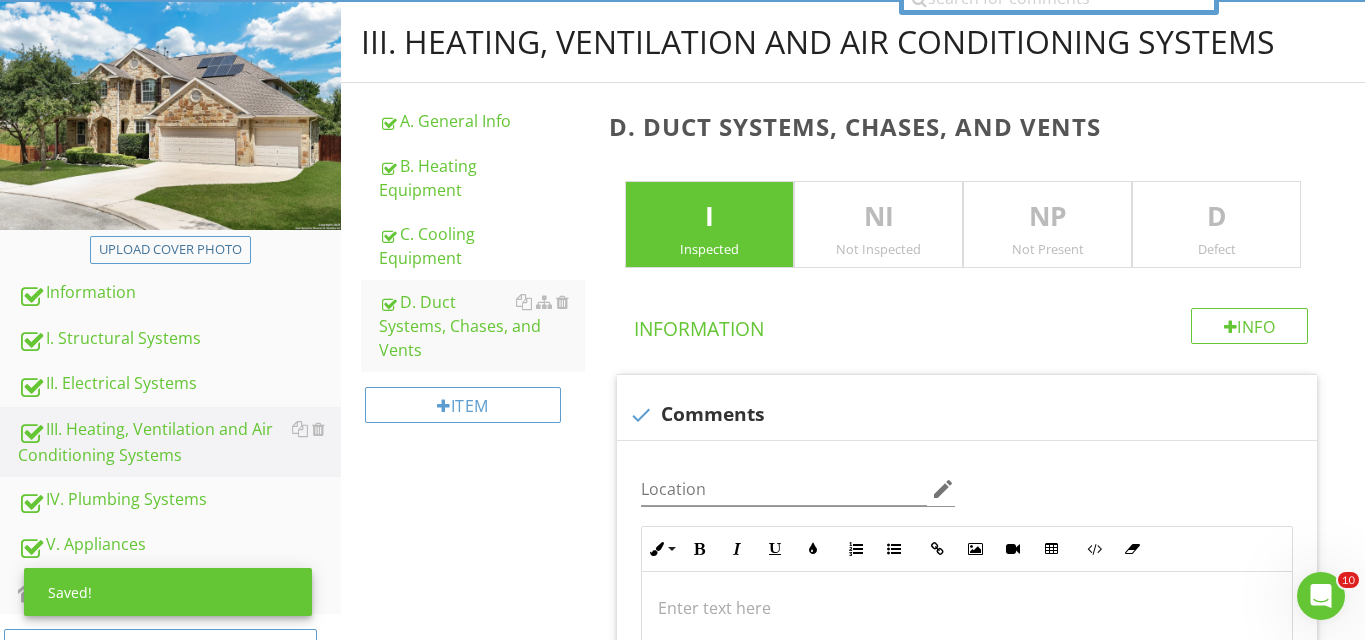 scroll, scrollTop: 186, scrollLeft: 0, axis: vertical 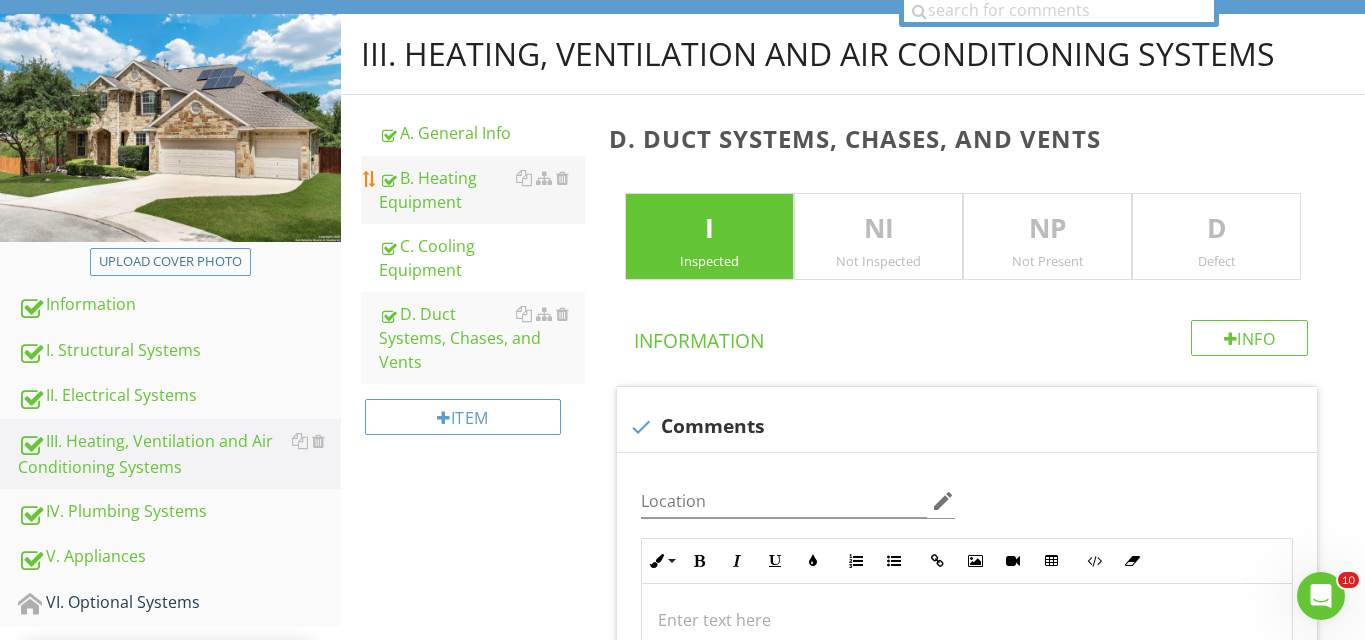 click on "B. Heating Equipment" at bounding box center (482, 190) 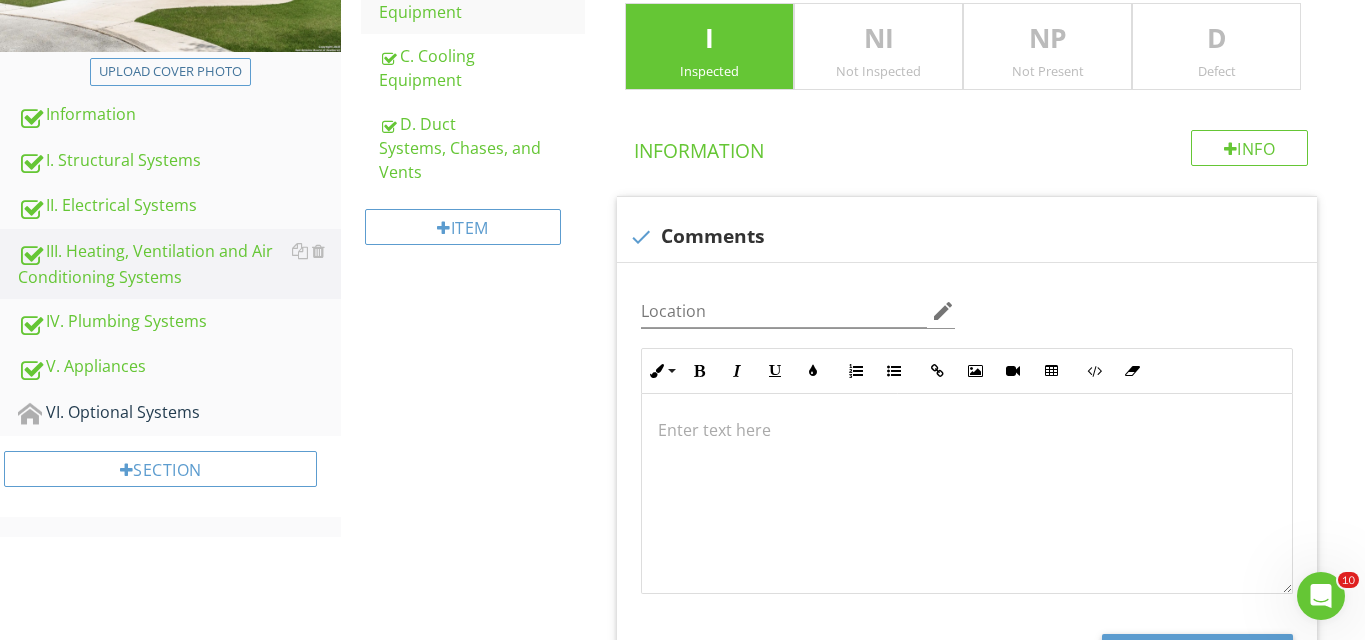 scroll, scrollTop: 428, scrollLeft: 0, axis: vertical 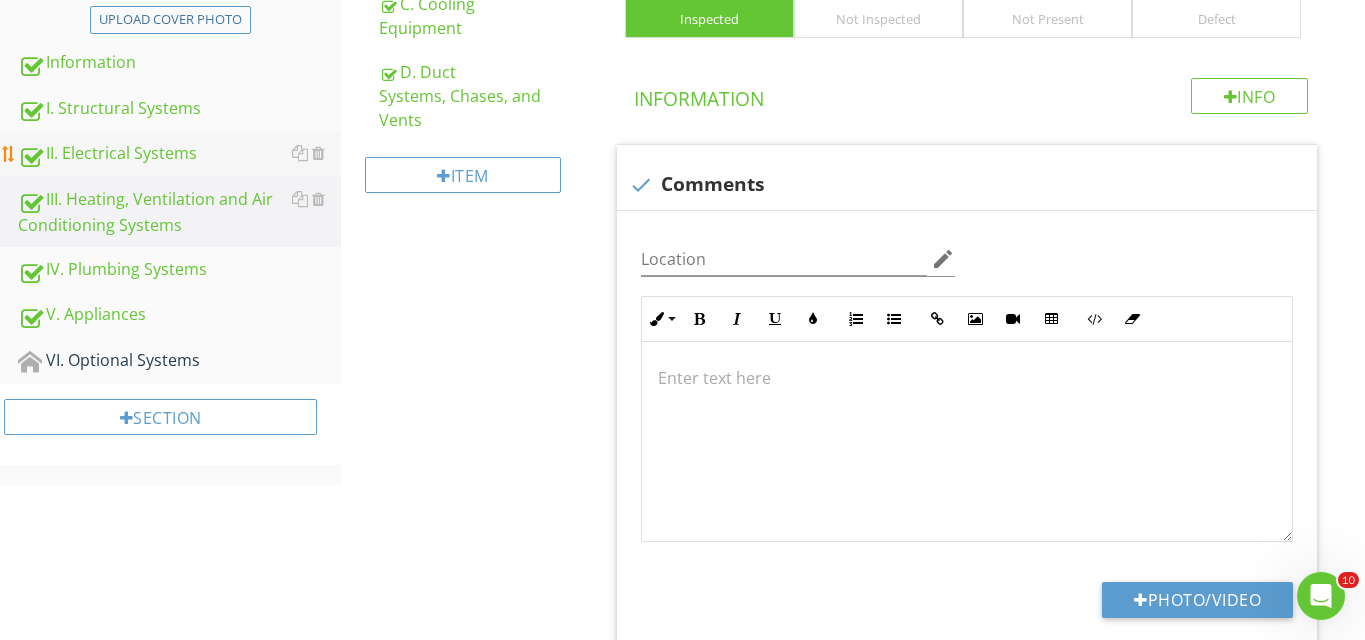 click on "II. Electrical Systems" at bounding box center [179, 154] 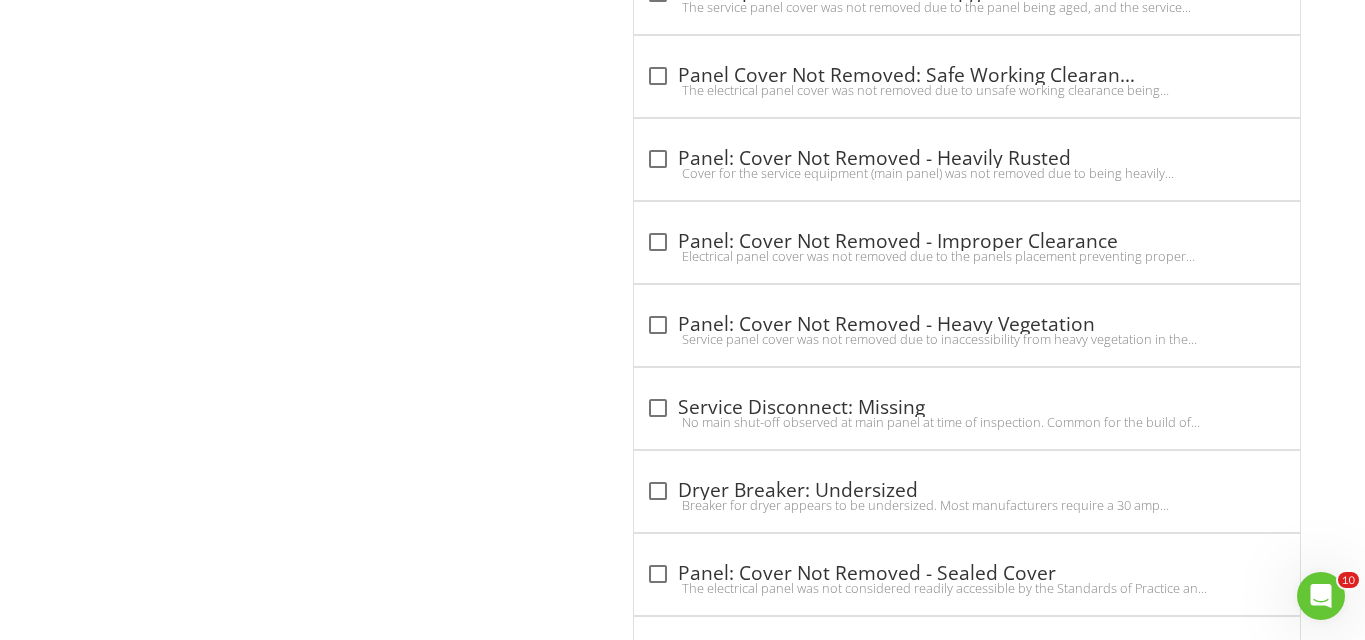 scroll, scrollTop: 6933, scrollLeft: 0, axis: vertical 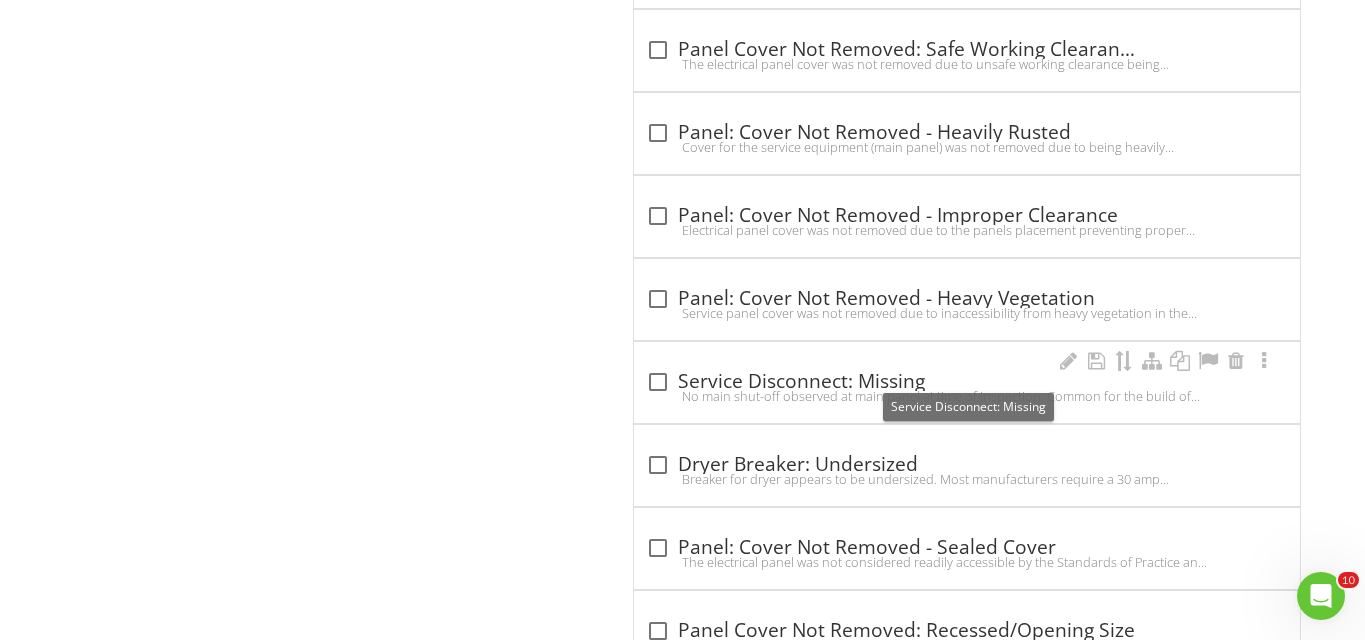 click at bounding box center (658, 382) 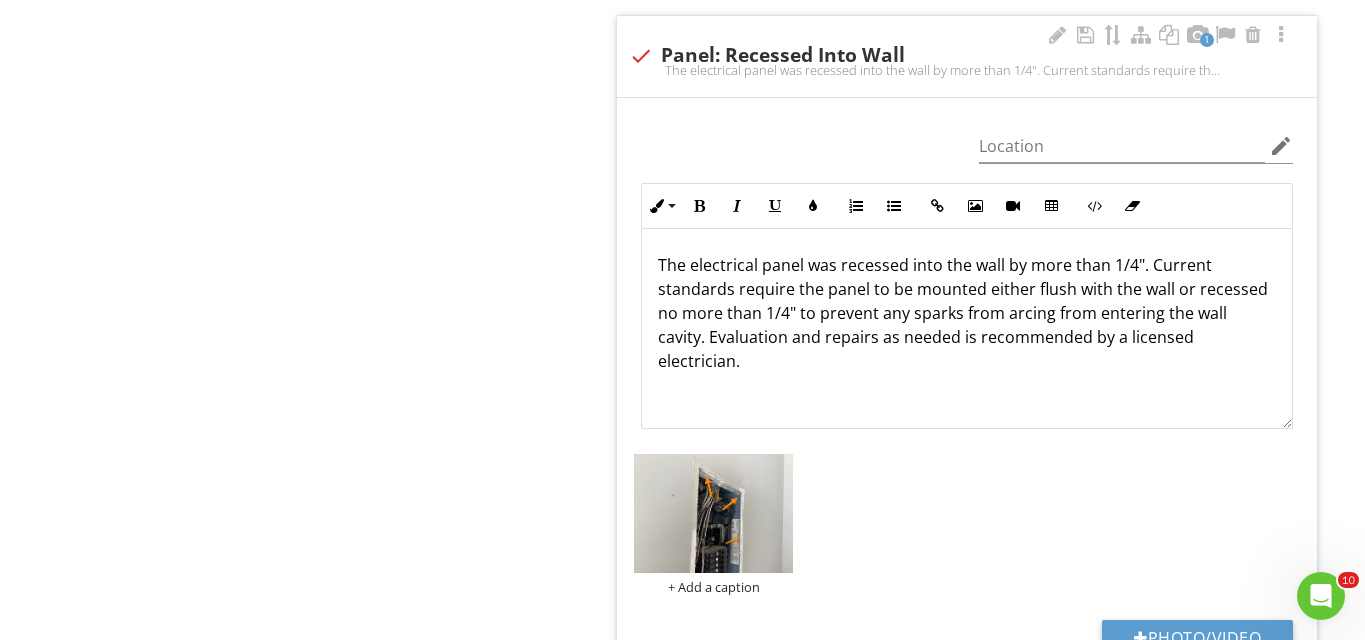 scroll, scrollTop: 17678, scrollLeft: 0, axis: vertical 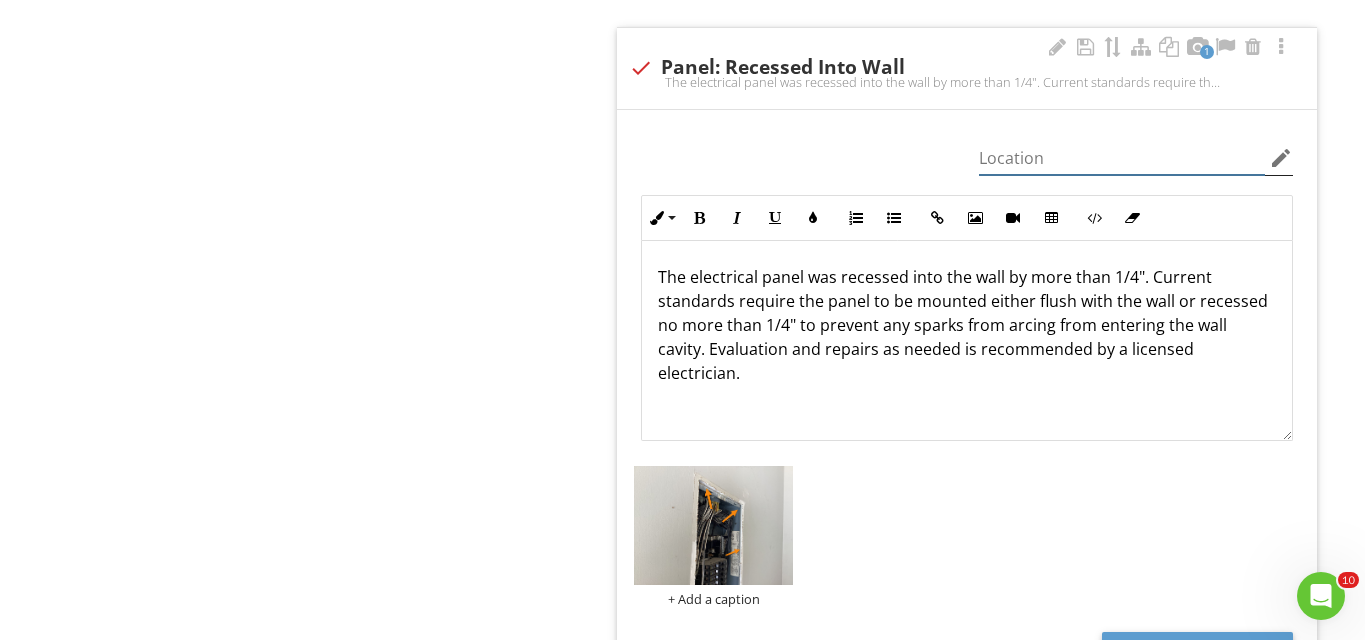 click at bounding box center [1122, 158] 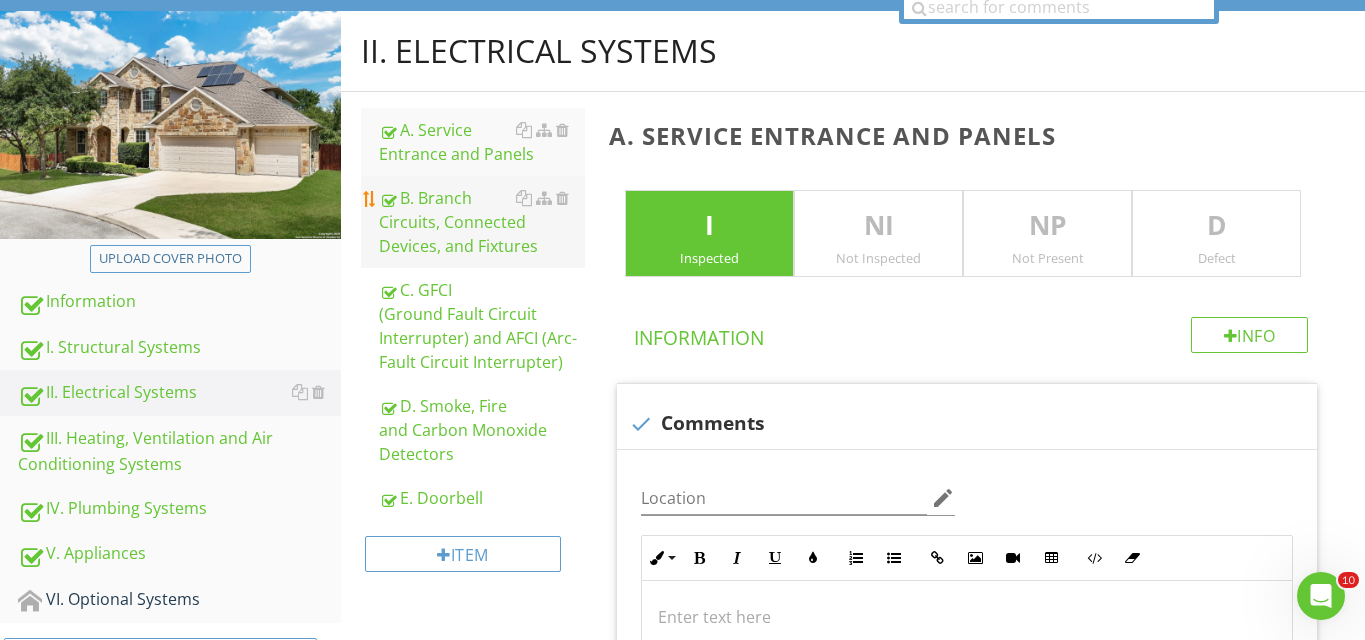 scroll, scrollTop: 193, scrollLeft: 0, axis: vertical 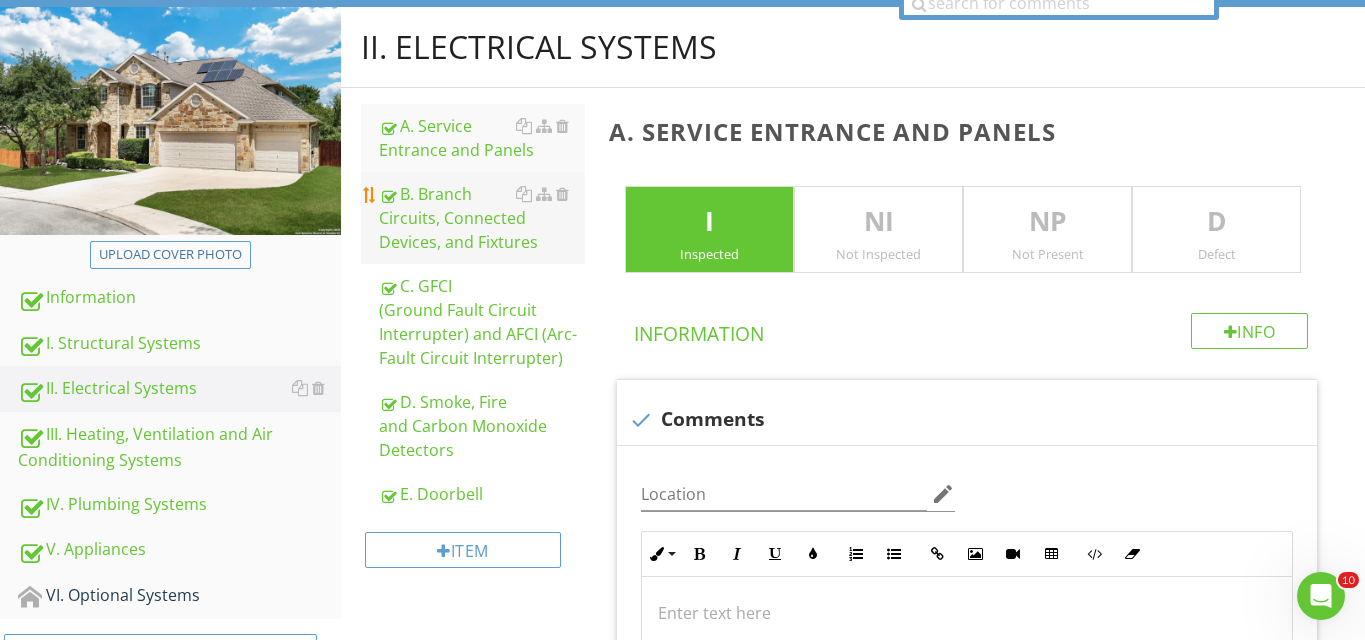 click on "B. Branch Circuits, Connected Devices, and Fixtures" at bounding box center (482, 218) 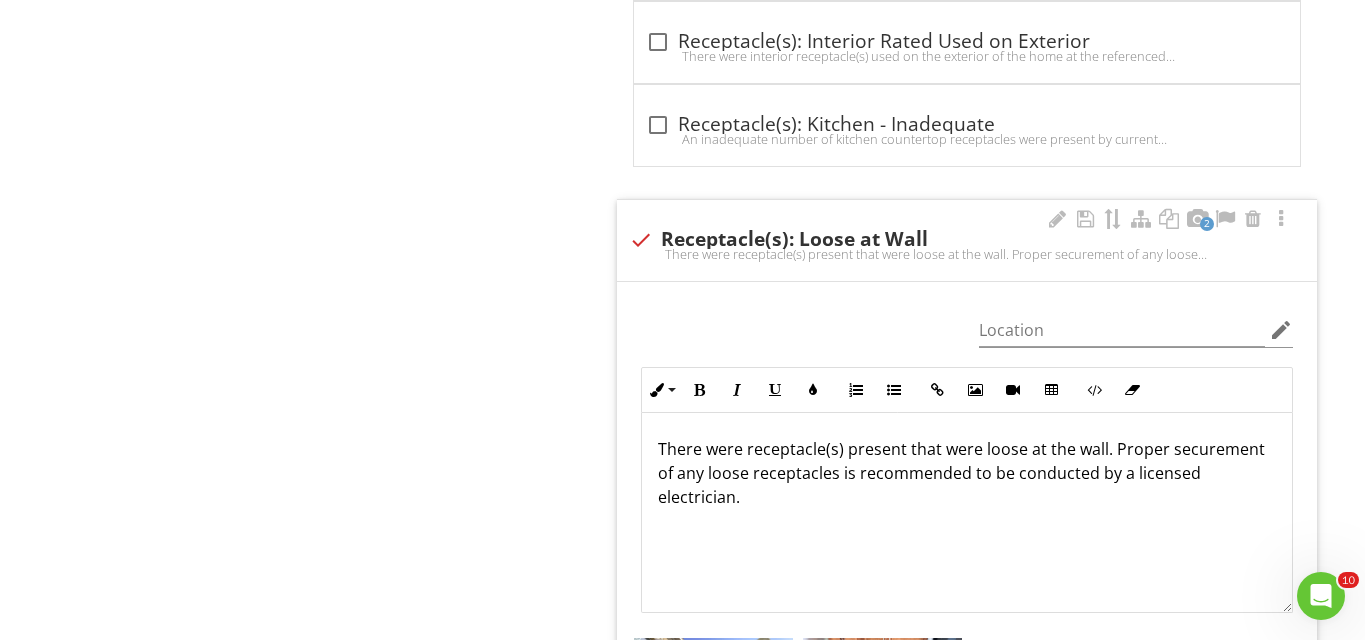 scroll, scrollTop: 12571, scrollLeft: 0, axis: vertical 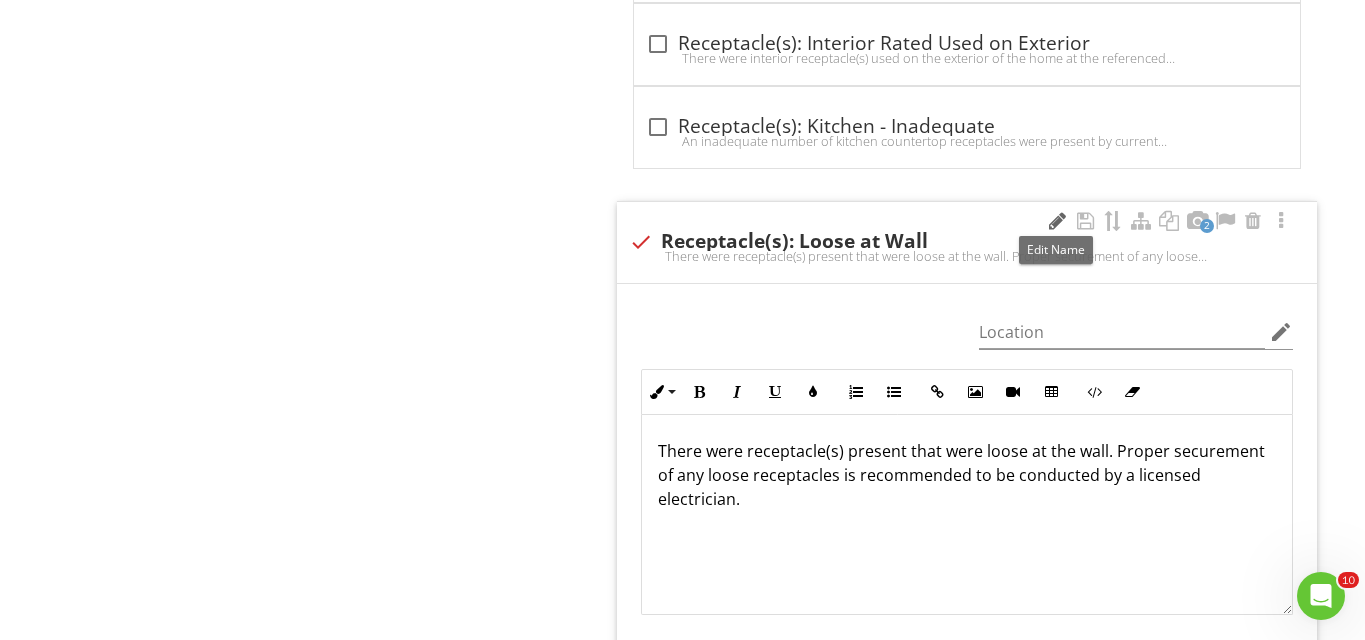 click at bounding box center (1057, 221) 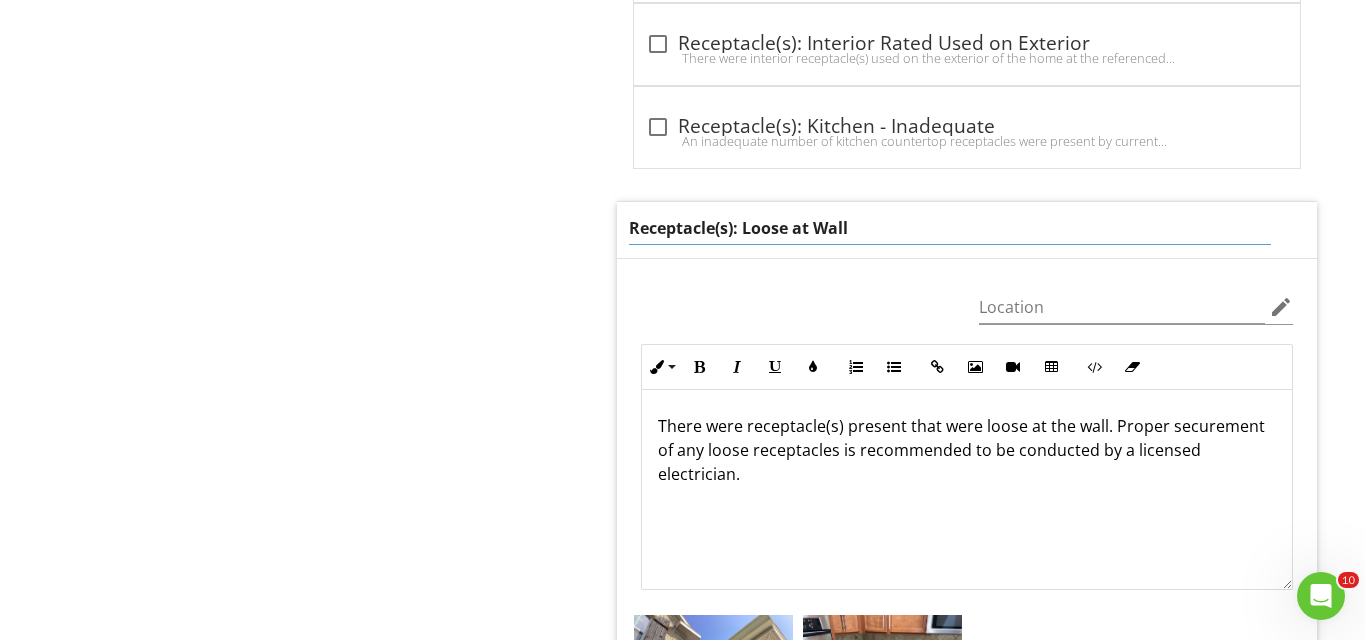 click on "Receptacle(s): Loose at Wall" at bounding box center (950, 228) 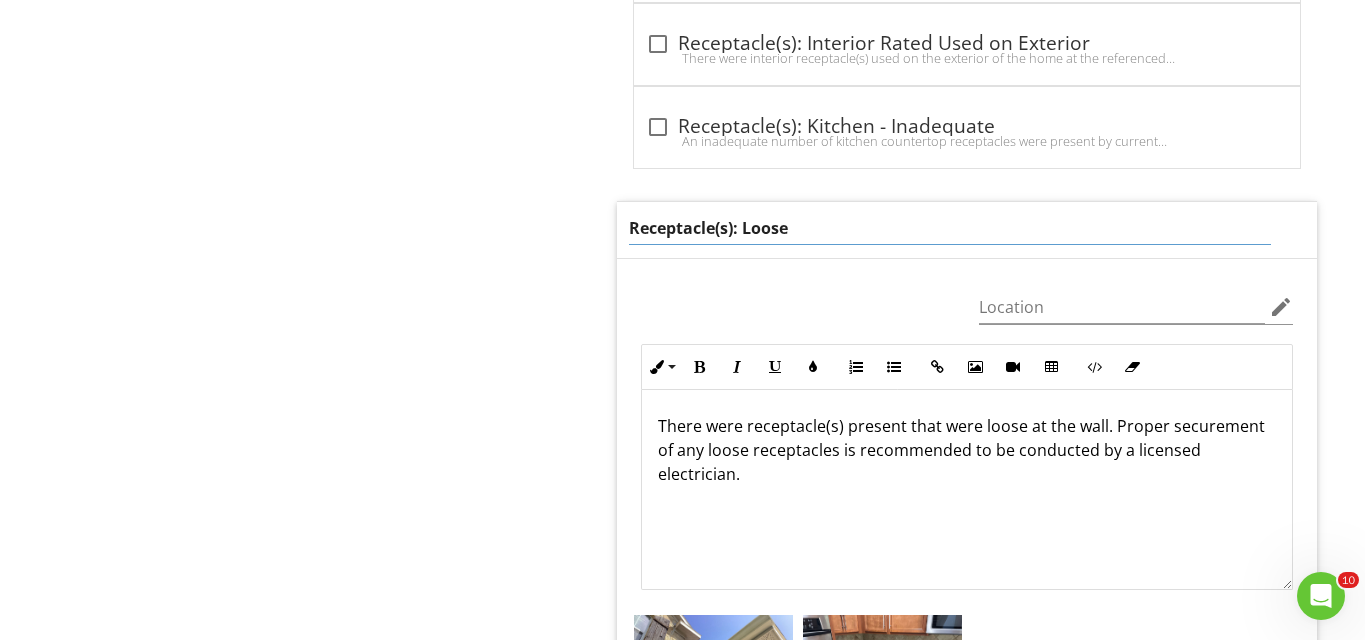 type on "Receptacle(s): Loose" 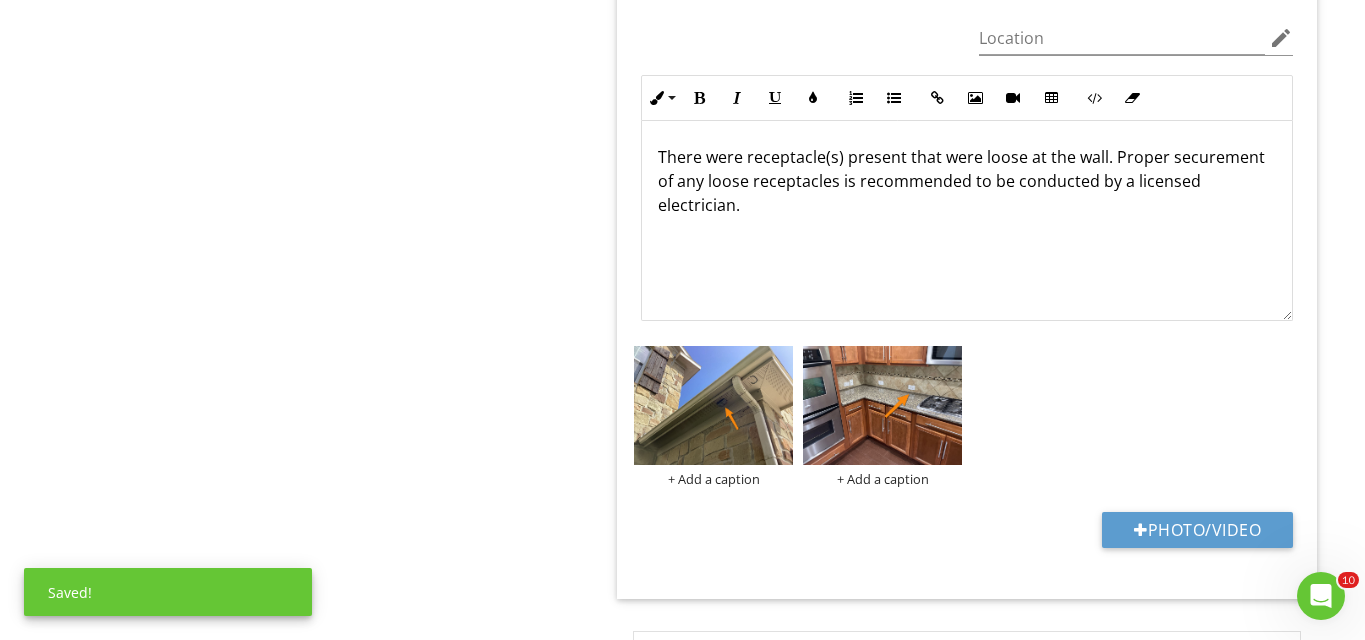scroll, scrollTop: 12828, scrollLeft: 0, axis: vertical 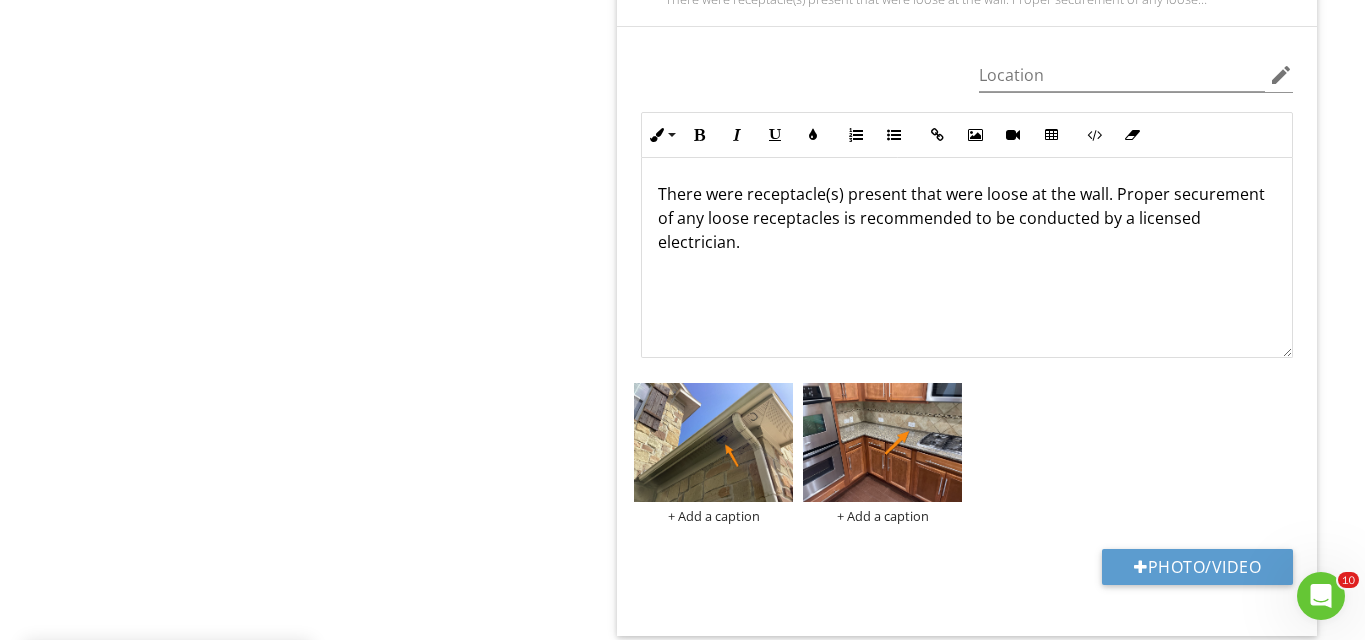 click on "There were receptacle(s) present that were loose at the wall. Proper securement of any loose receptacles is recommended to be conducted by a licensed electrician." at bounding box center (967, 258) 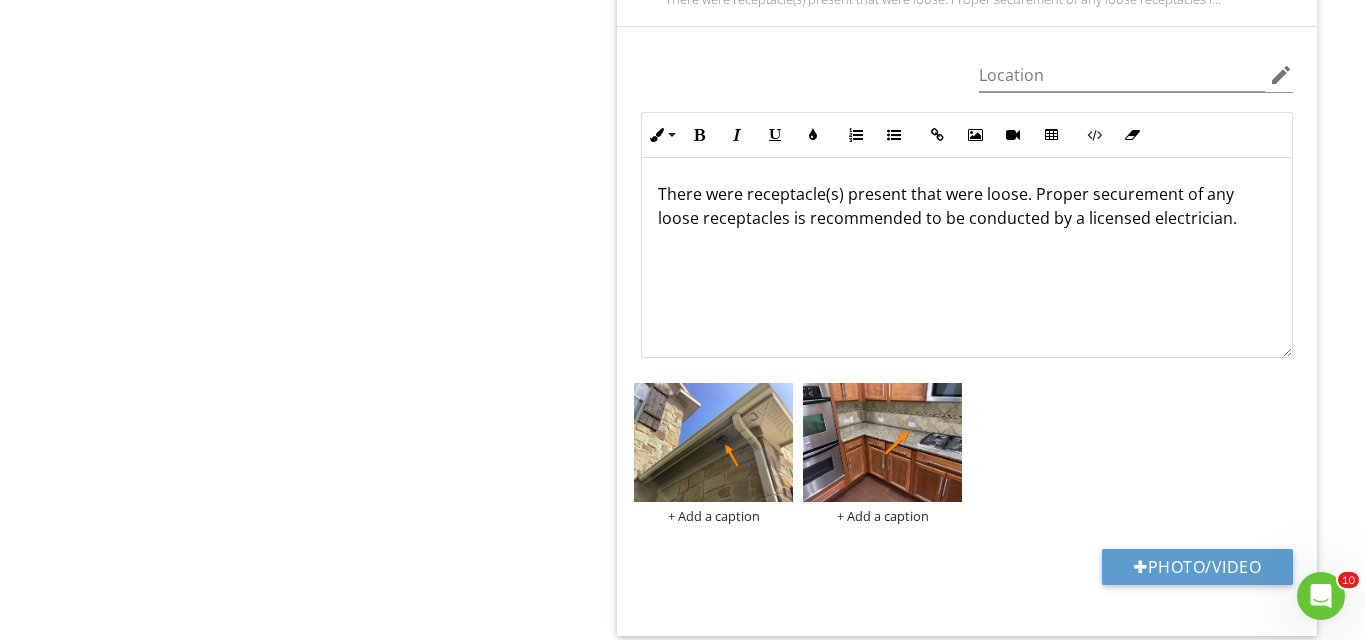click on "There were receptacle(s) present that were loose. Proper securement of any loose receptacles is recommended to be conducted by a licensed electrician." at bounding box center (967, 206) 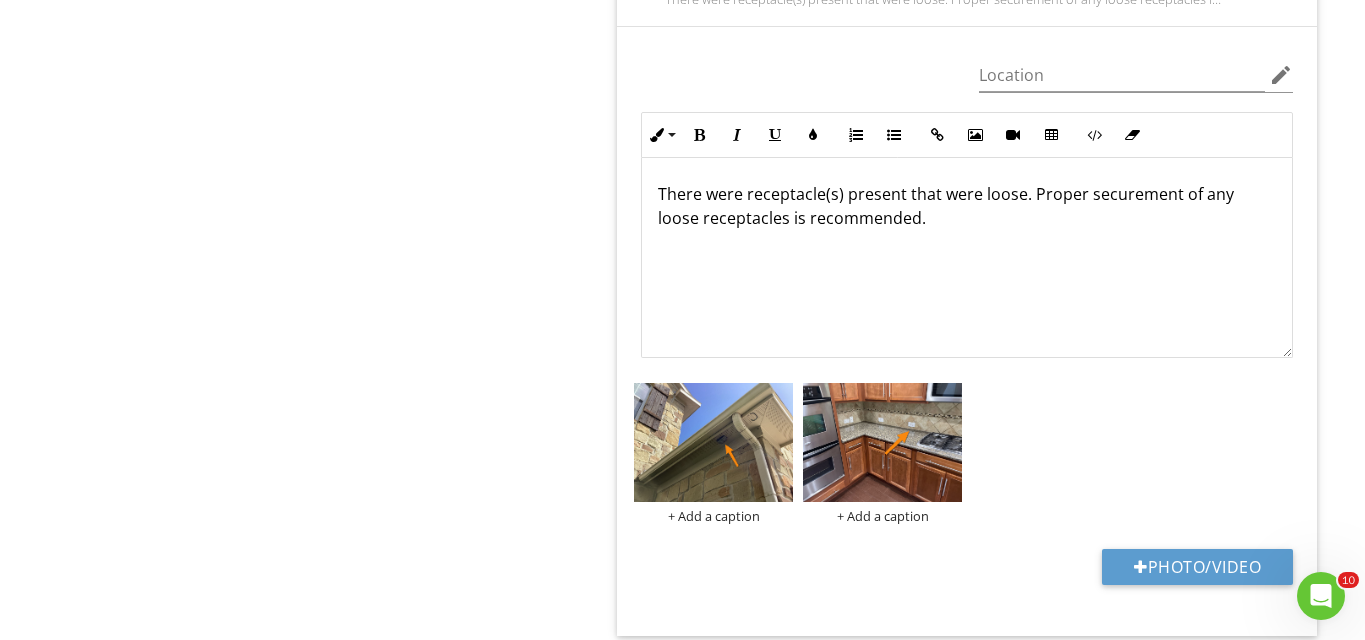 click on "Location edit       Inline Style XLarge Large Normal Small Light Small/Light Bold Italic Underline Colors Ordered List Unordered List Insert Link Insert Image Insert Video Insert Table Code View Clear Formatting There were receptacle(s) present that were loose. Proper securement of any loose receptacles is recommended. Enter text here <p>There were receptacle(s) present that were loose. Proper securement of any loose receptacles is recommended.</p>               + Add a caption         + Add a caption
Photo/Video" at bounding box center [967, 331] 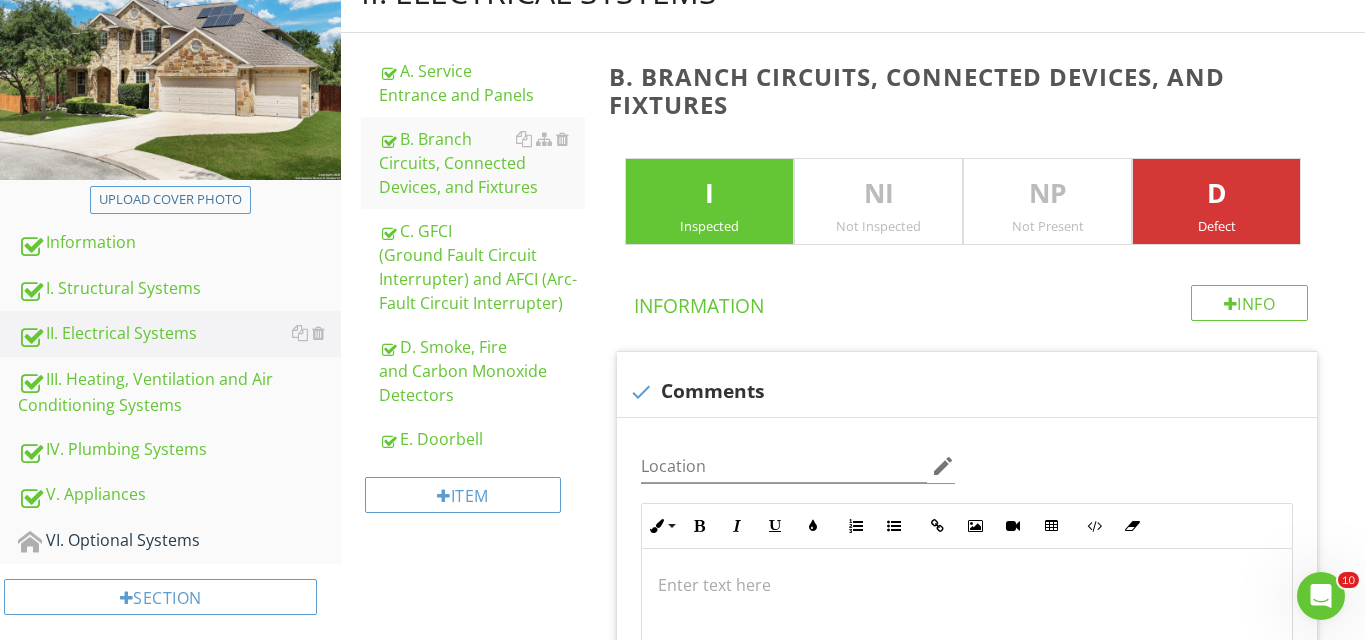 scroll, scrollTop: 289, scrollLeft: 0, axis: vertical 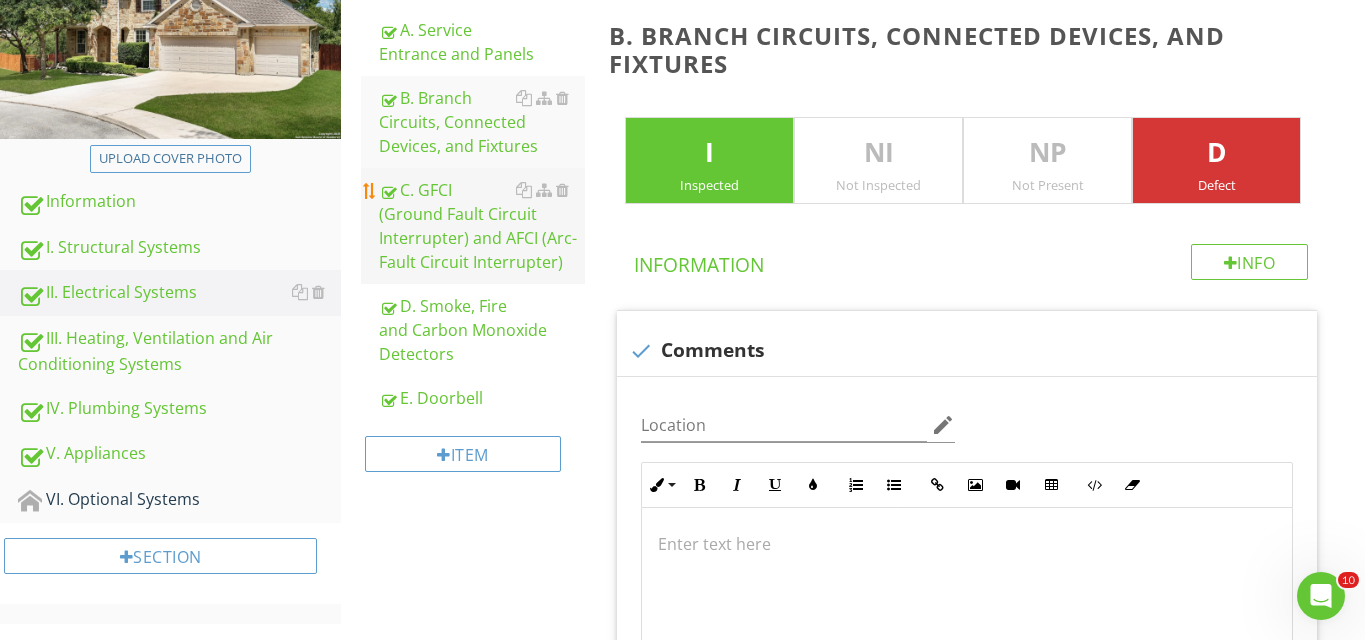 click on "C. GFCI (Ground Fault Circuit Interrupter) and AFCI (Arc-Fault Circuit Interrupter)" at bounding box center [482, 226] 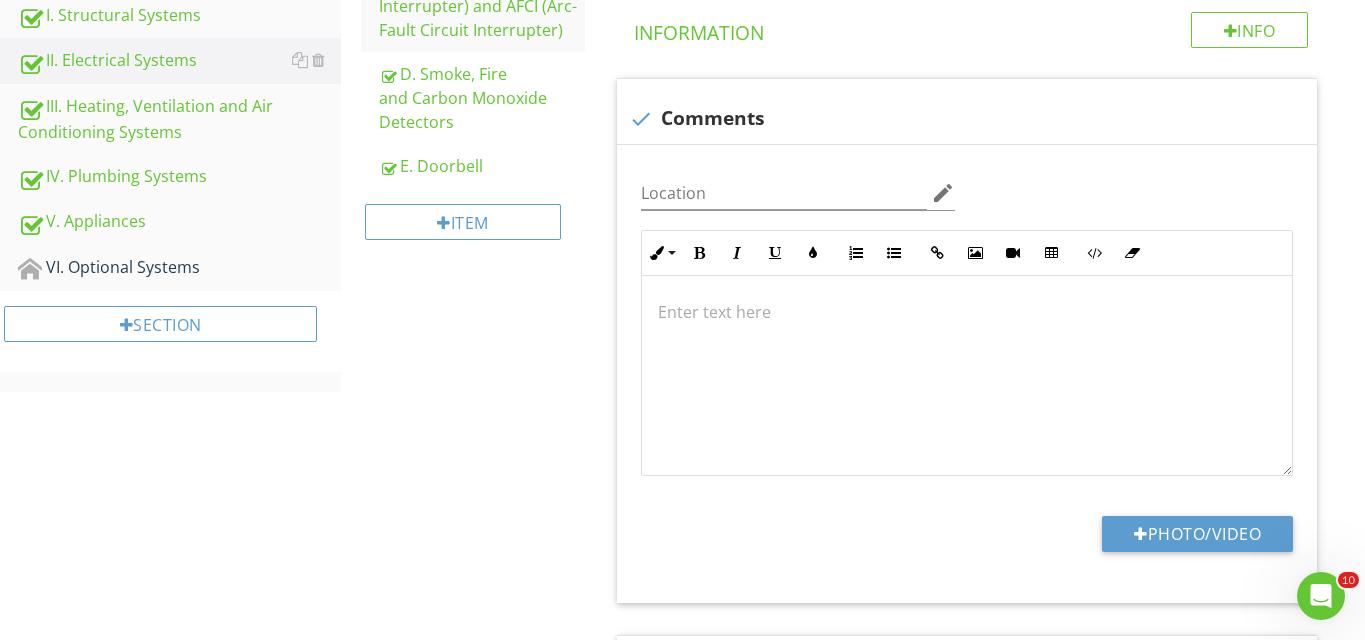 scroll, scrollTop: 425, scrollLeft: 0, axis: vertical 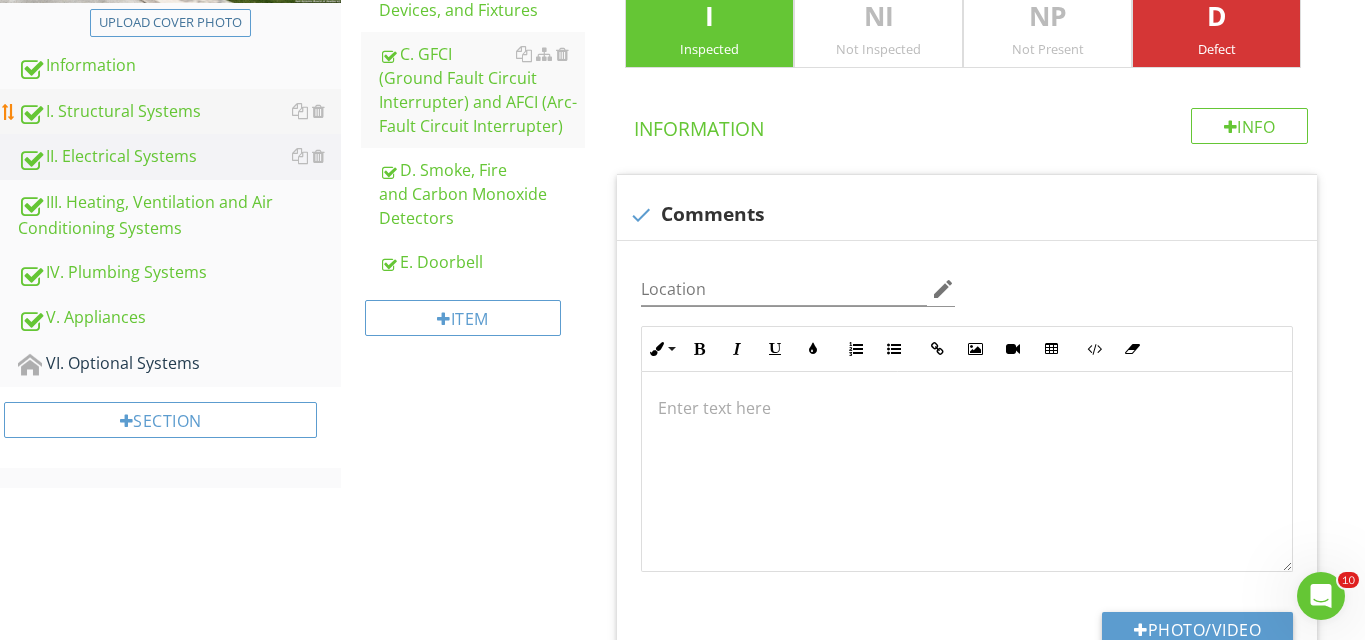 click on "I. Structural Systems" at bounding box center [179, 112] 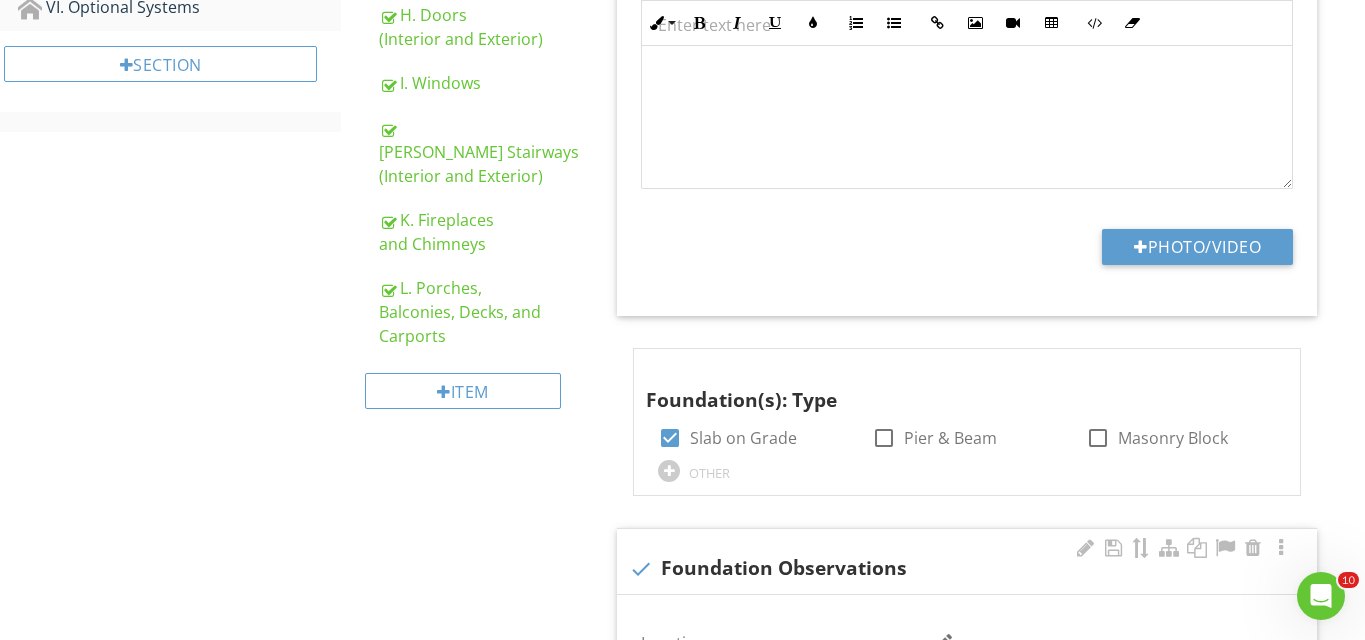 scroll, scrollTop: 781, scrollLeft: 0, axis: vertical 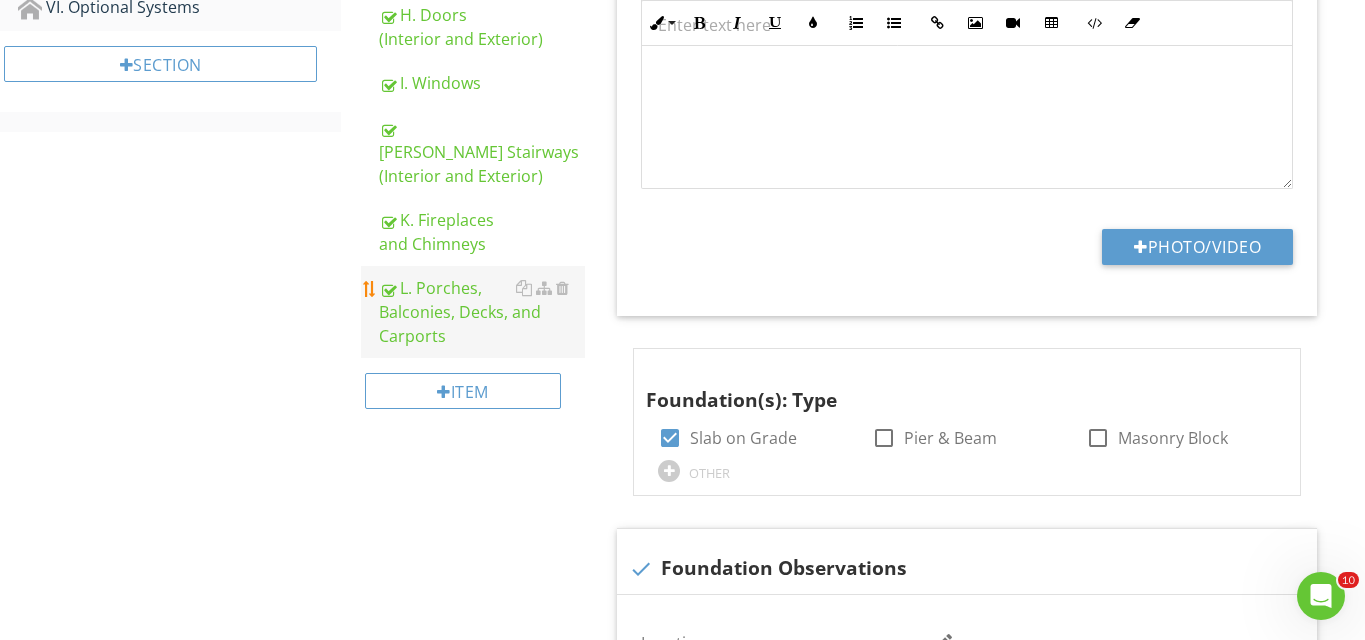 click on "L. Porches, Balconies, Decks, and Carports" at bounding box center (482, 312) 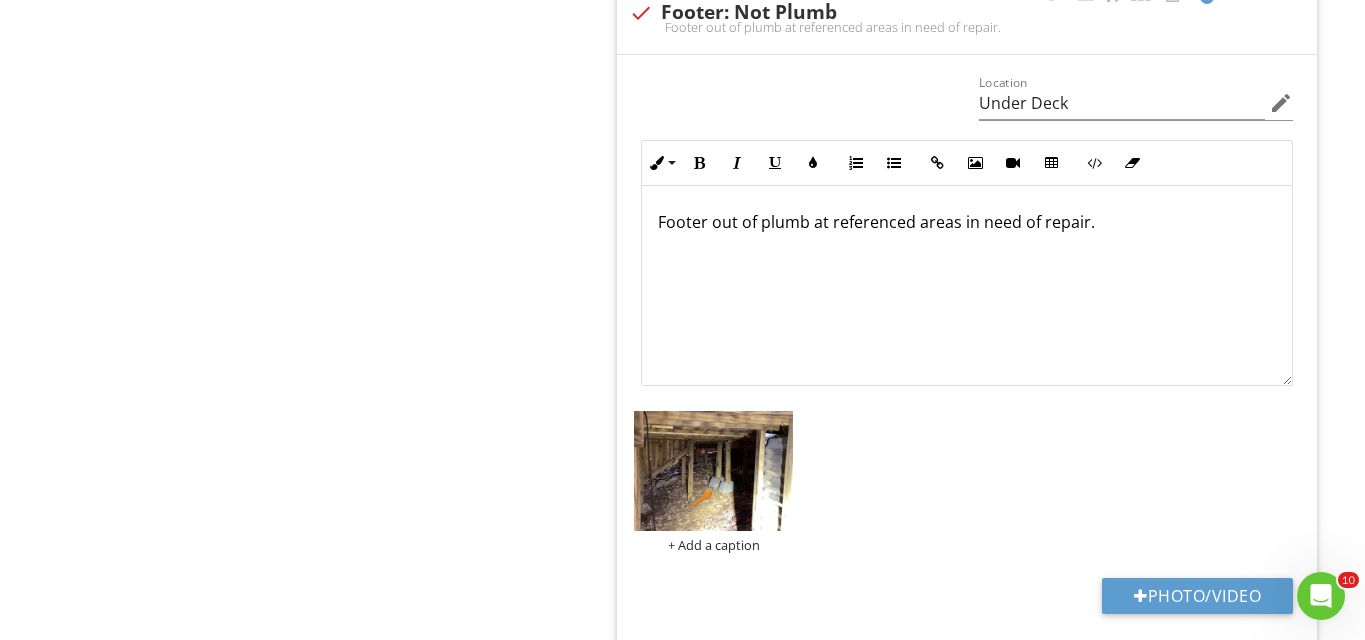 scroll, scrollTop: 6032, scrollLeft: 0, axis: vertical 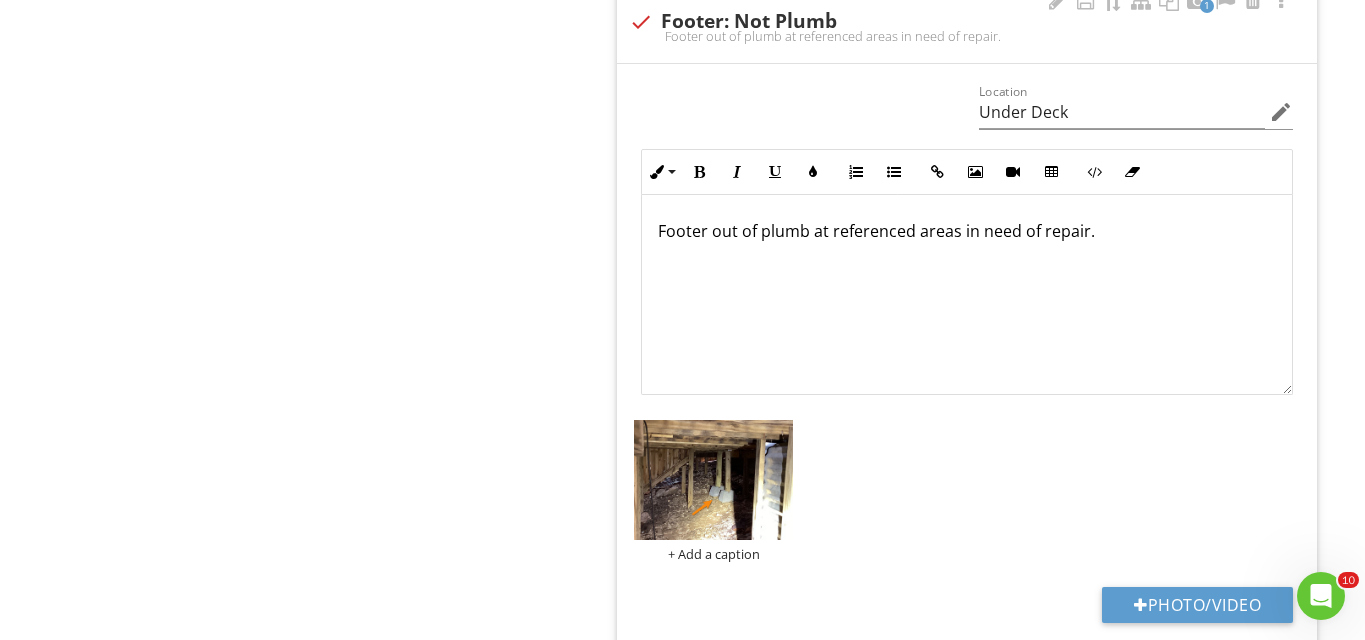 click on "Footer out of plumb at referenced areas in need of repair." at bounding box center (967, 231) 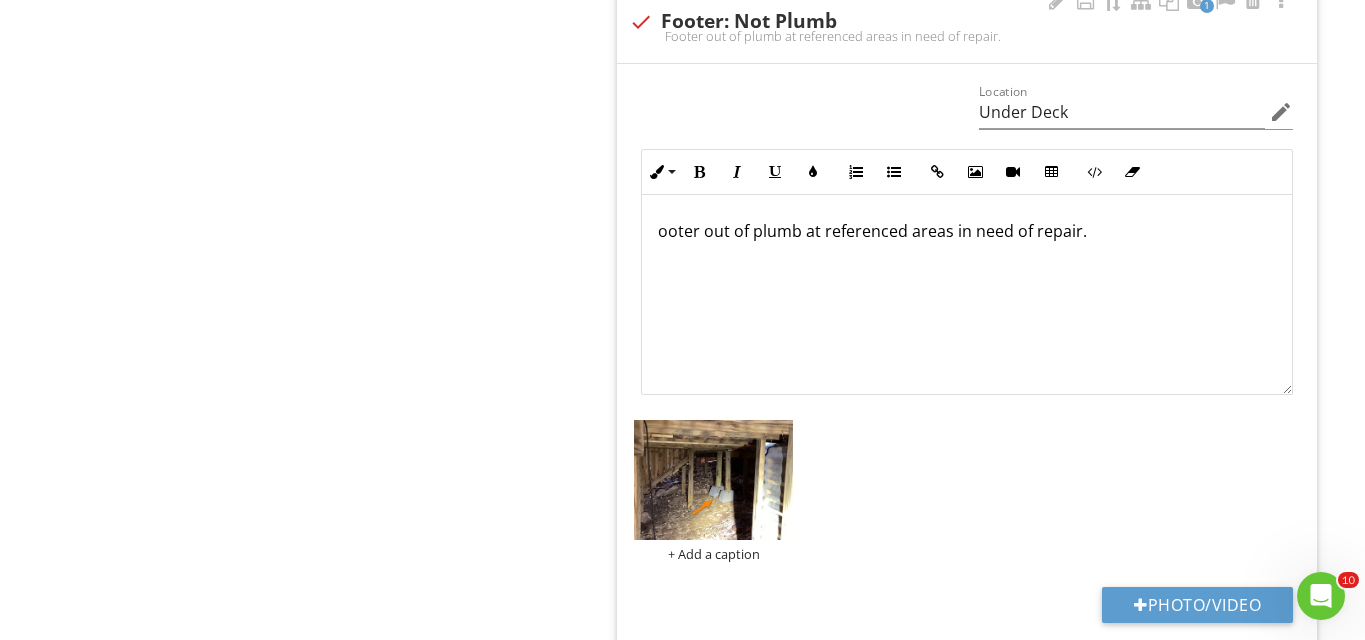 type 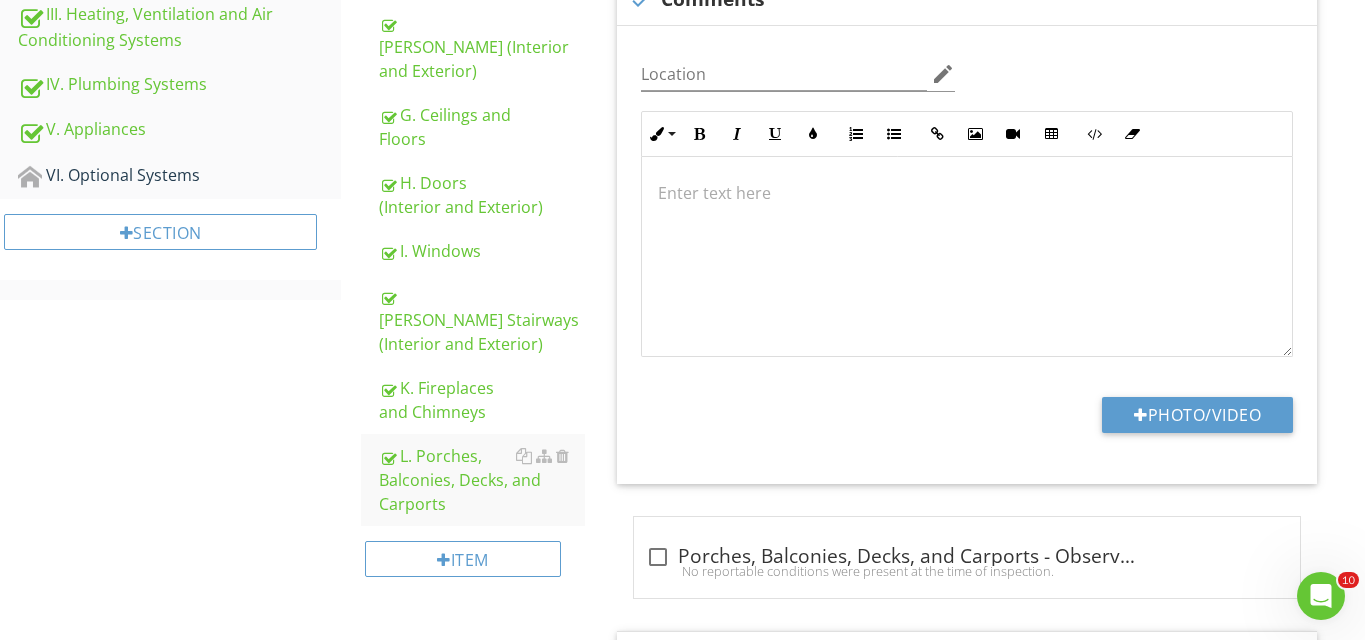 scroll, scrollTop: 616, scrollLeft: 0, axis: vertical 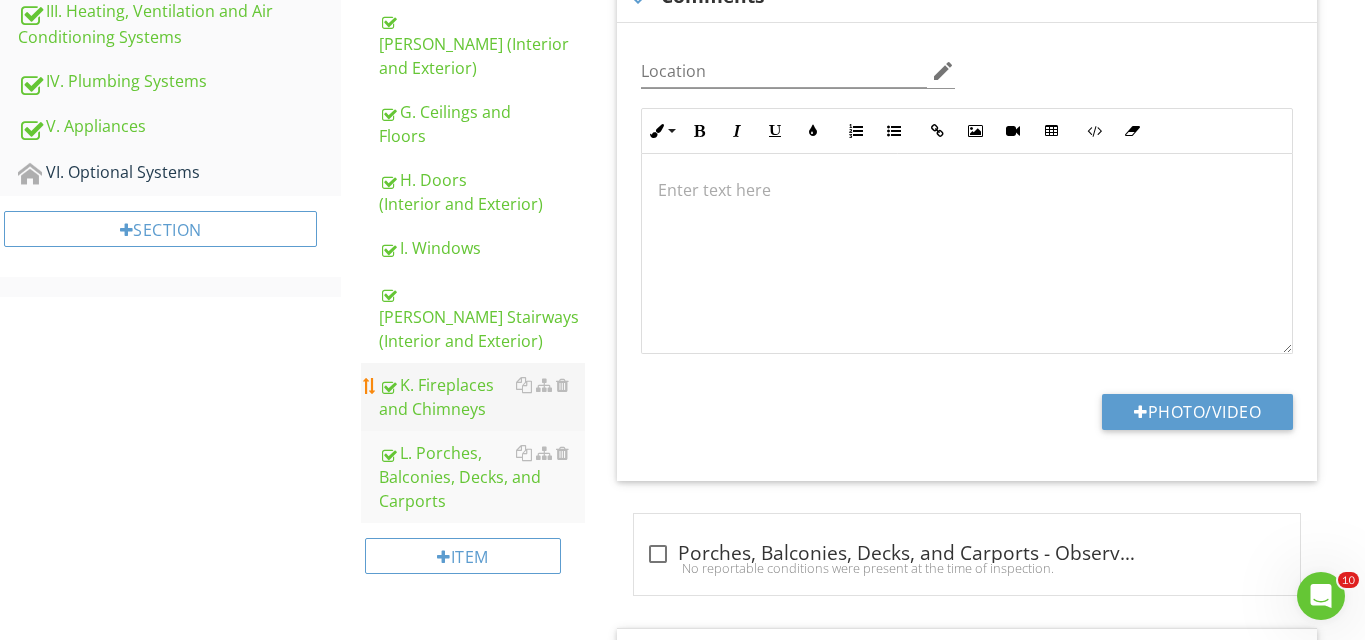 click on "K. Fireplaces and Chimneys" at bounding box center [482, 397] 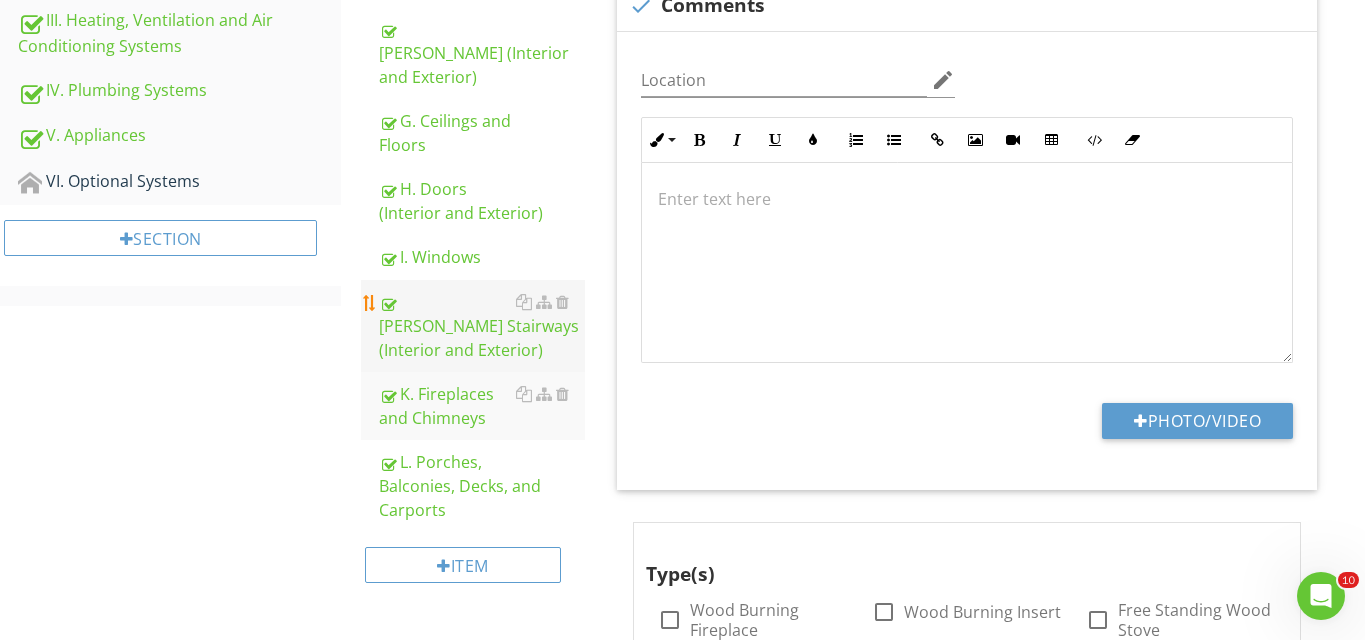 scroll, scrollTop: 612, scrollLeft: 0, axis: vertical 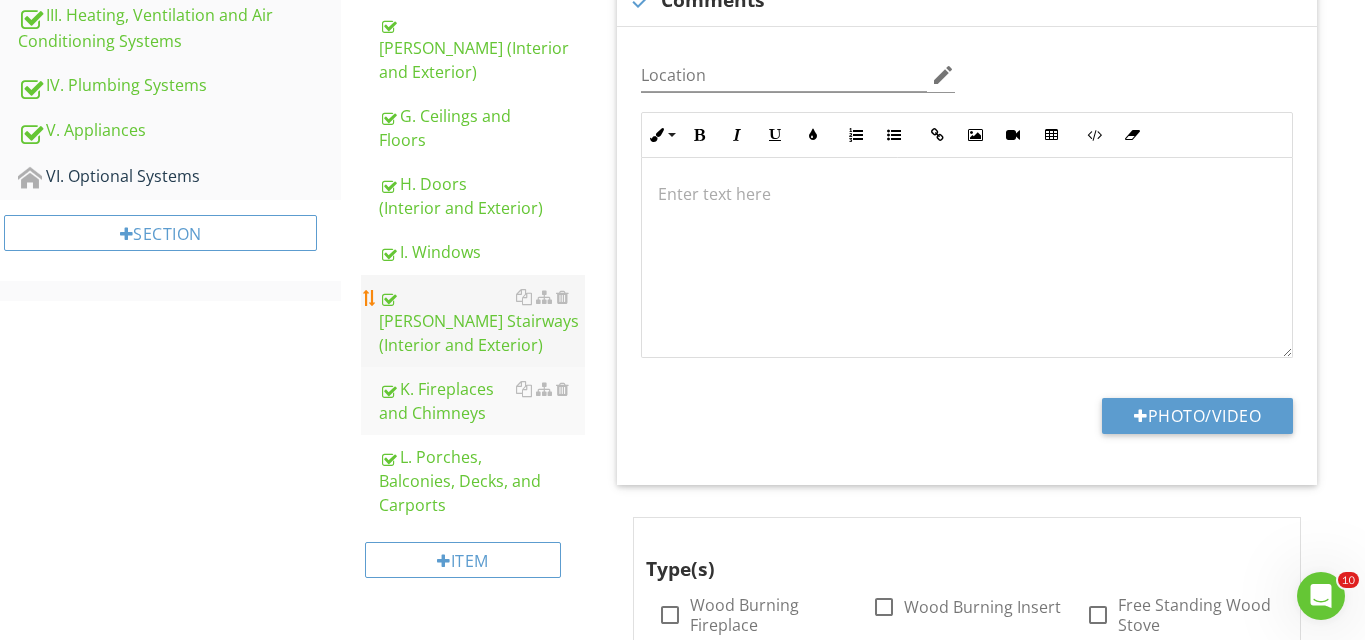 click on "[PERSON_NAME] Stairways (Interior and Exterior)" at bounding box center [482, 321] 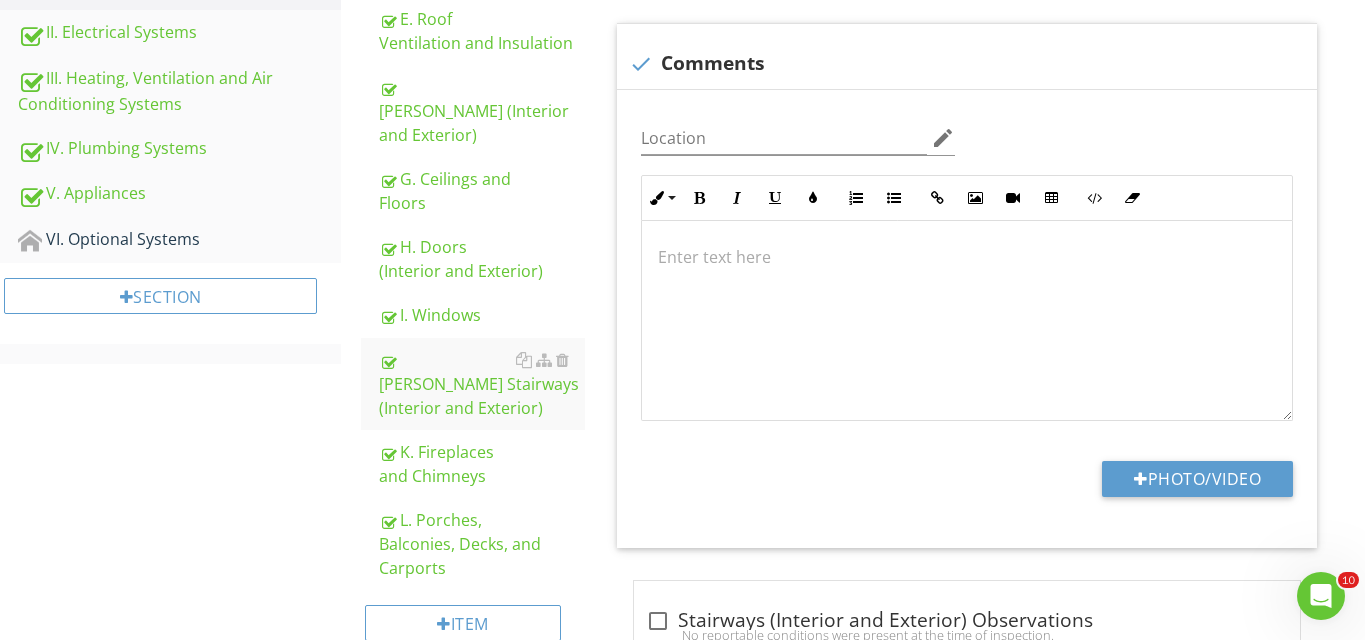 scroll, scrollTop: 513, scrollLeft: 0, axis: vertical 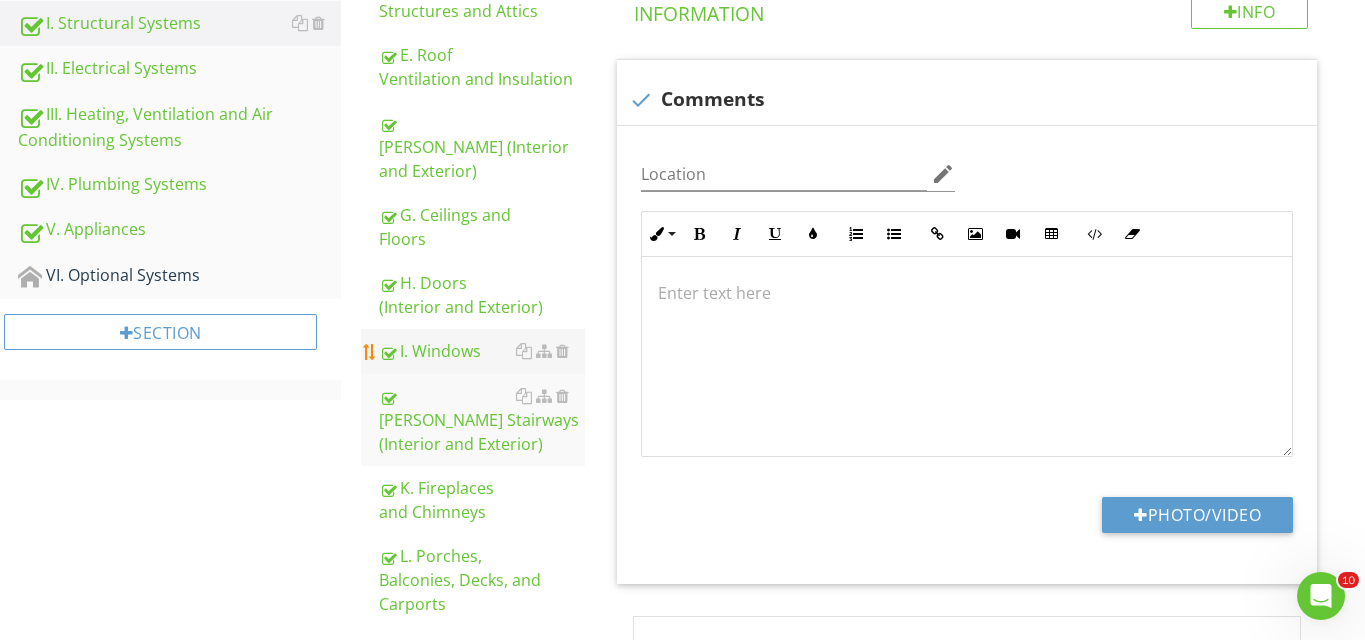 click on "I. Windows" at bounding box center (482, 351) 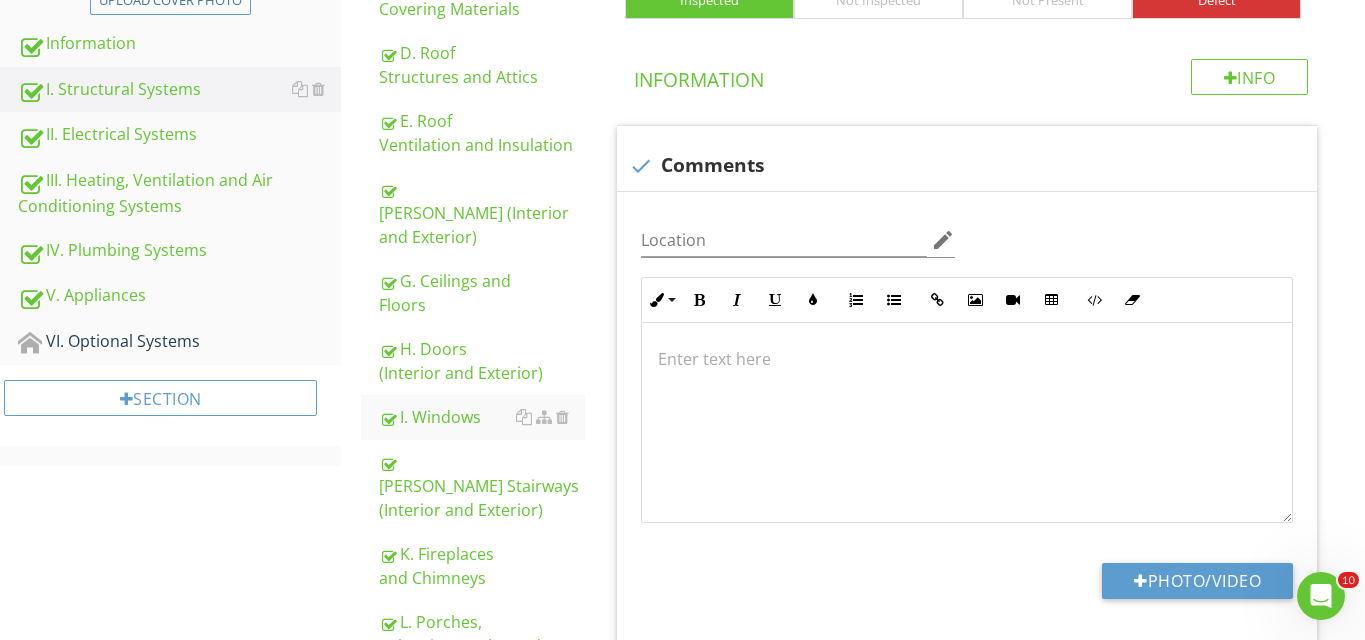 scroll, scrollTop: 468, scrollLeft: 0, axis: vertical 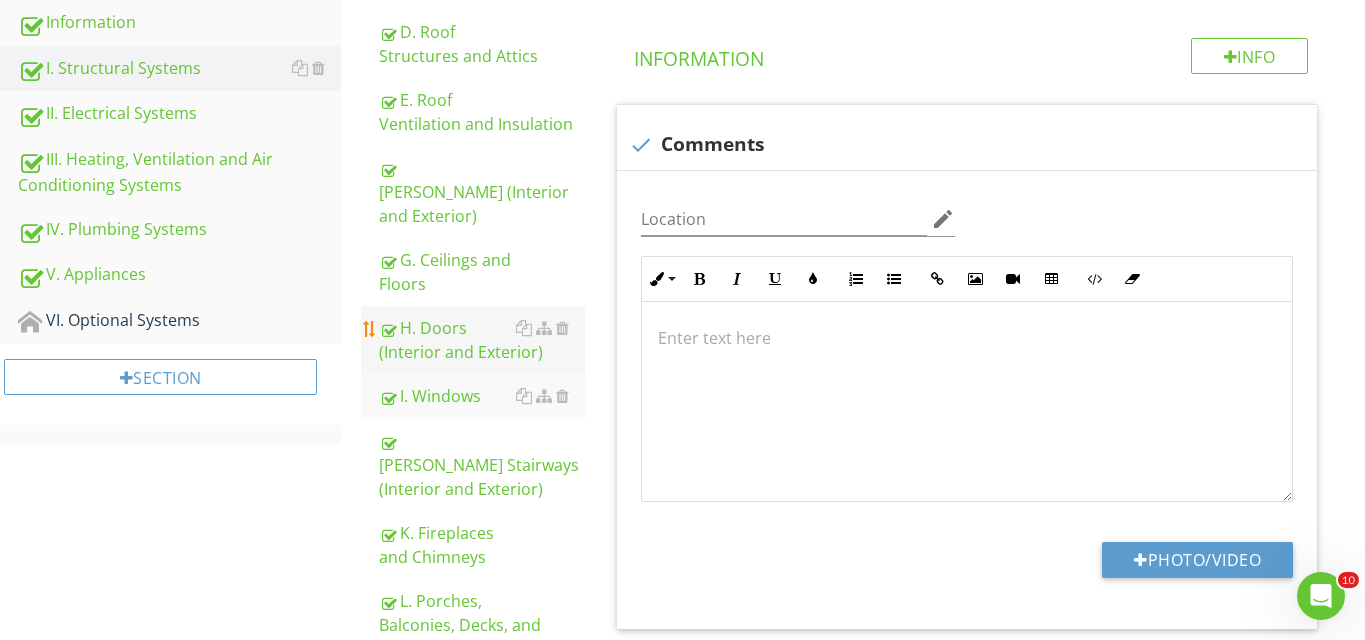 click on "H. Doors (Interior and Exterior)" at bounding box center [482, 340] 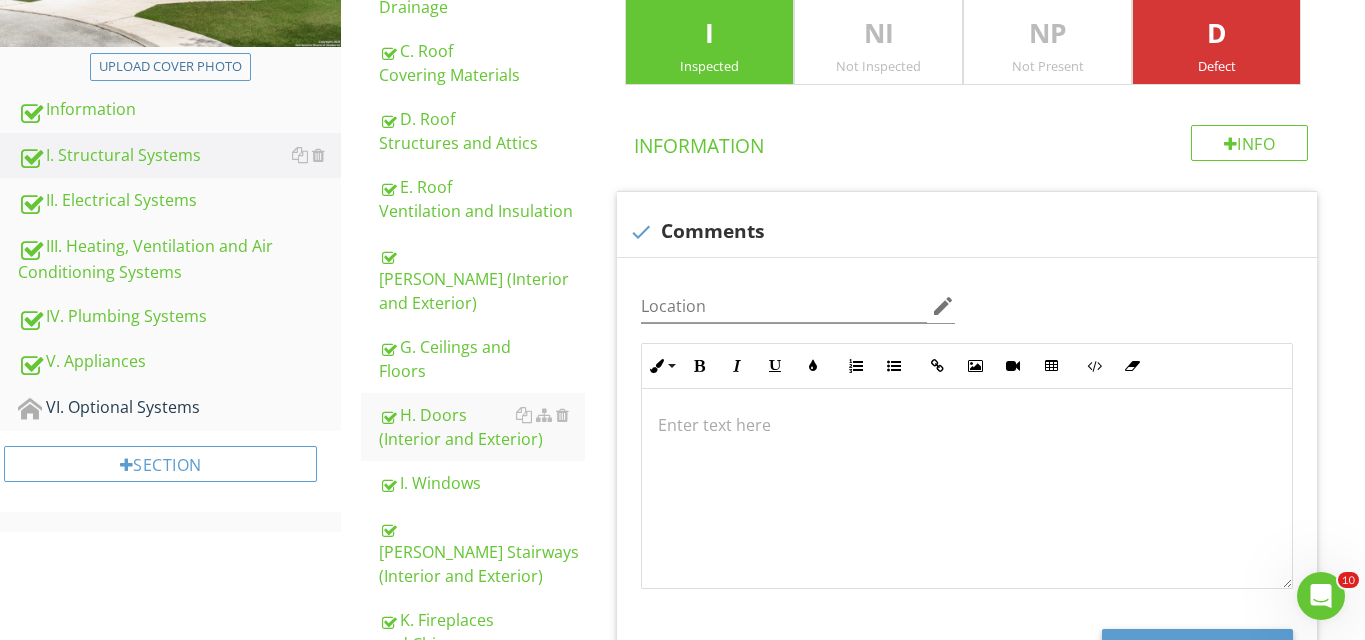 scroll, scrollTop: 378, scrollLeft: 0, axis: vertical 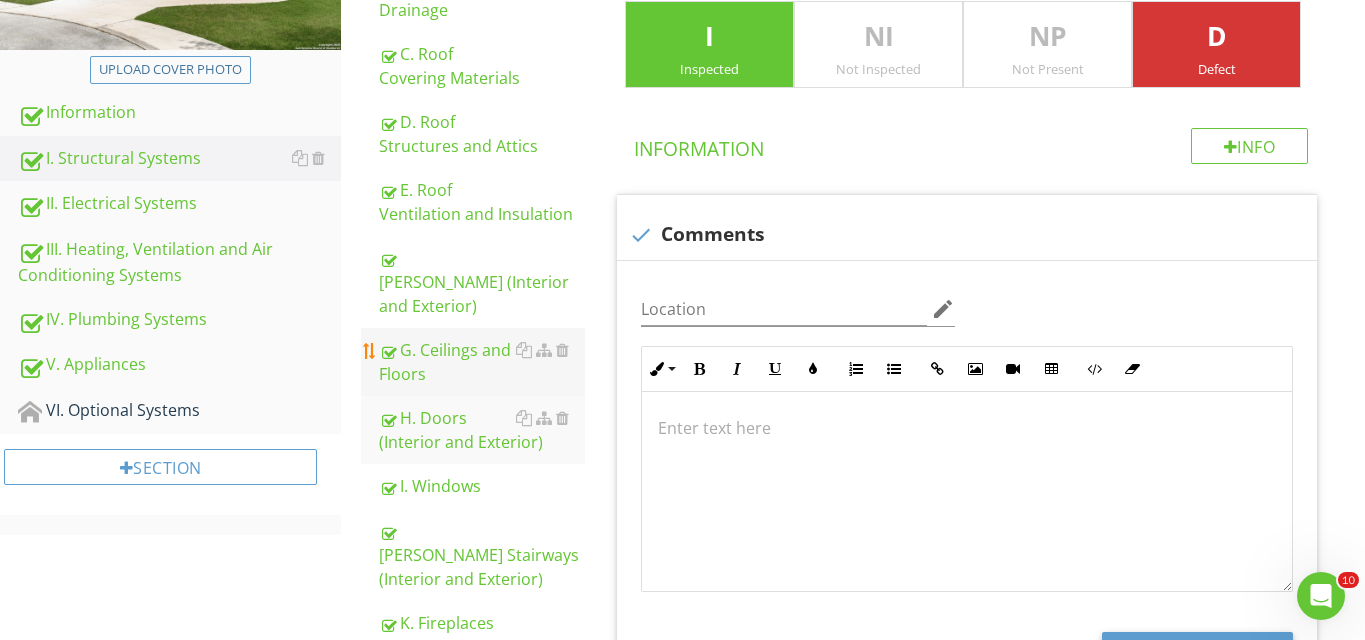 click on "G. Ceilings and Floors" at bounding box center (482, 362) 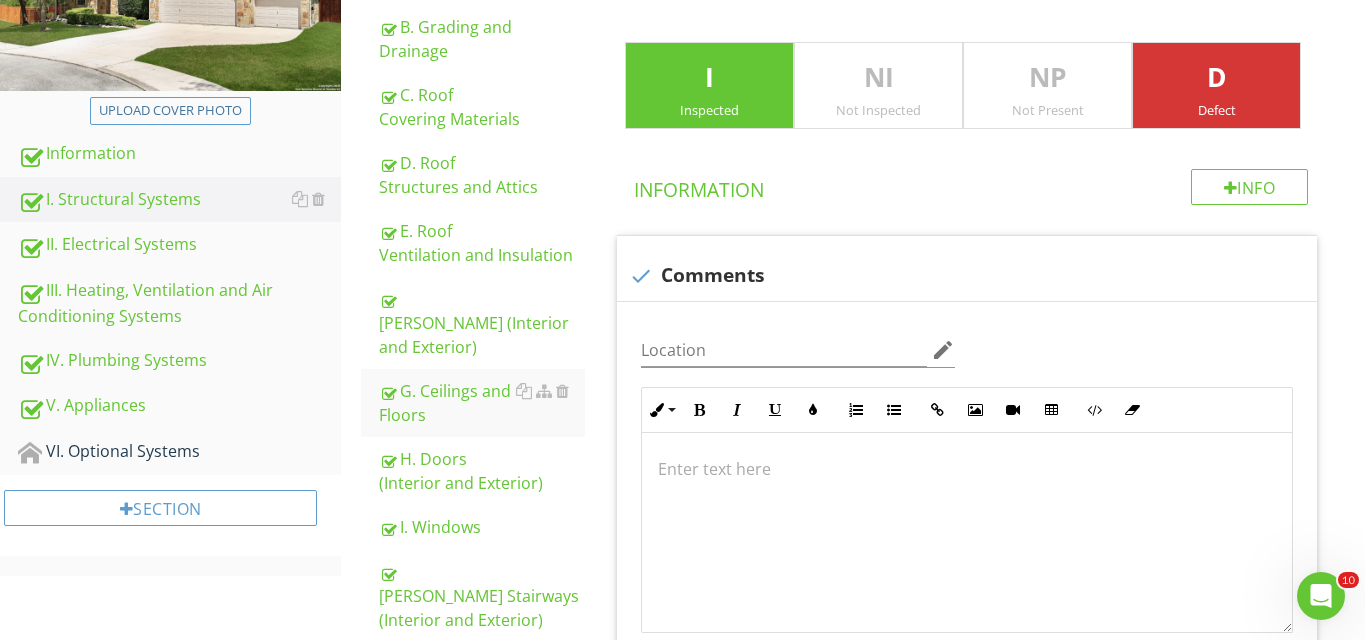 scroll, scrollTop: 334, scrollLeft: 0, axis: vertical 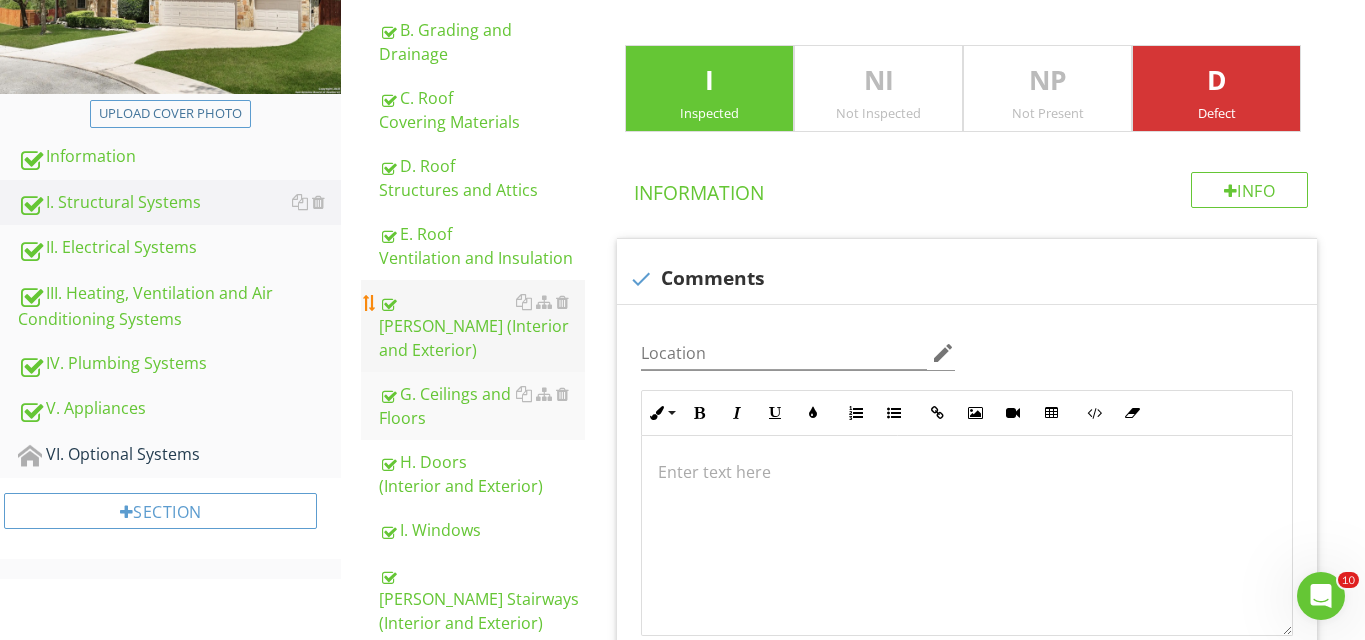 click on "[PERSON_NAME] (Interior and Exterior)" at bounding box center (482, 326) 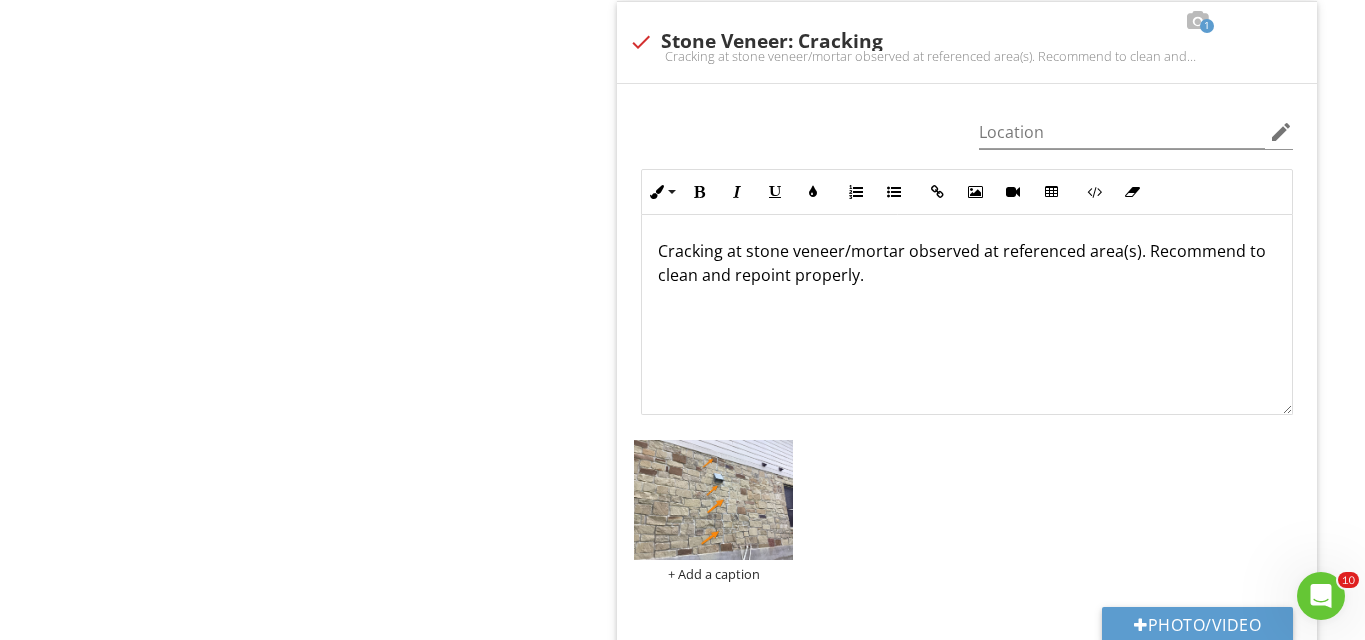 scroll, scrollTop: 13437, scrollLeft: 0, axis: vertical 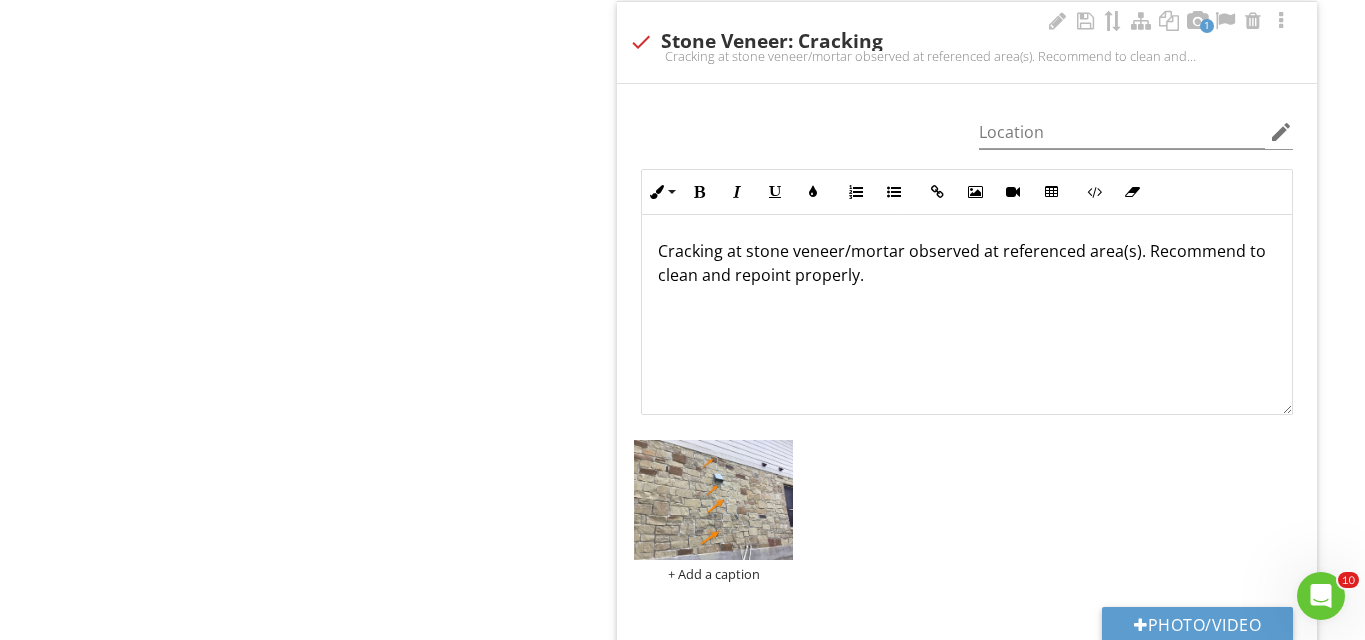 click on "Cracking at stone veneer/mortar observed at referenced area(s). Recommend to clean and repoint properly." at bounding box center (967, 263) 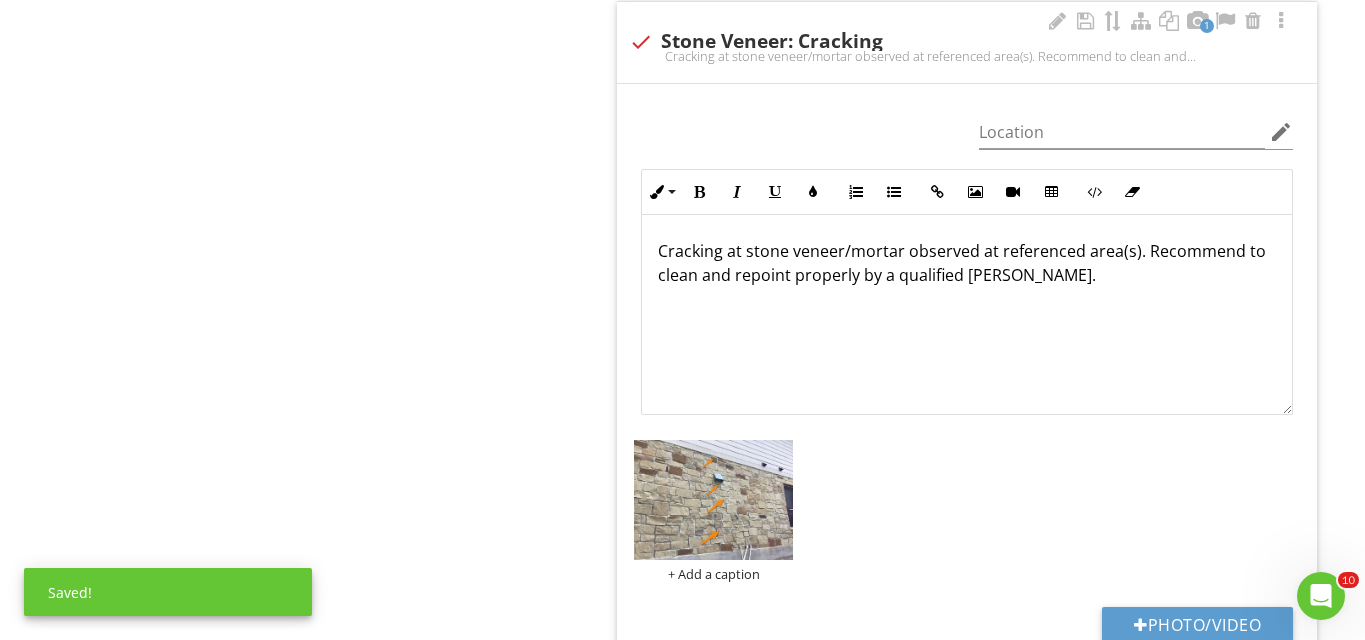 click on "Location edit       Inline Style XLarge Large Normal Small Light Small/Light Bold Italic Underline Colors Ordered List Unordered List Insert Link Insert Image Insert Video Insert Table Code View Clear Formatting Cracking at stone veneer/mortar observed at referenced area(s). Recommend to clean and repoint properly by a qualified mason. Enter text here <p>Cracking at stone veneer/mortar observed at referenced area(s). Recommend to clean and repoint properly by a qualified mason.</p>               + Add a caption
Photo/Video" at bounding box center (967, 388) 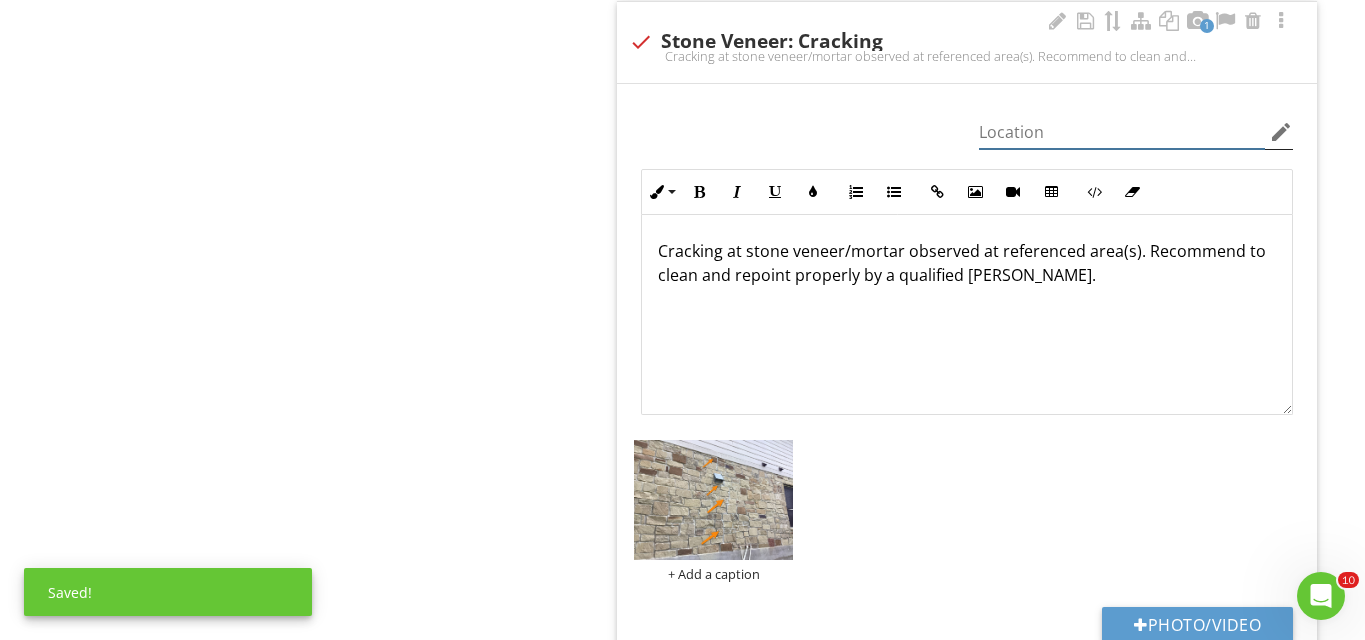 click at bounding box center (1122, 132) 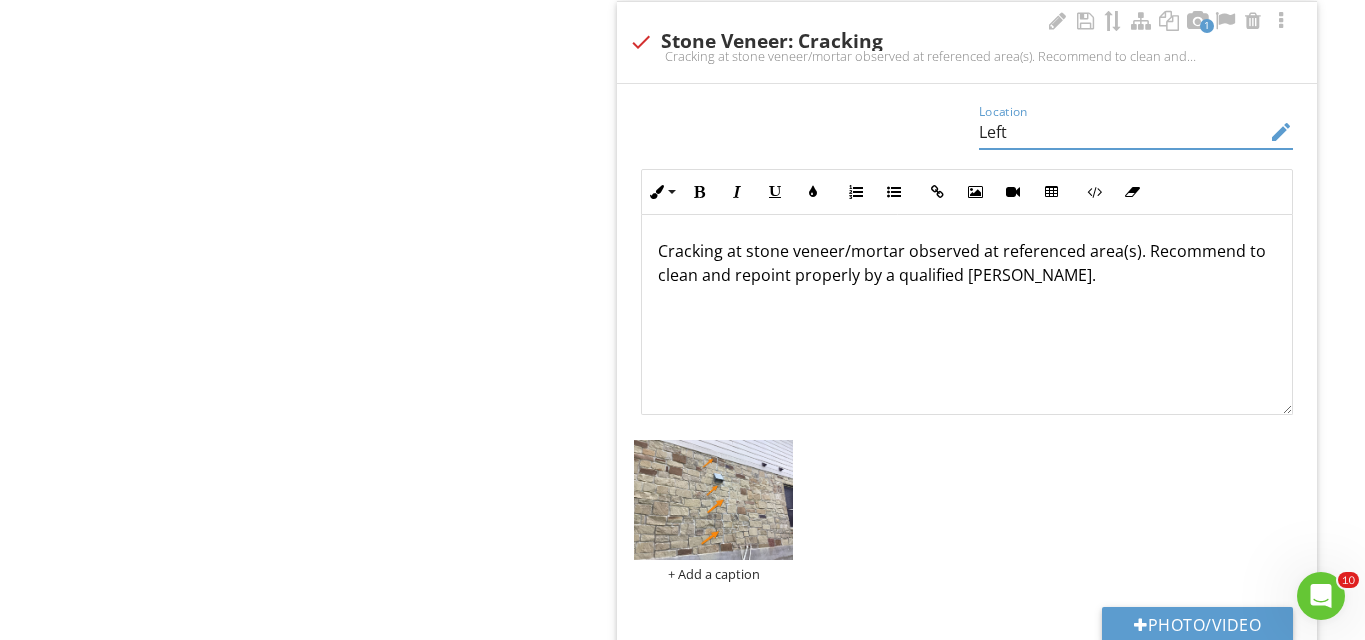 type on "Left" 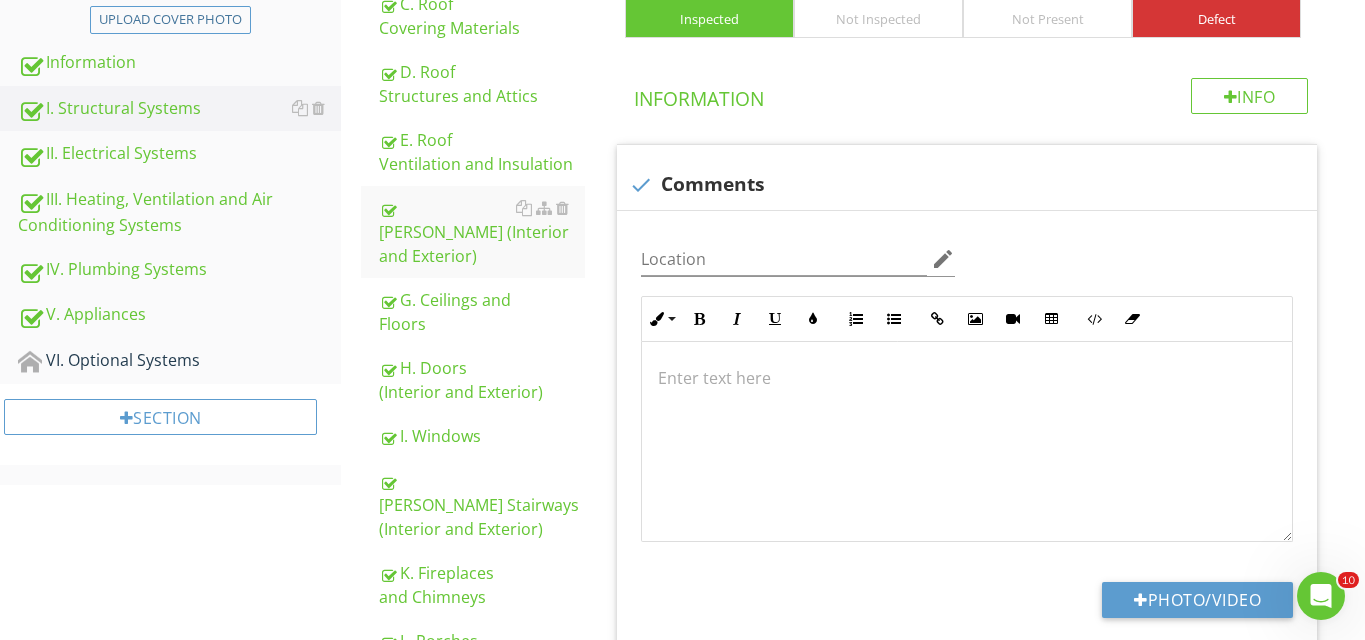 scroll, scrollTop: 422, scrollLeft: 0, axis: vertical 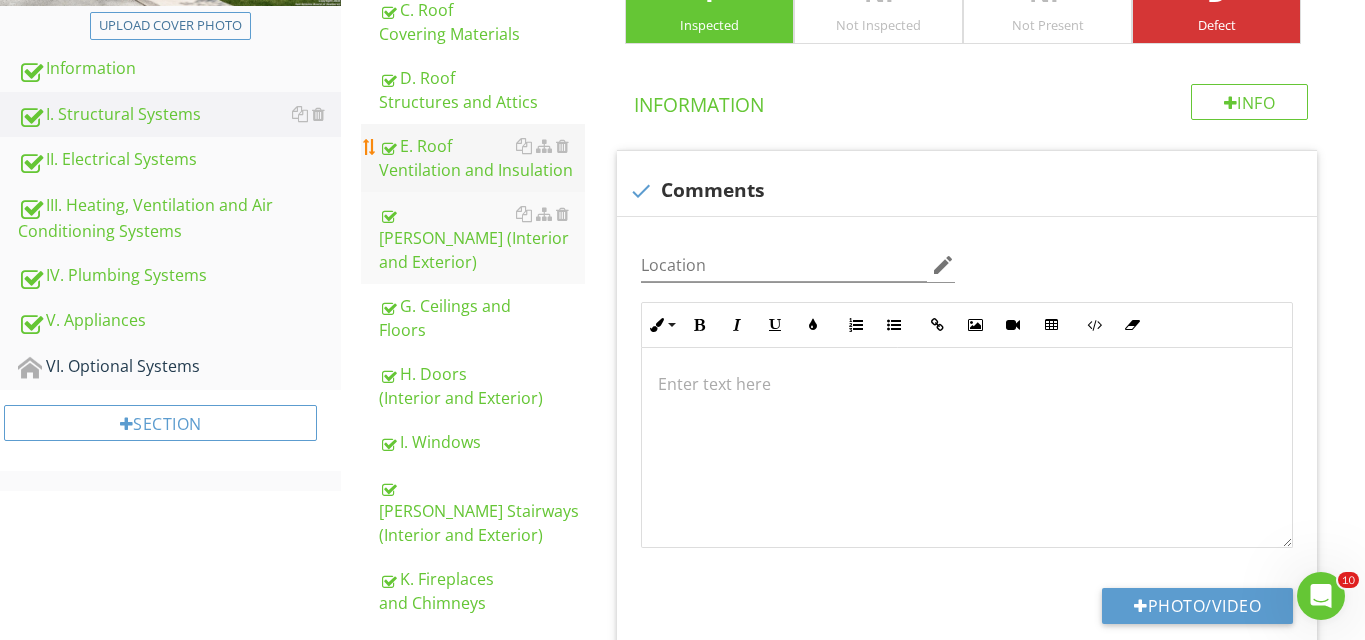 click on "E. Roof Ventilation and Insulation" at bounding box center [482, 158] 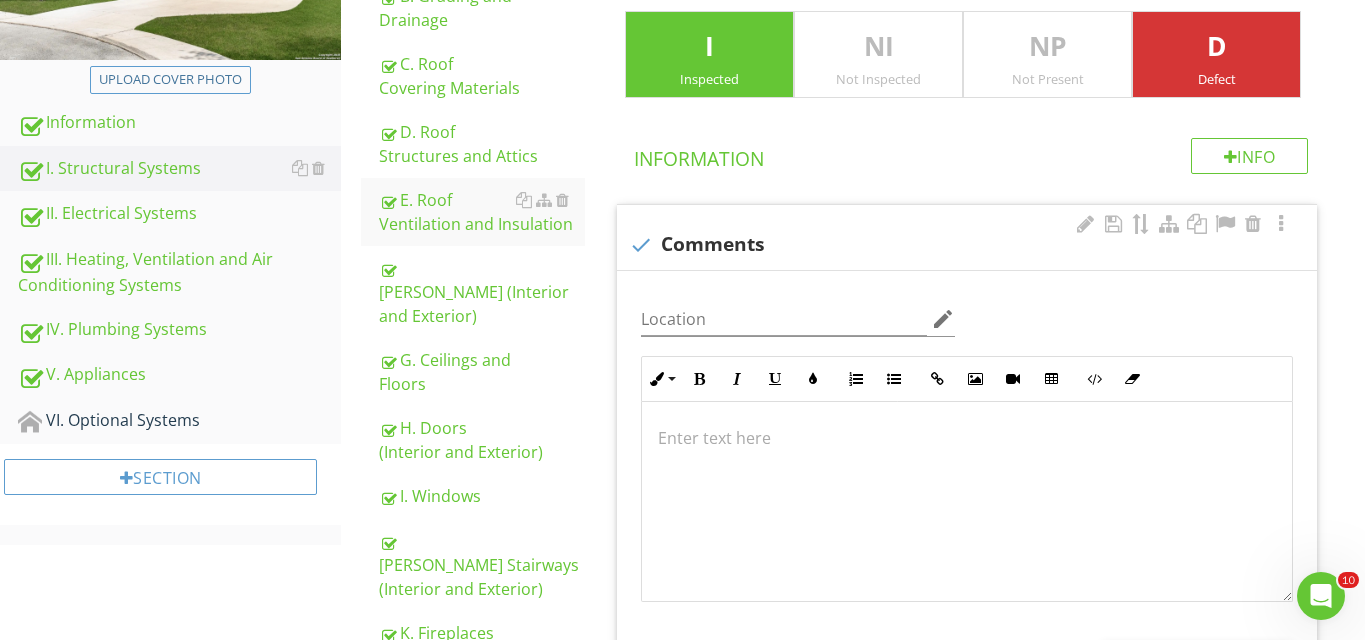 scroll, scrollTop: 356, scrollLeft: 0, axis: vertical 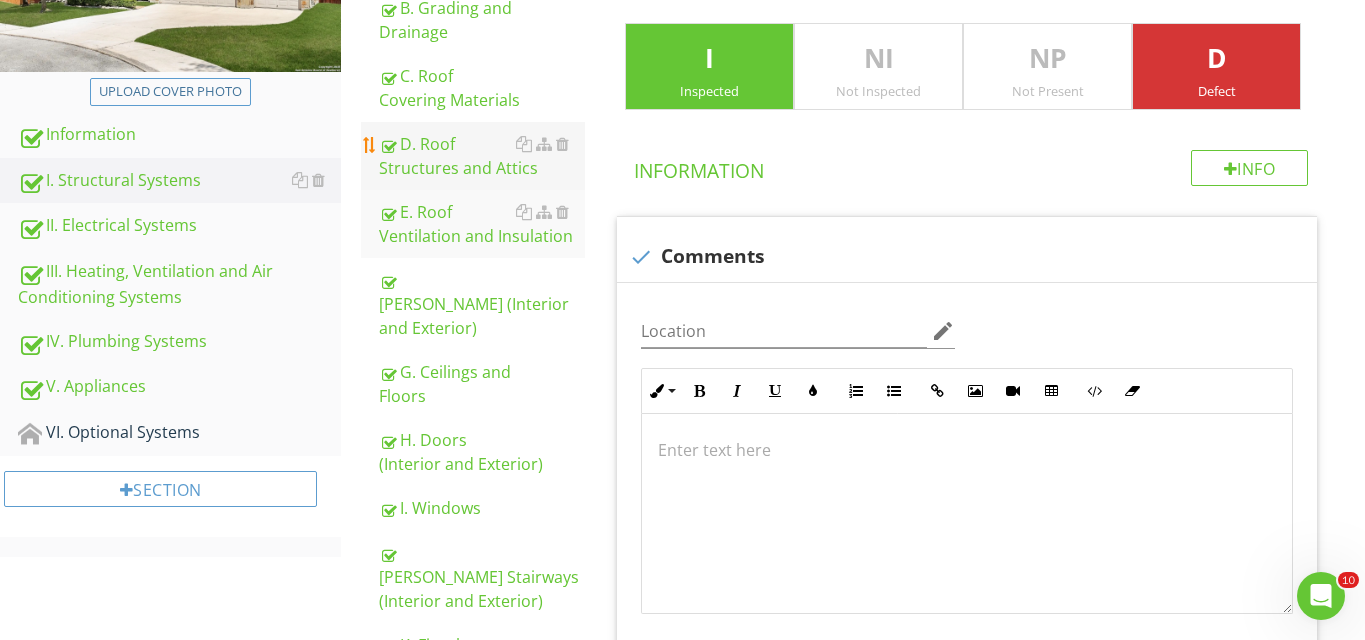 click on "D. Roof Structures and Attics" at bounding box center (482, 156) 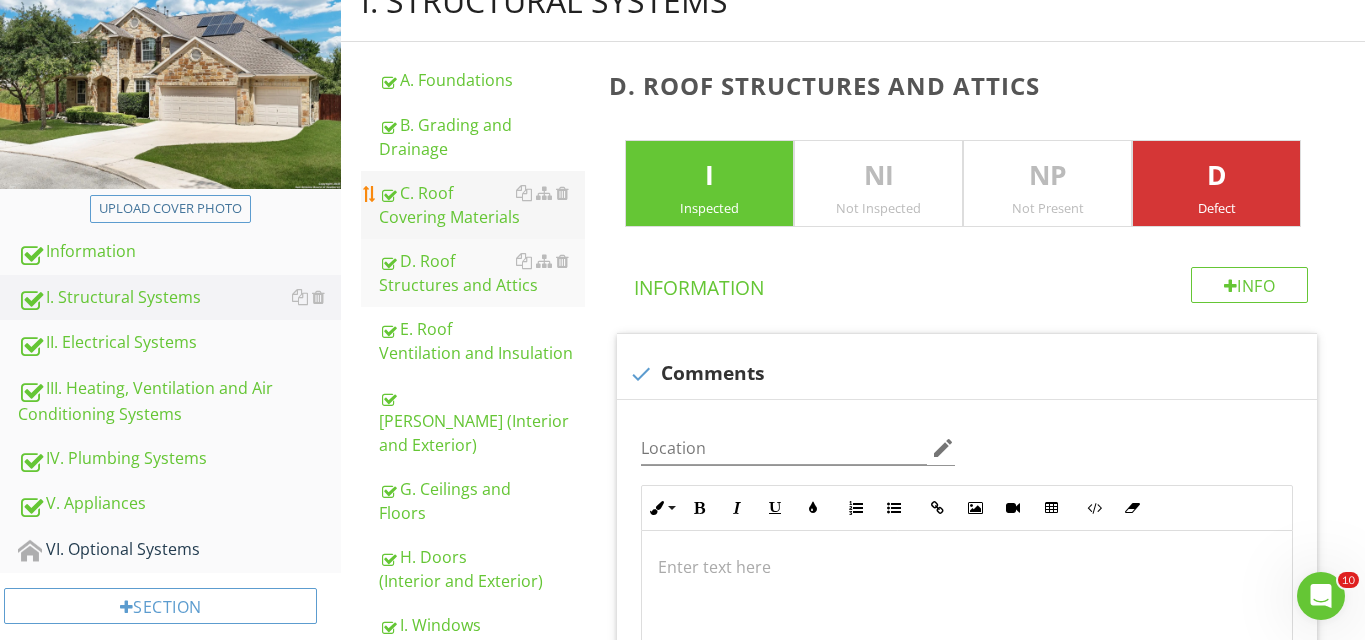 scroll, scrollTop: 238, scrollLeft: 0, axis: vertical 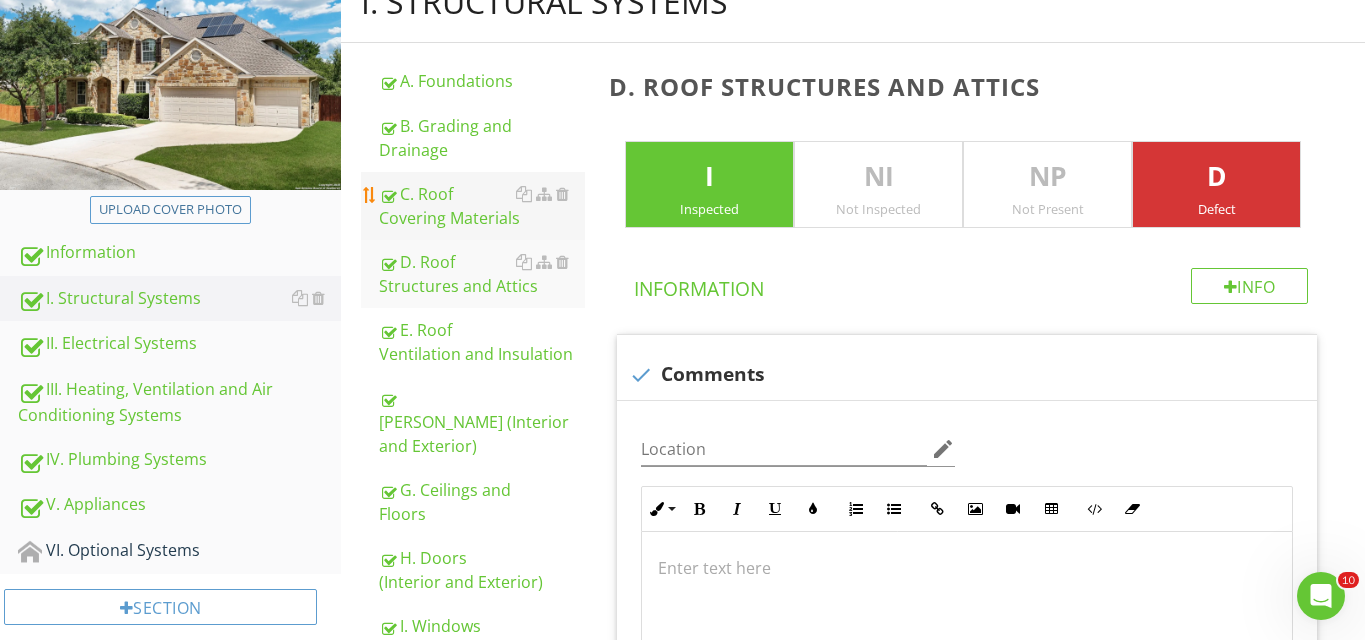 click on "C. Roof Covering Materials" at bounding box center [482, 206] 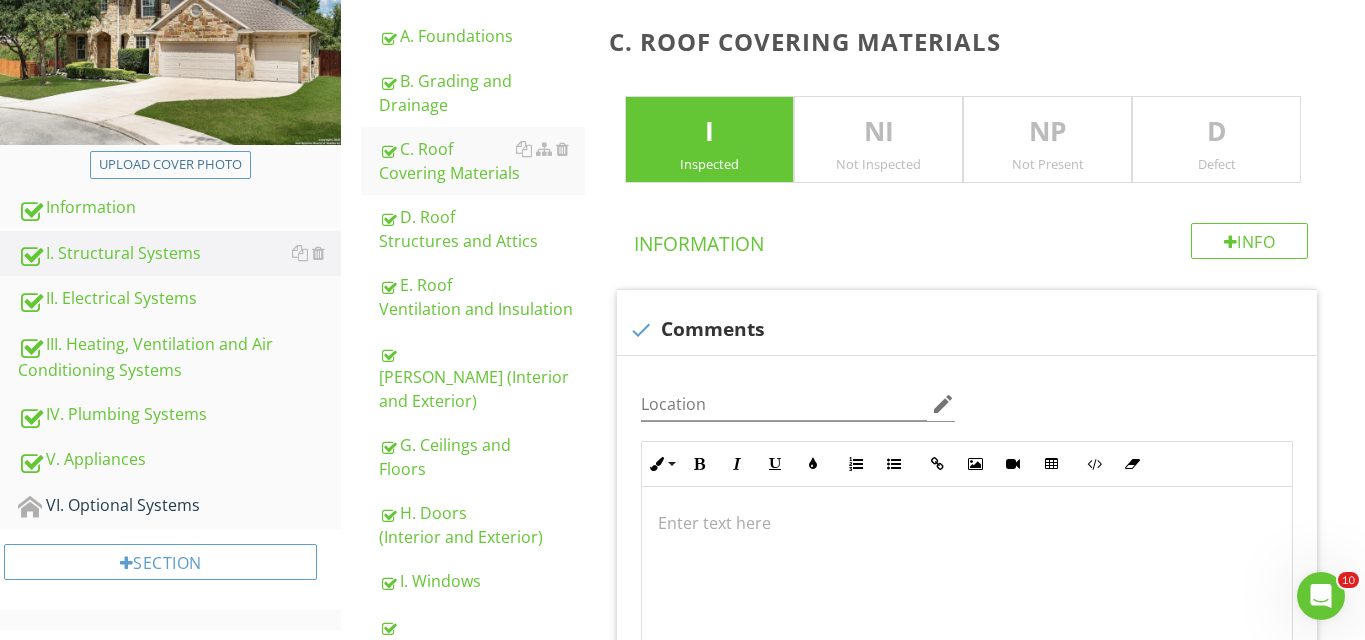 scroll, scrollTop: 297, scrollLeft: 0, axis: vertical 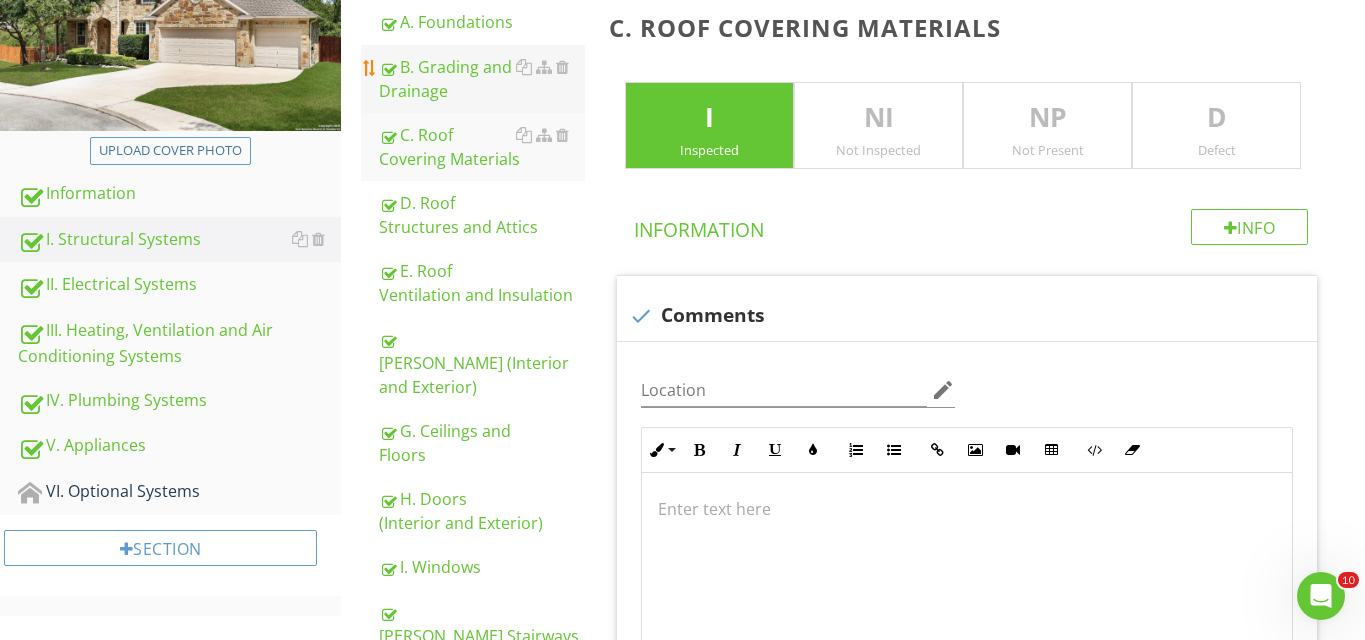click on "B. Grading and Drainage" at bounding box center (482, 79) 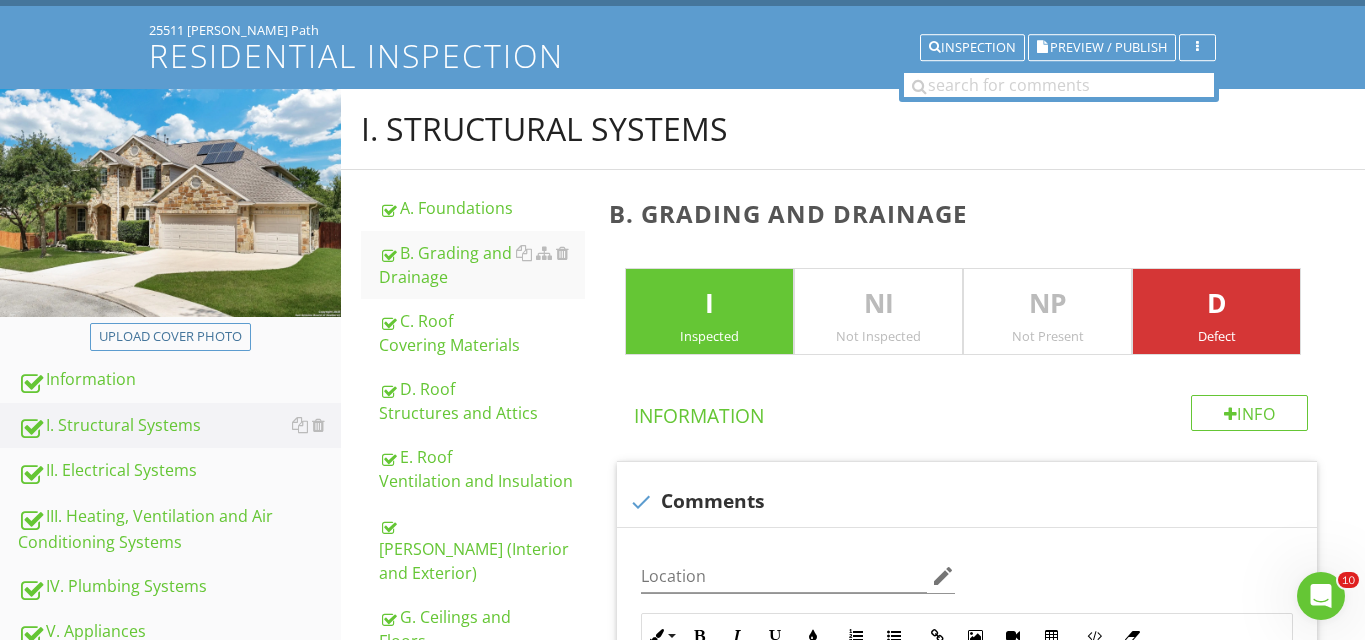 scroll, scrollTop: 107, scrollLeft: 0, axis: vertical 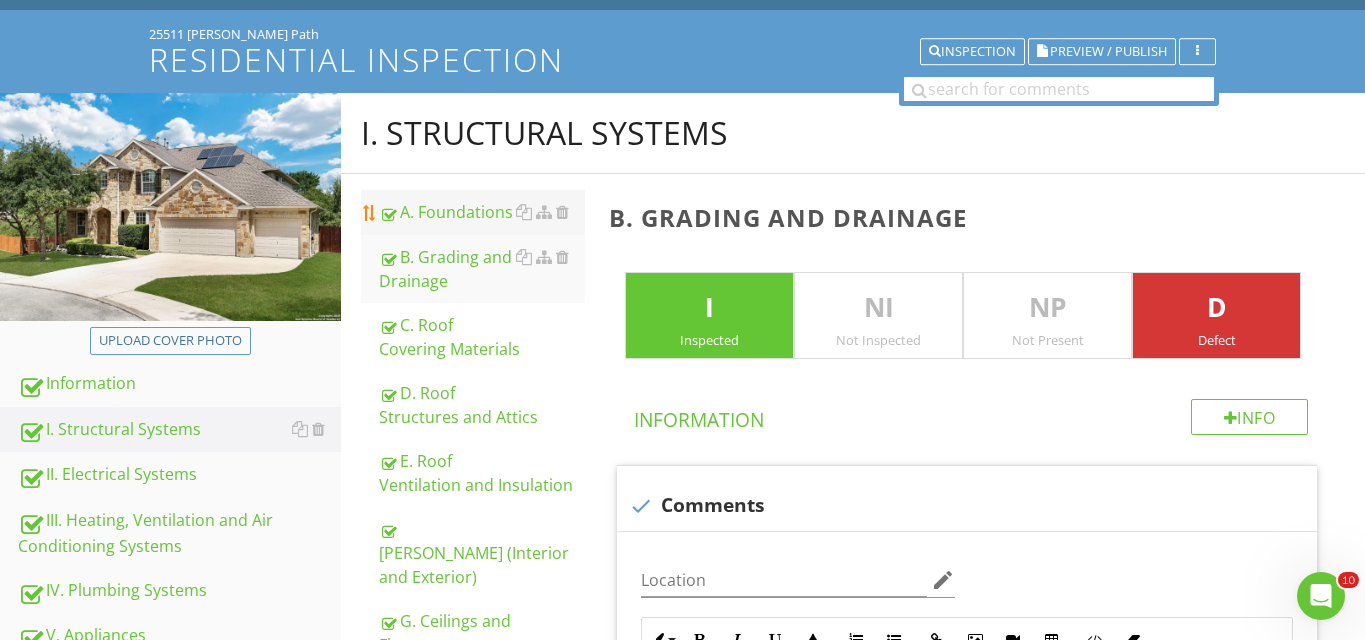 click on "A. Foundations" at bounding box center (482, 212) 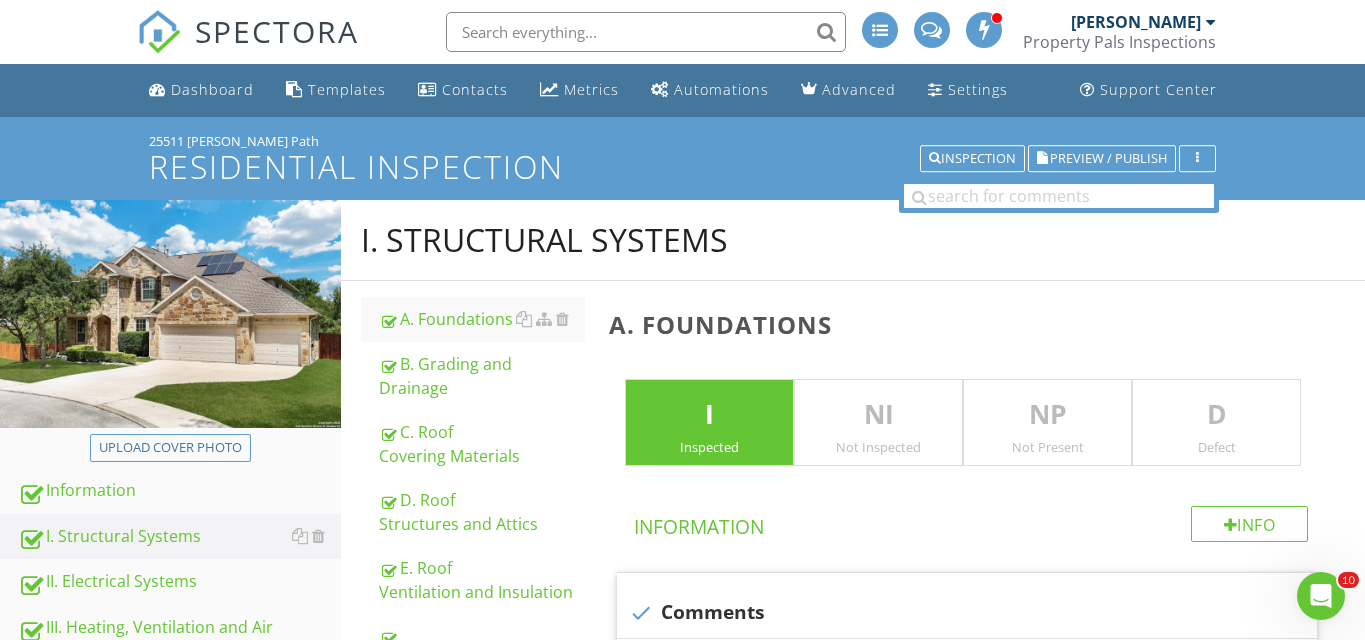 scroll, scrollTop: 0, scrollLeft: 0, axis: both 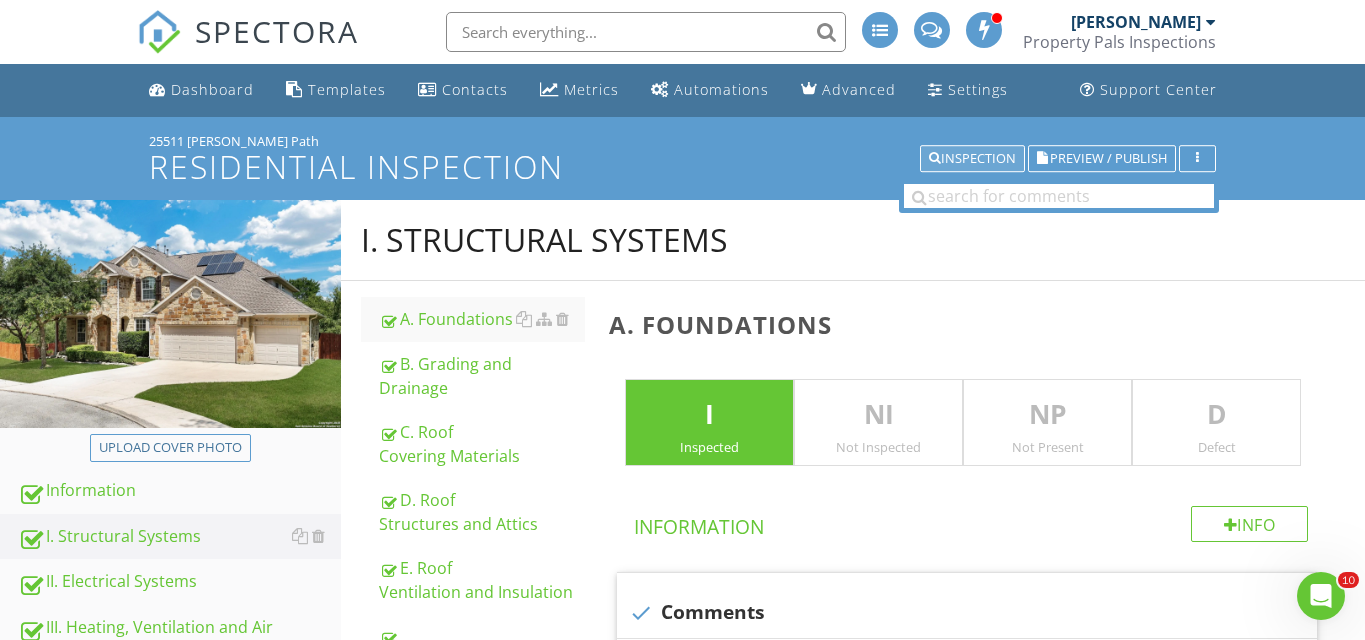 click at bounding box center (935, 159) 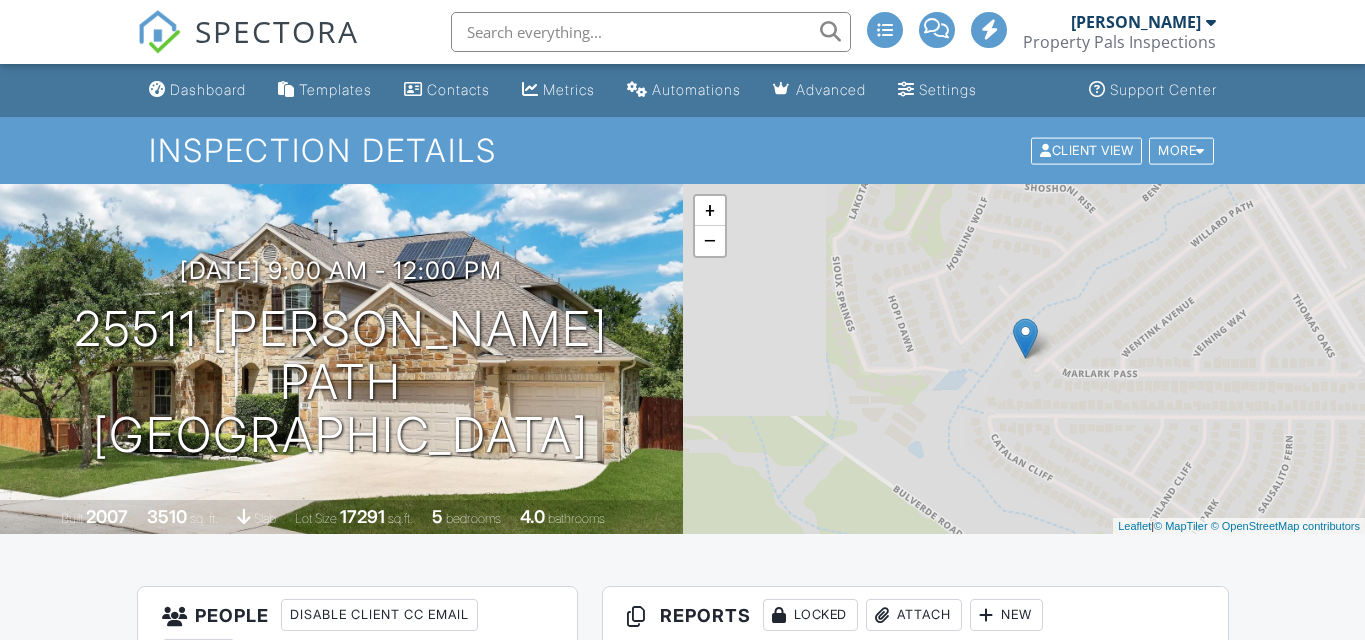 scroll, scrollTop: 0, scrollLeft: 0, axis: both 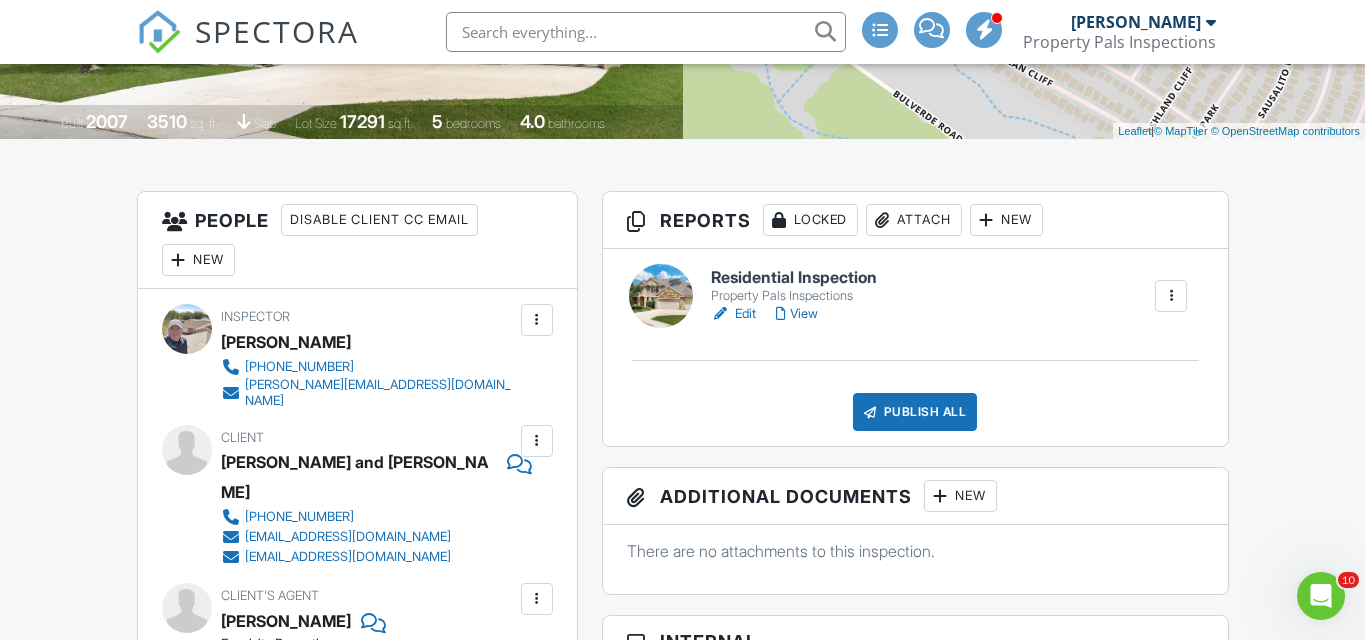 click on "Residential Inspection" at bounding box center (794, 278) 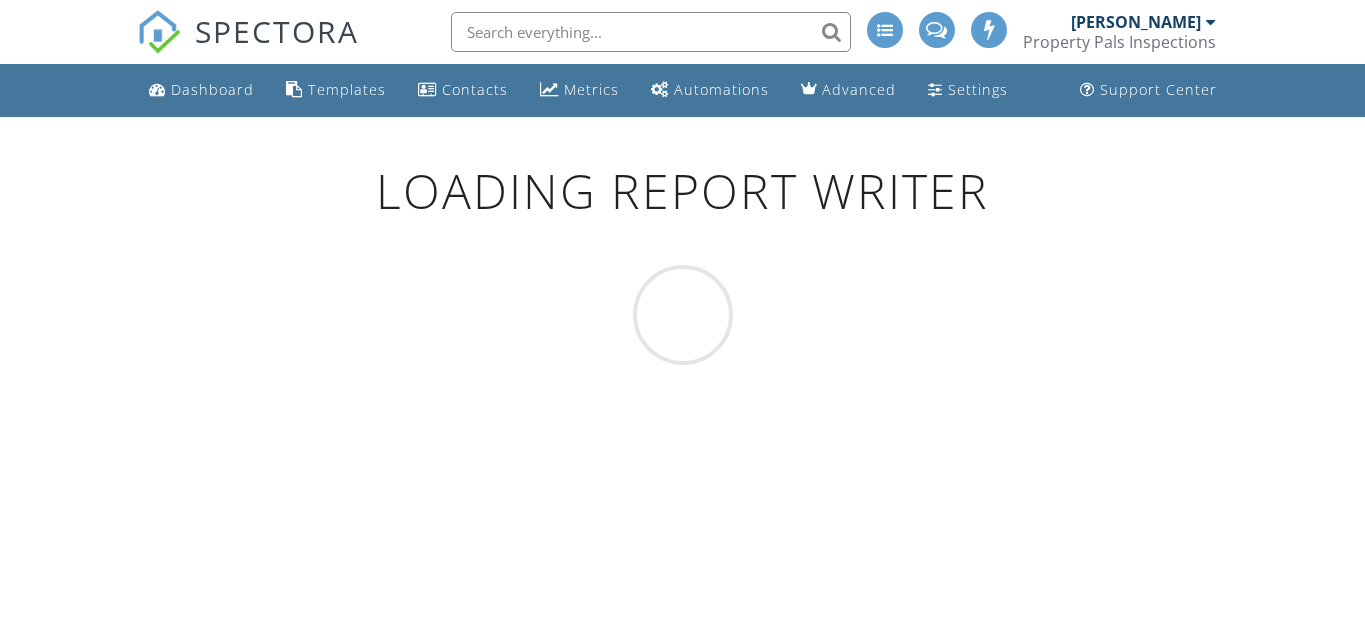 scroll, scrollTop: 0, scrollLeft: 0, axis: both 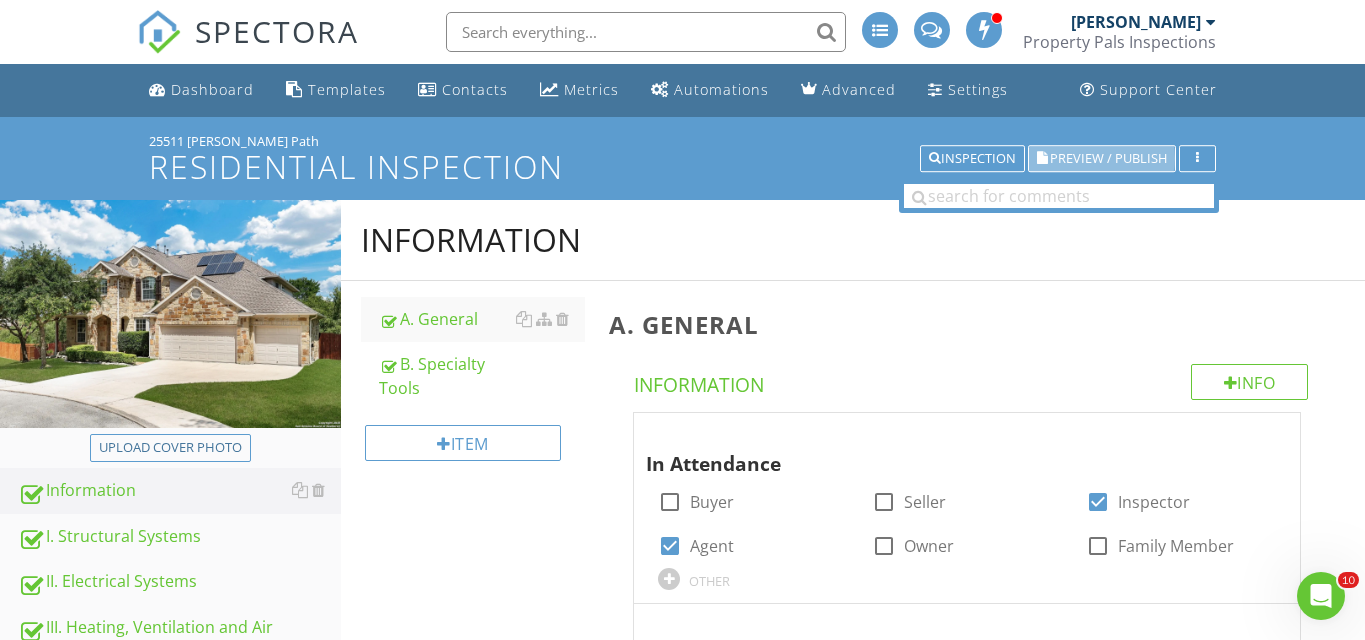 click on "Preview / Publish" at bounding box center [1108, 158] 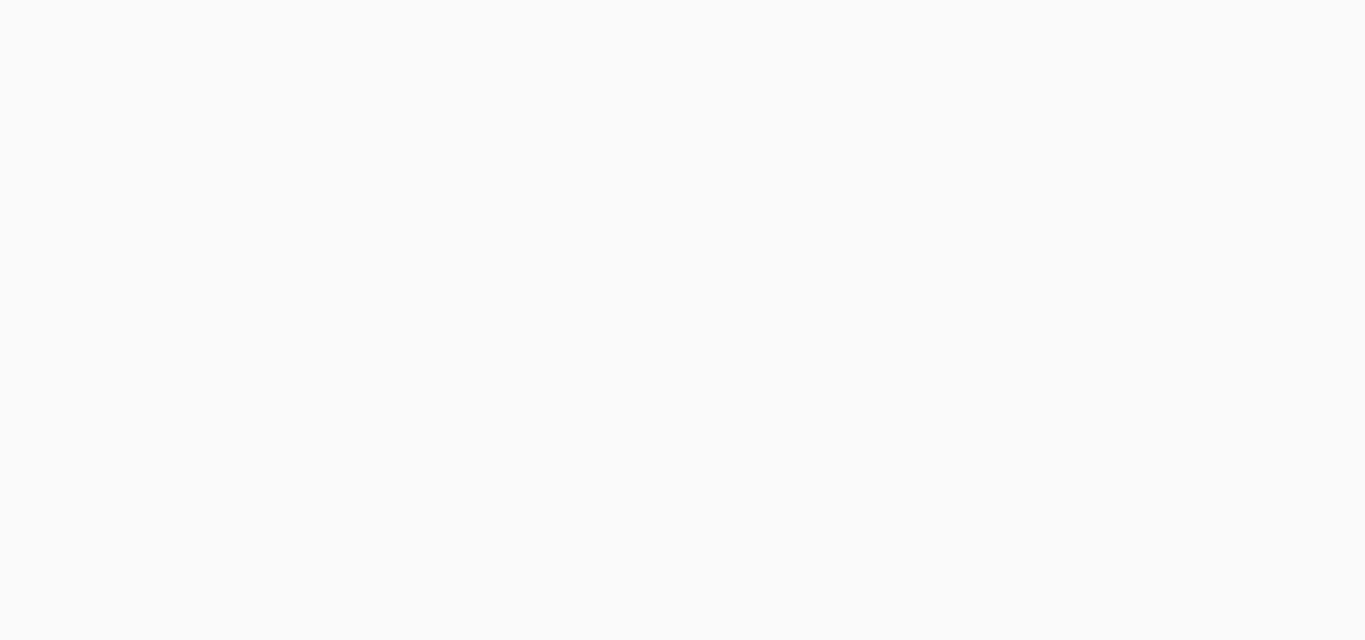 scroll, scrollTop: 0, scrollLeft: 0, axis: both 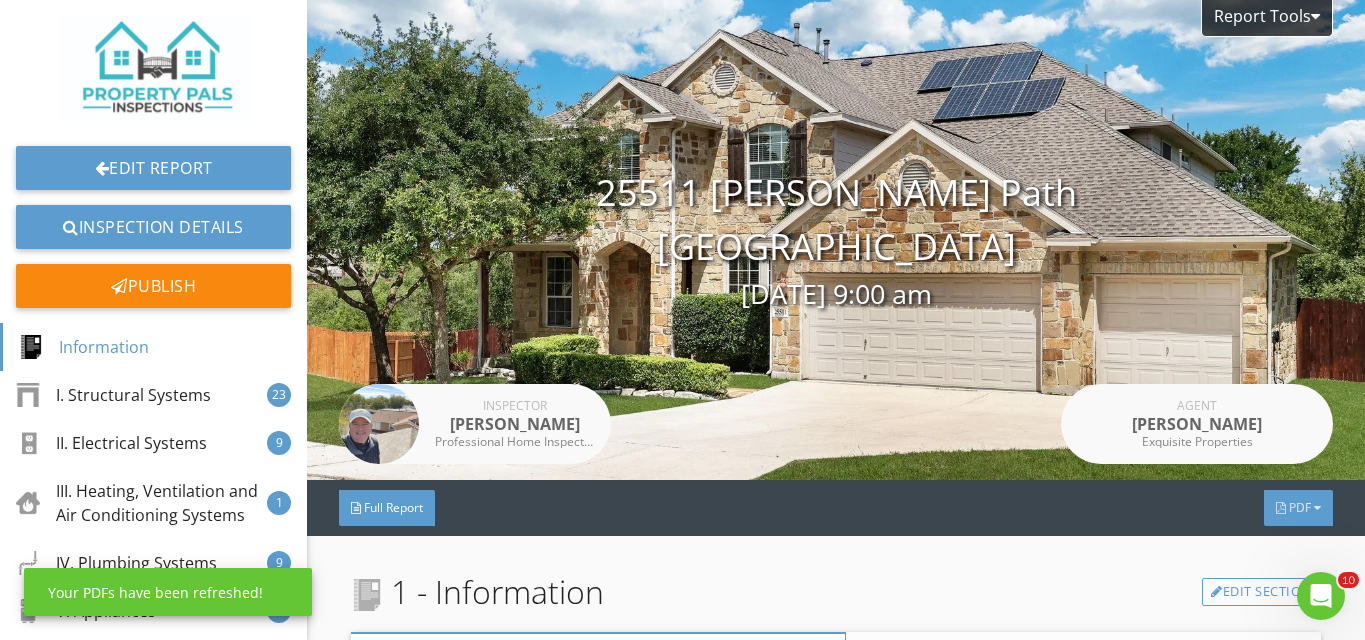 click on "PDF" at bounding box center (1300, 507) 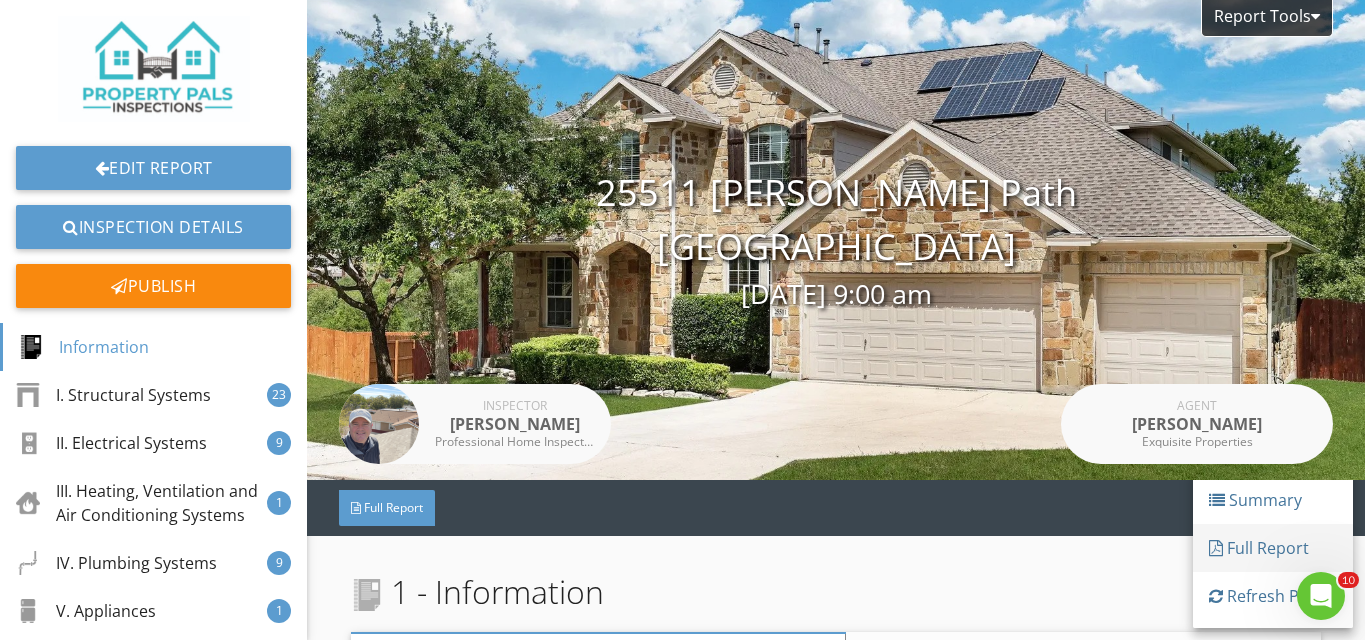 click on "Full Report" at bounding box center (1273, 548) 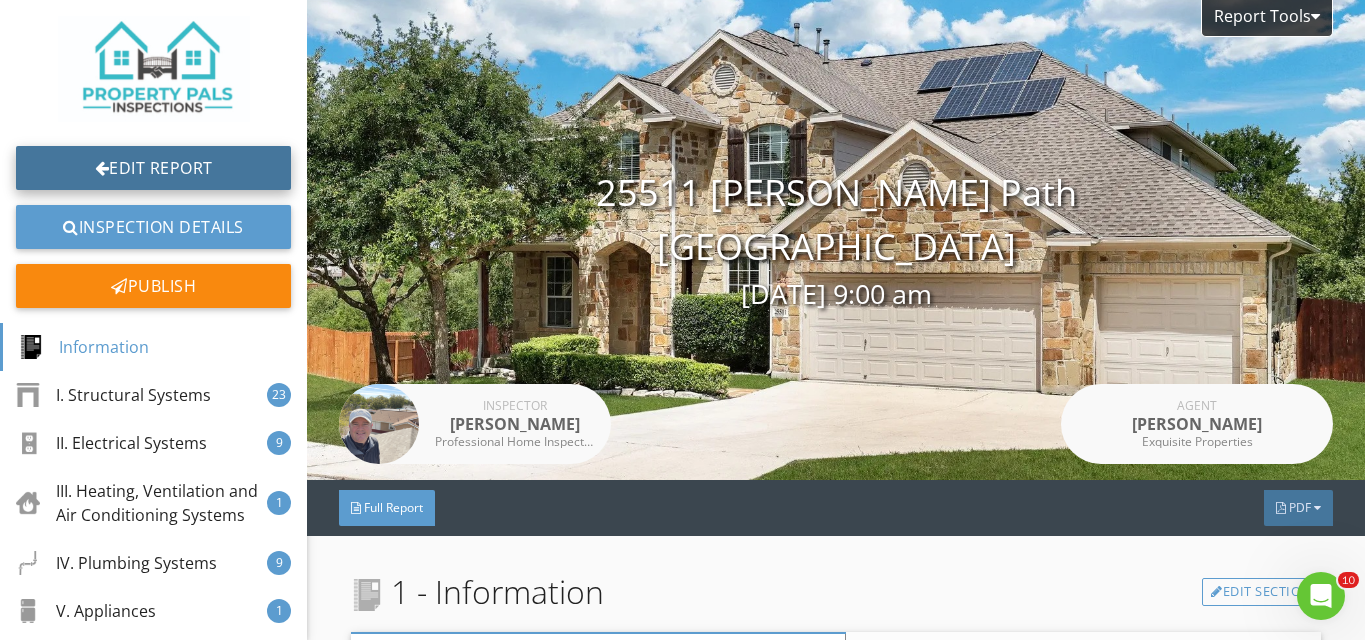 click on "Edit Report" at bounding box center (153, 168) 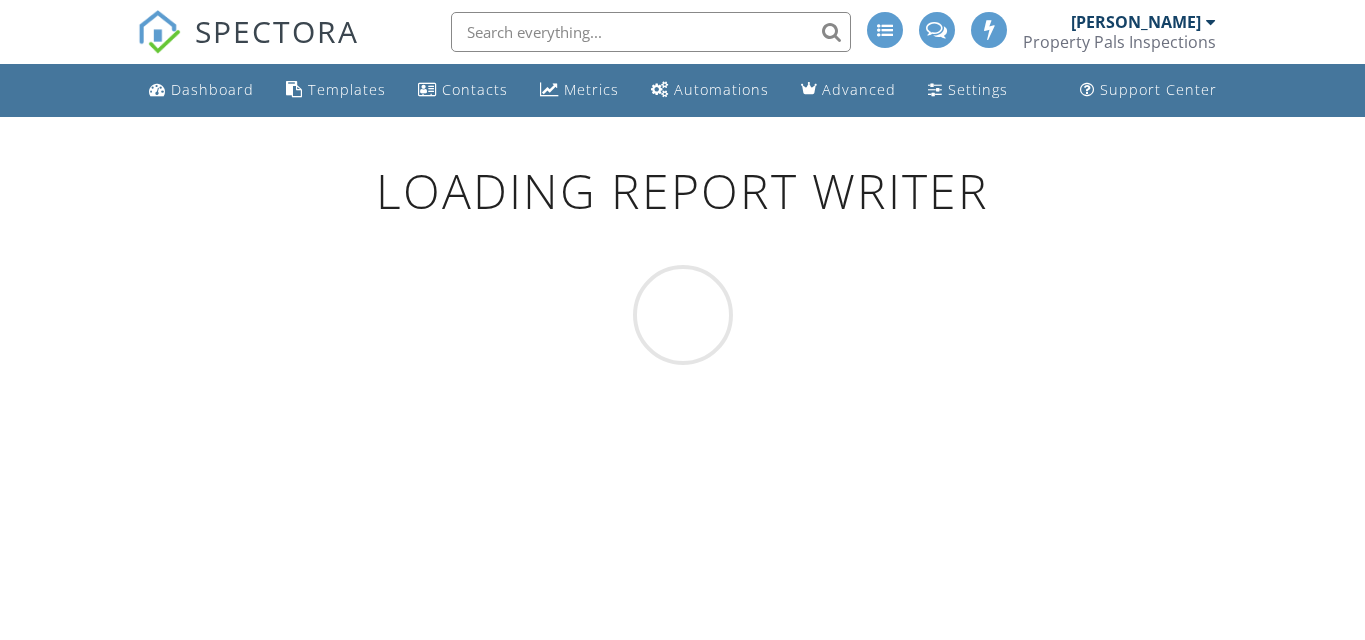 scroll, scrollTop: 0, scrollLeft: 0, axis: both 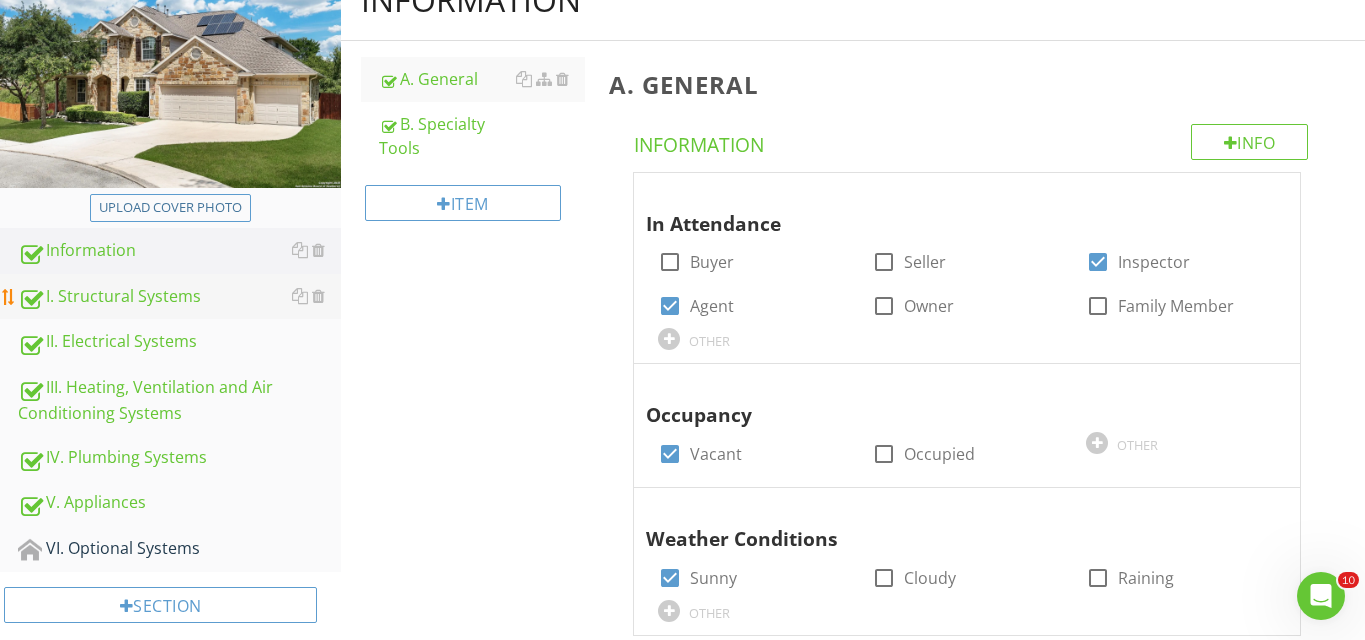 click on "I. Structural Systems" at bounding box center (179, 297) 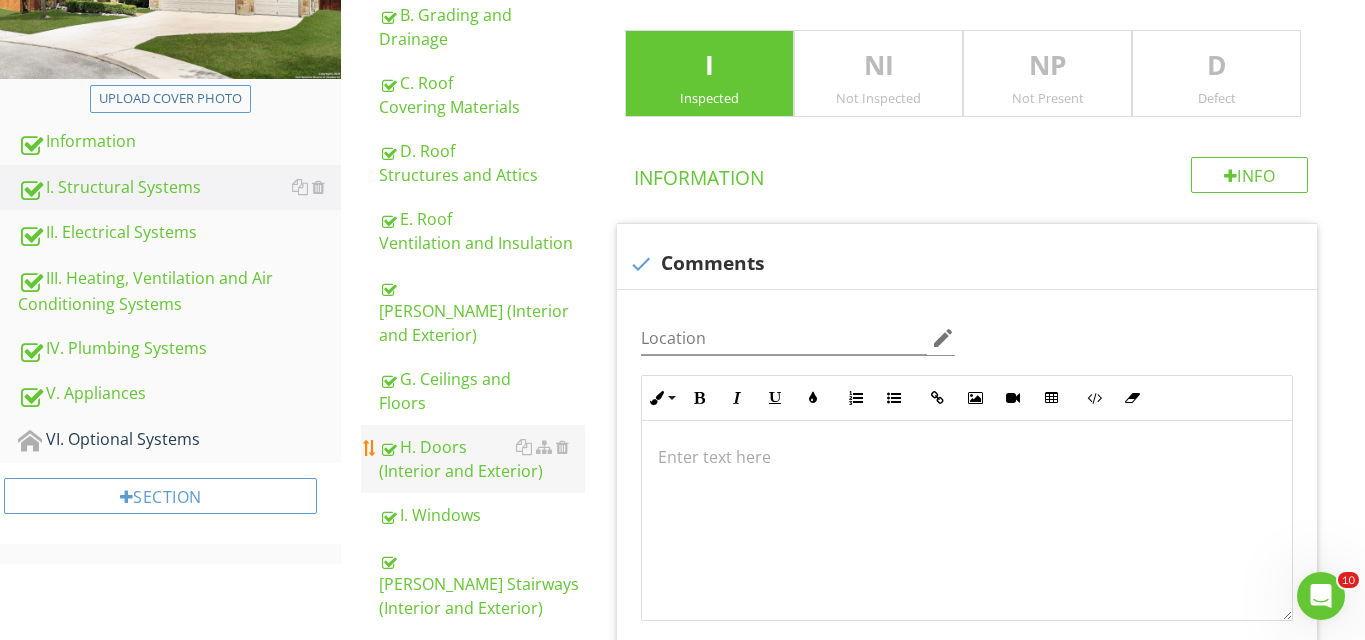 scroll, scrollTop: 495, scrollLeft: 0, axis: vertical 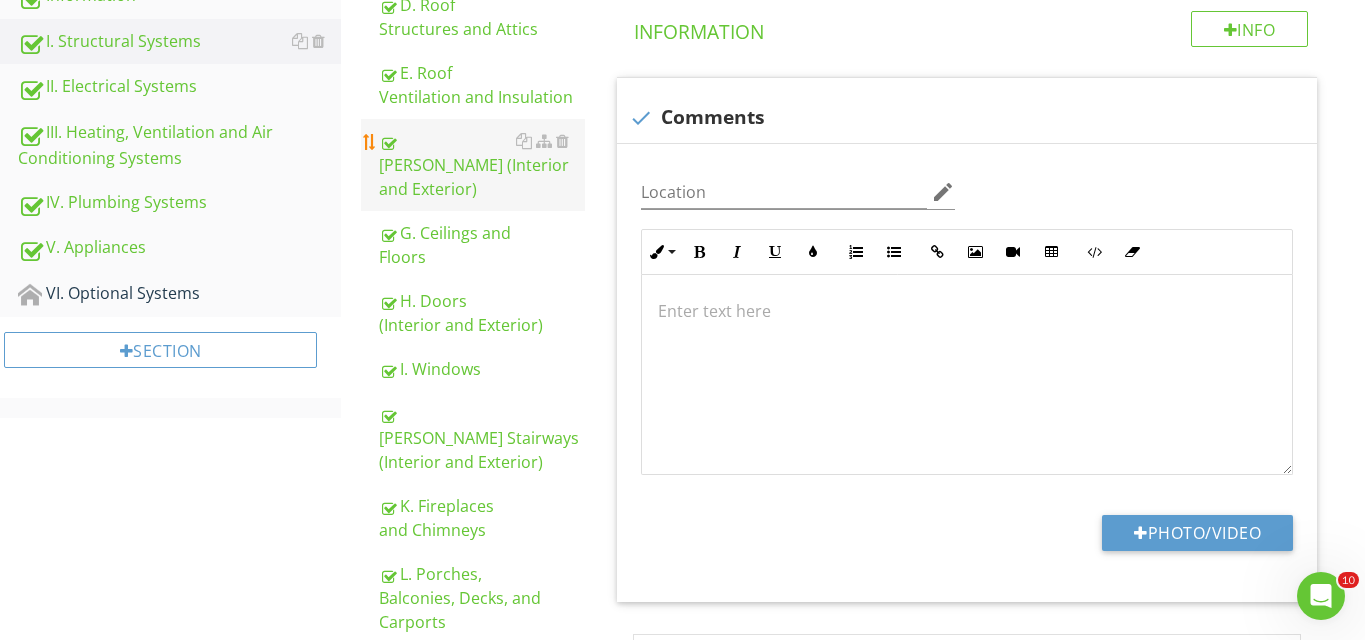 click on "F. Walls (Interior and Exterior)" at bounding box center (482, 165) 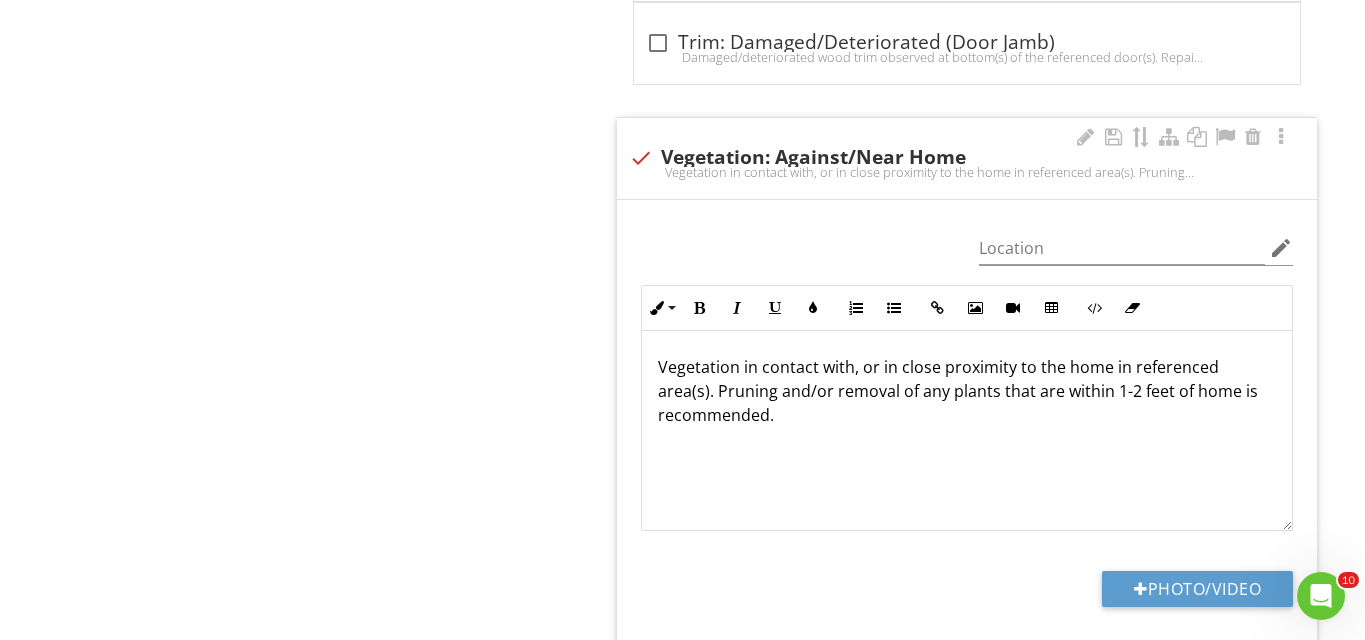 scroll, scrollTop: 15594, scrollLeft: 0, axis: vertical 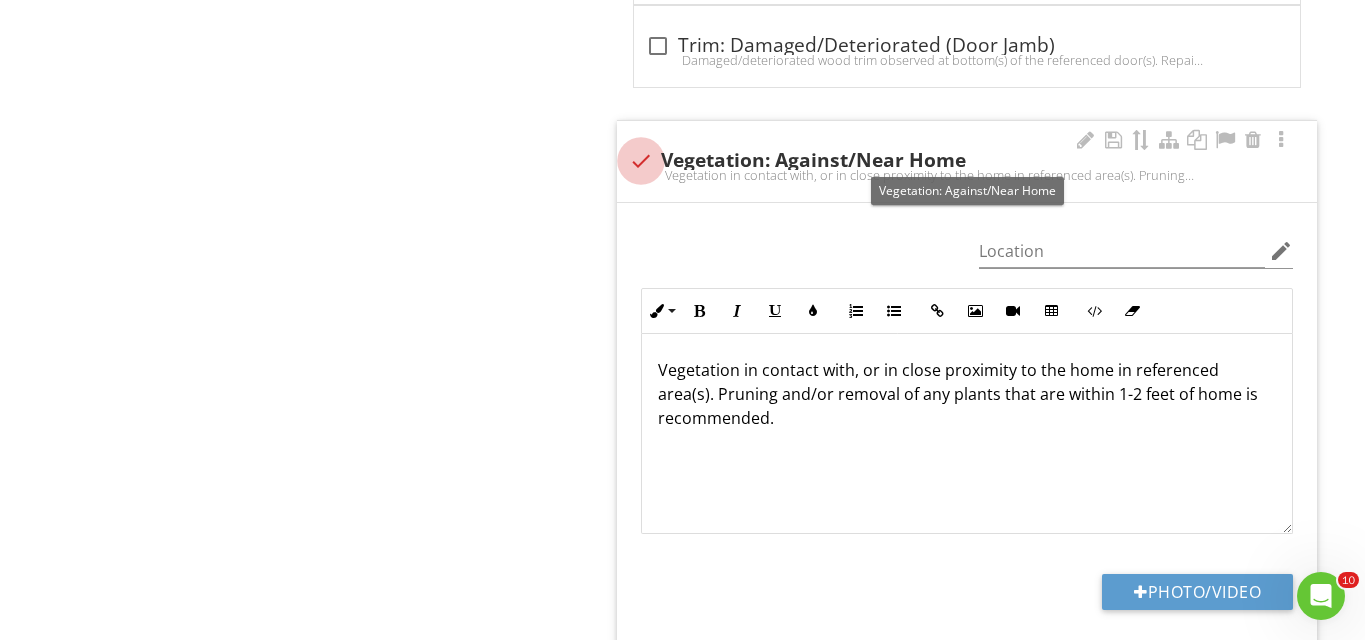 click at bounding box center (641, 161) 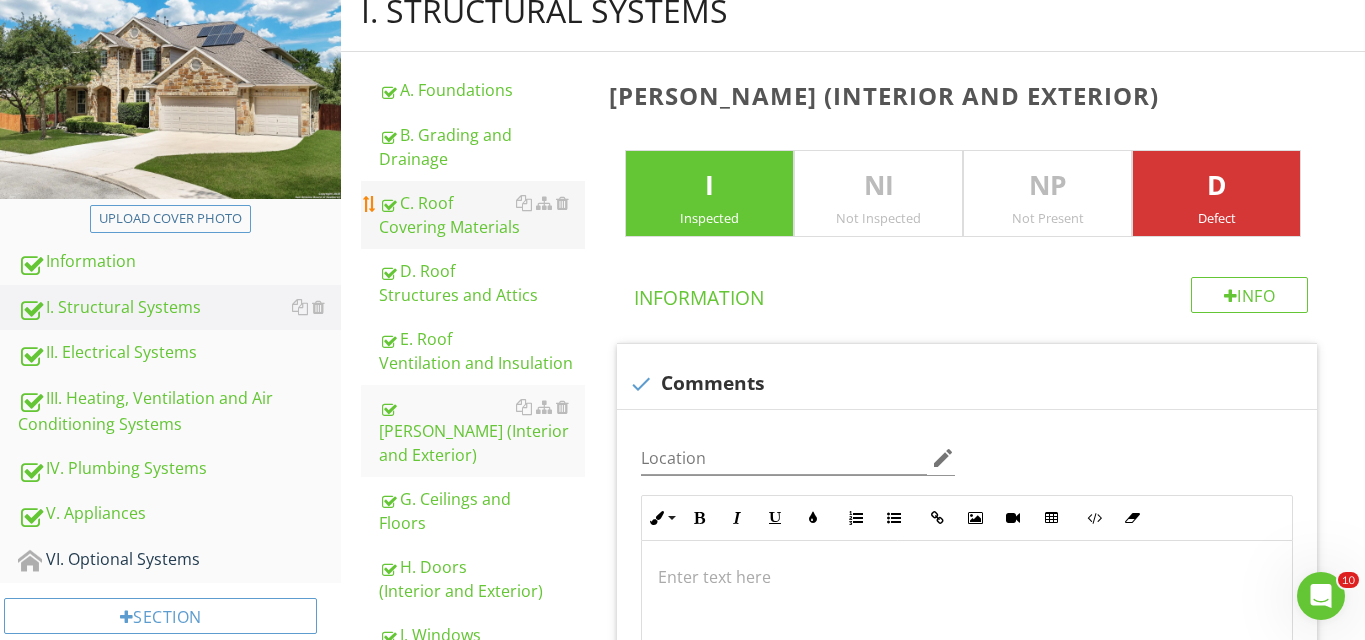 scroll, scrollTop: 274, scrollLeft: 0, axis: vertical 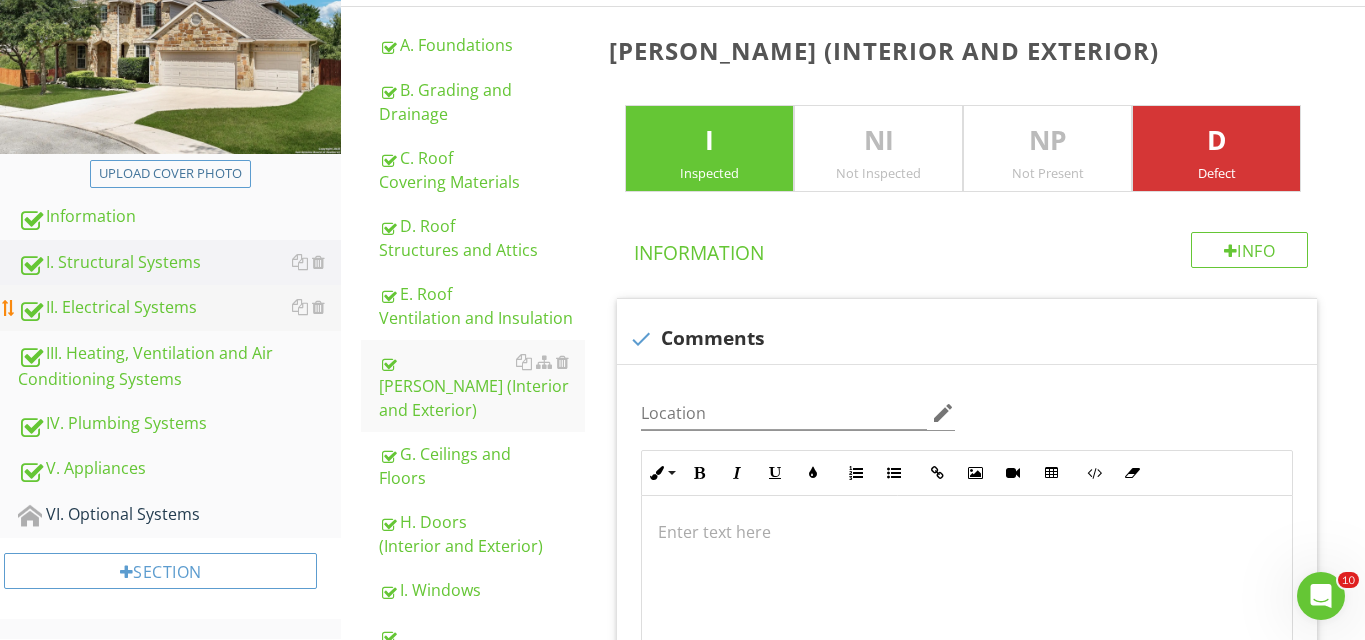 click on "II. Electrical Systems" at bounding box center (179, 308) 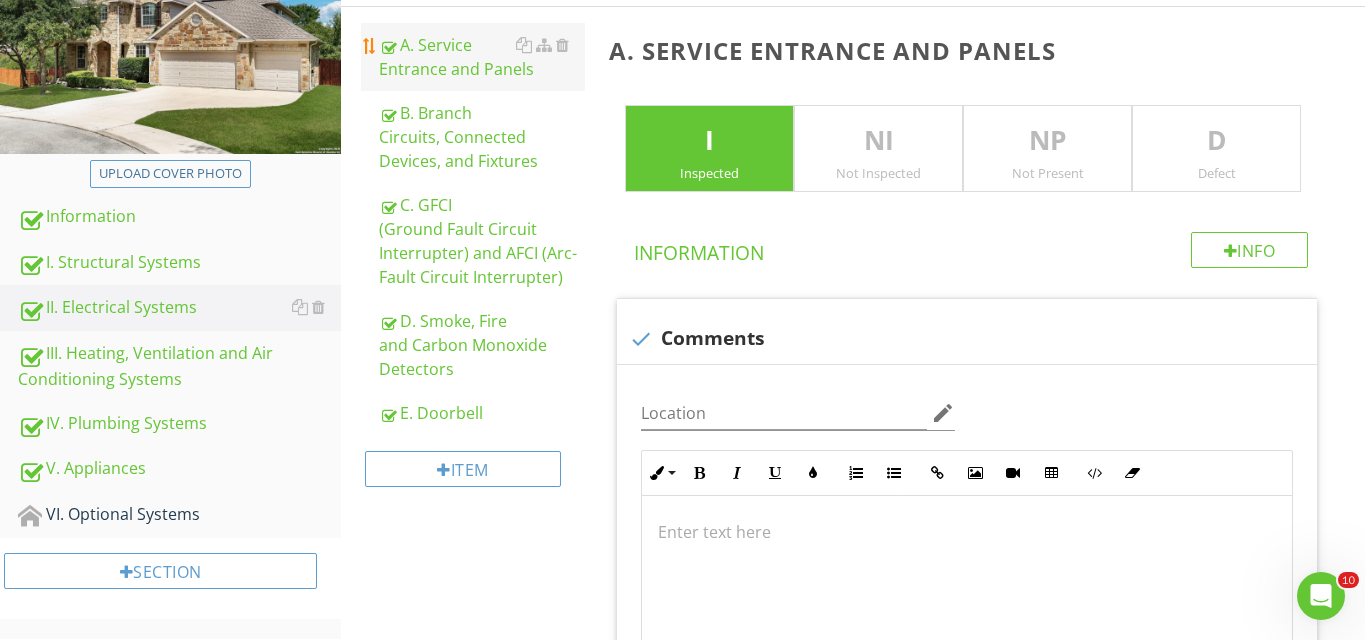 click on "A. Service Entrance and Panels" at bounding box center (482, 57) 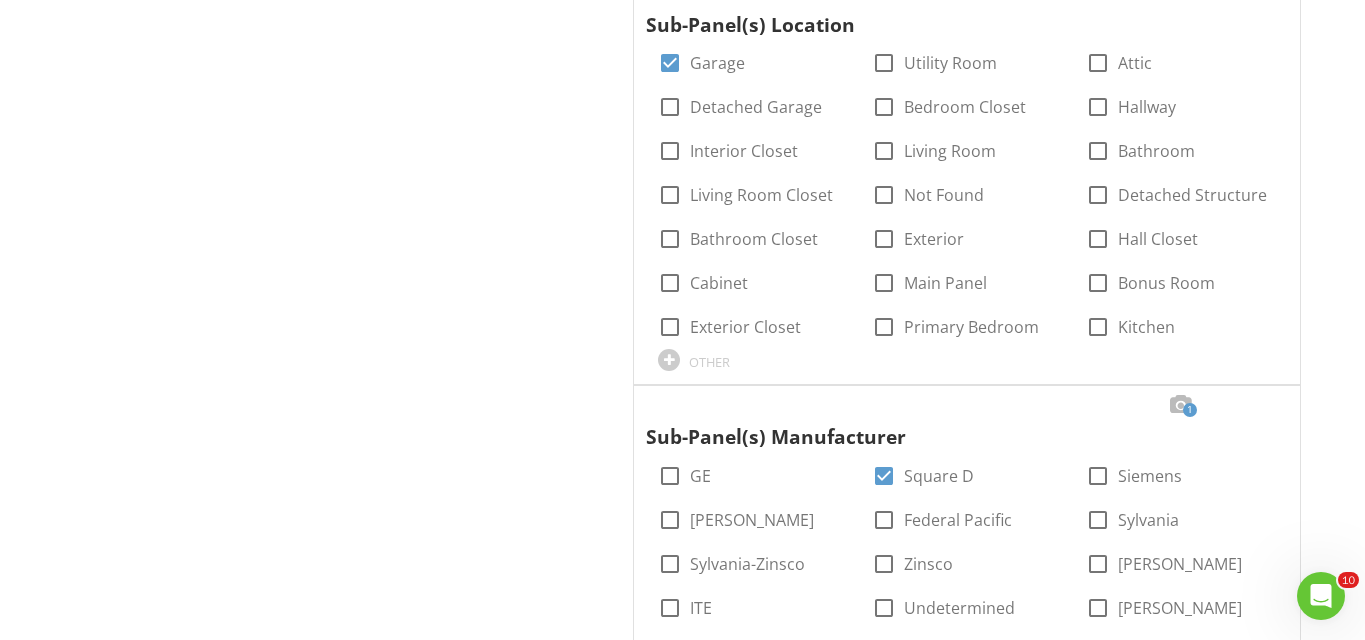 scroll, scrollTop: 3076, scrollLeft: 0, axis: vertical 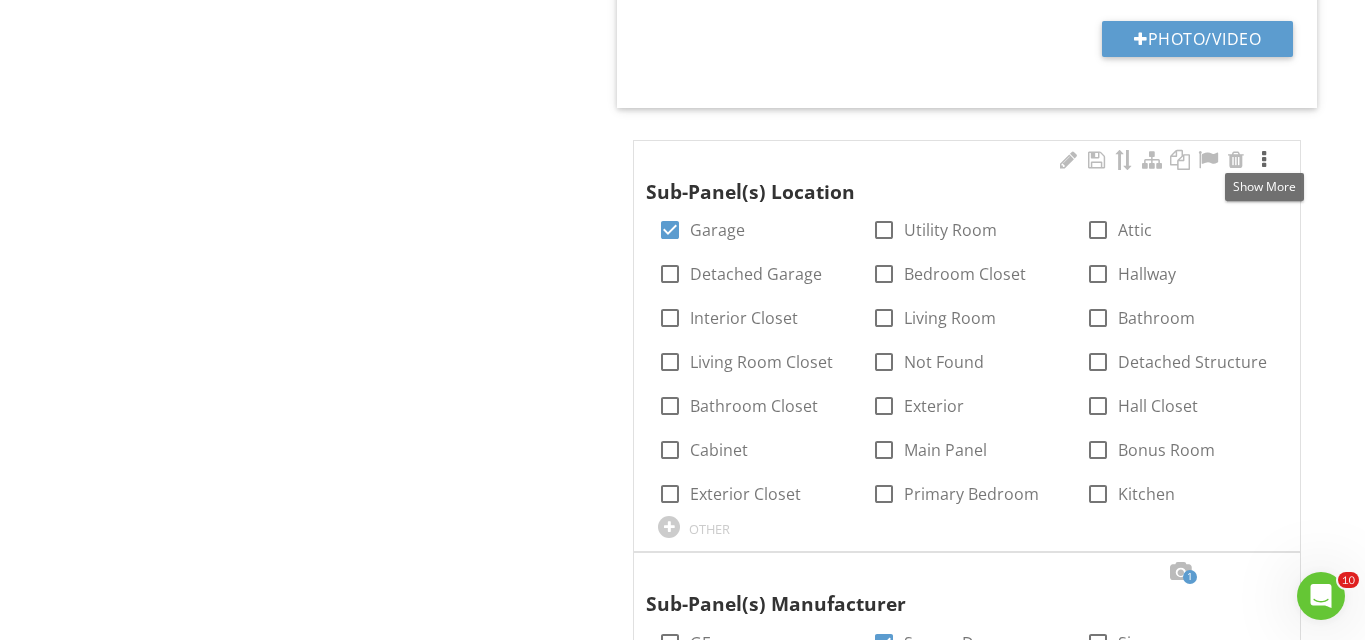 click at bounding box center [1264, 160] 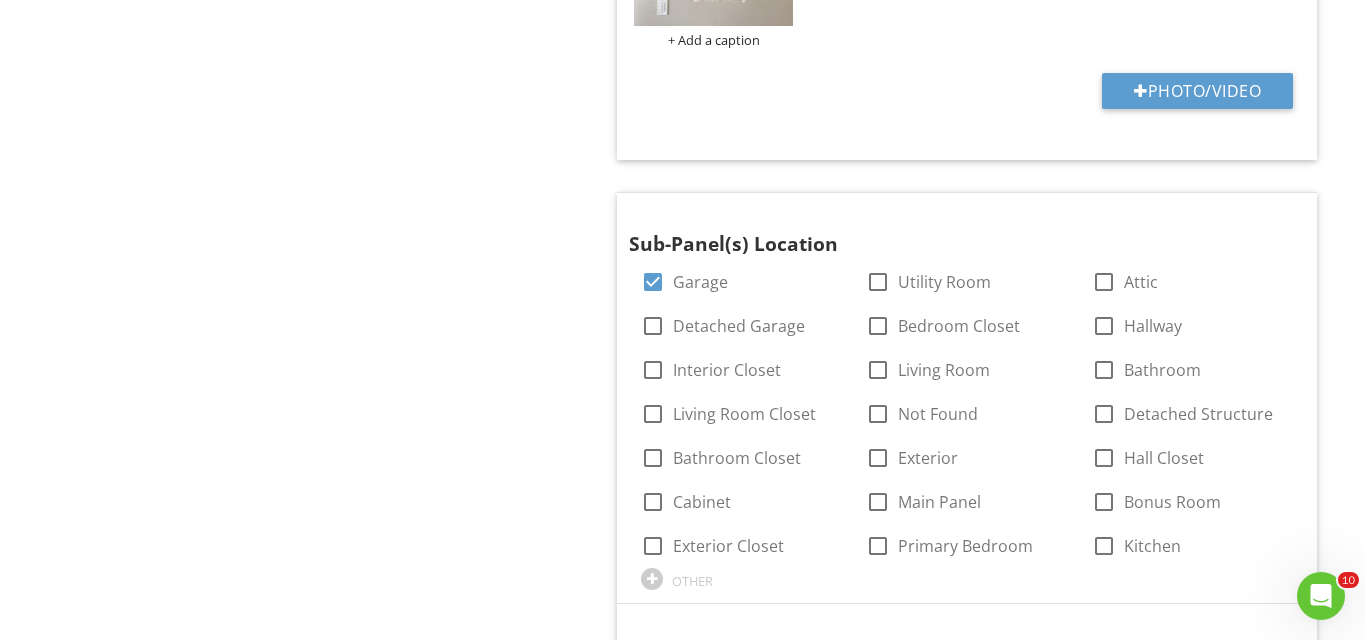 scroll, scrollTop: 3020, scrollLeft: 0, axis: vertical 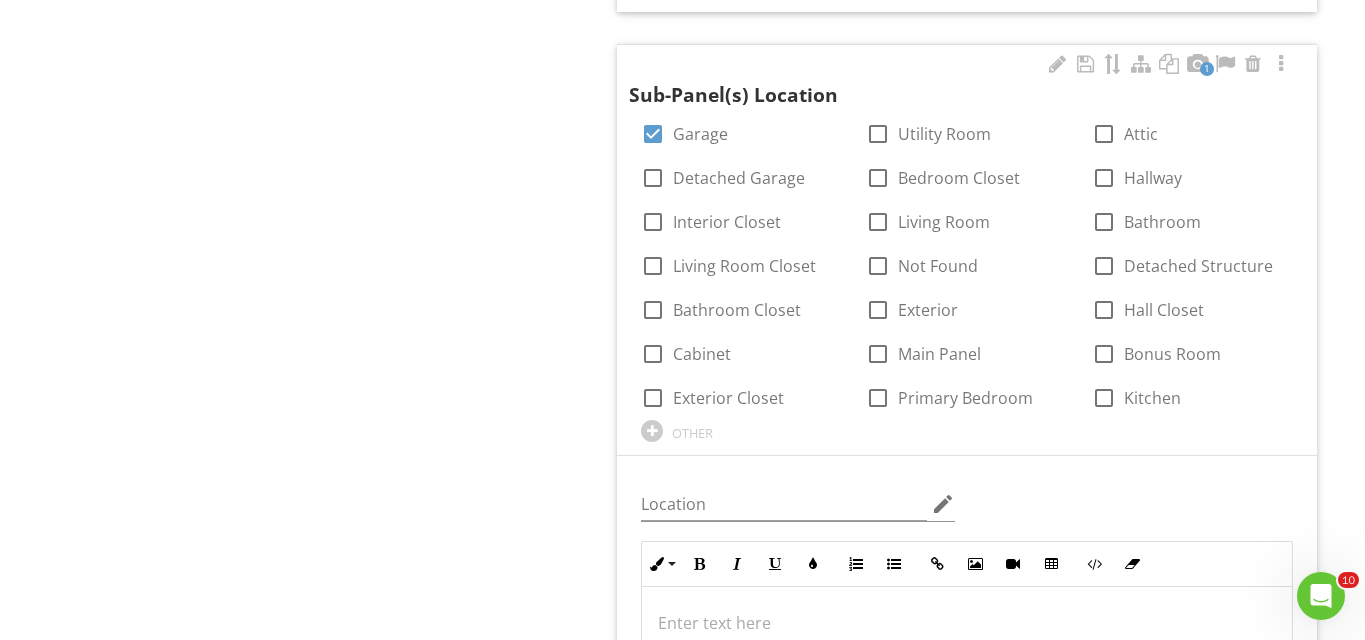 click on "Inline Style XLarge Large Normal Small Light Small/Light Bold Italic Underline Colors Ordered List Unordered List Insert Link Insert Image Insert Video Insert Table Code View Clear Formatting Enter text here" at bounding box center [967, 664] 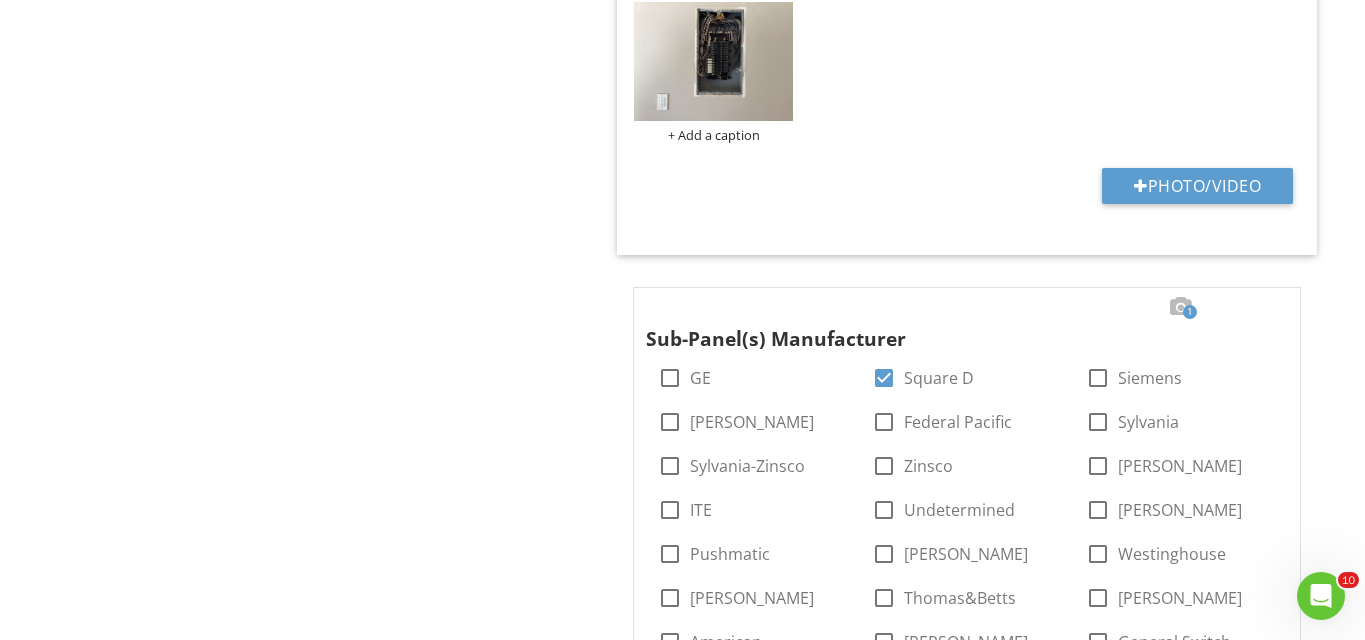 scroll, scrollTop: 3828, scrollLeft: 0, axis: vertical 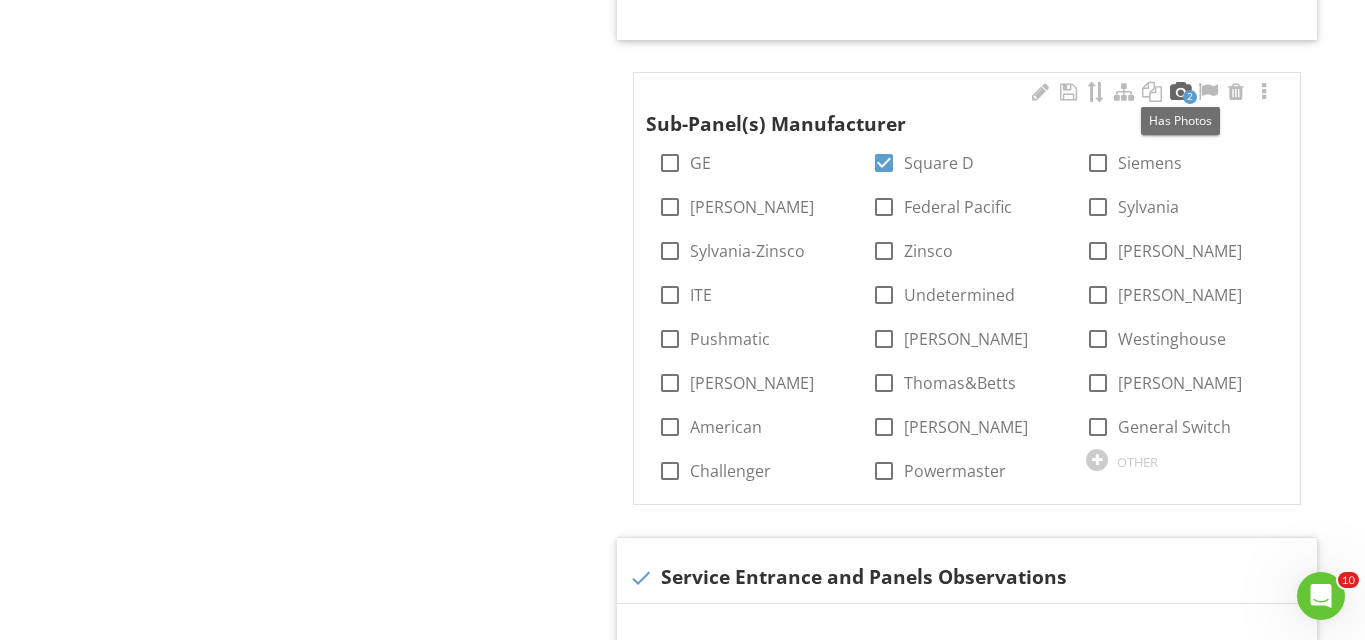 click at bounding box center [1180, 92] 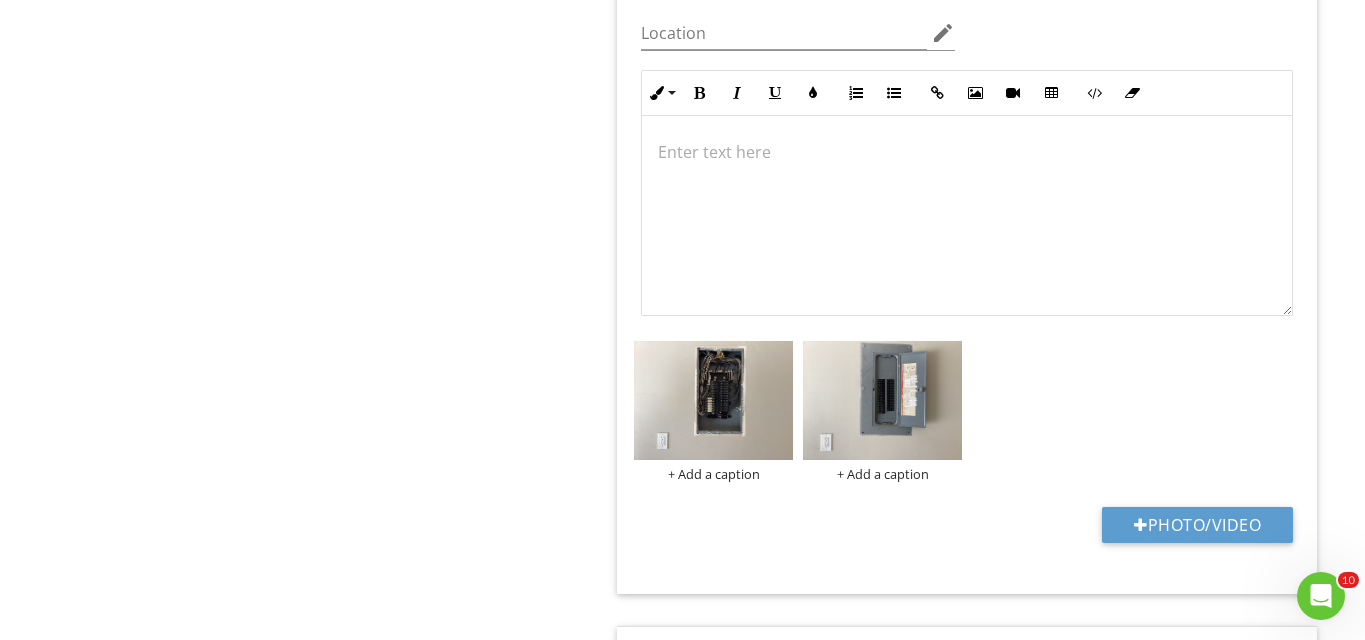 scroll, scrollTop: 4418, scrollLeft: 0, axis: vertical 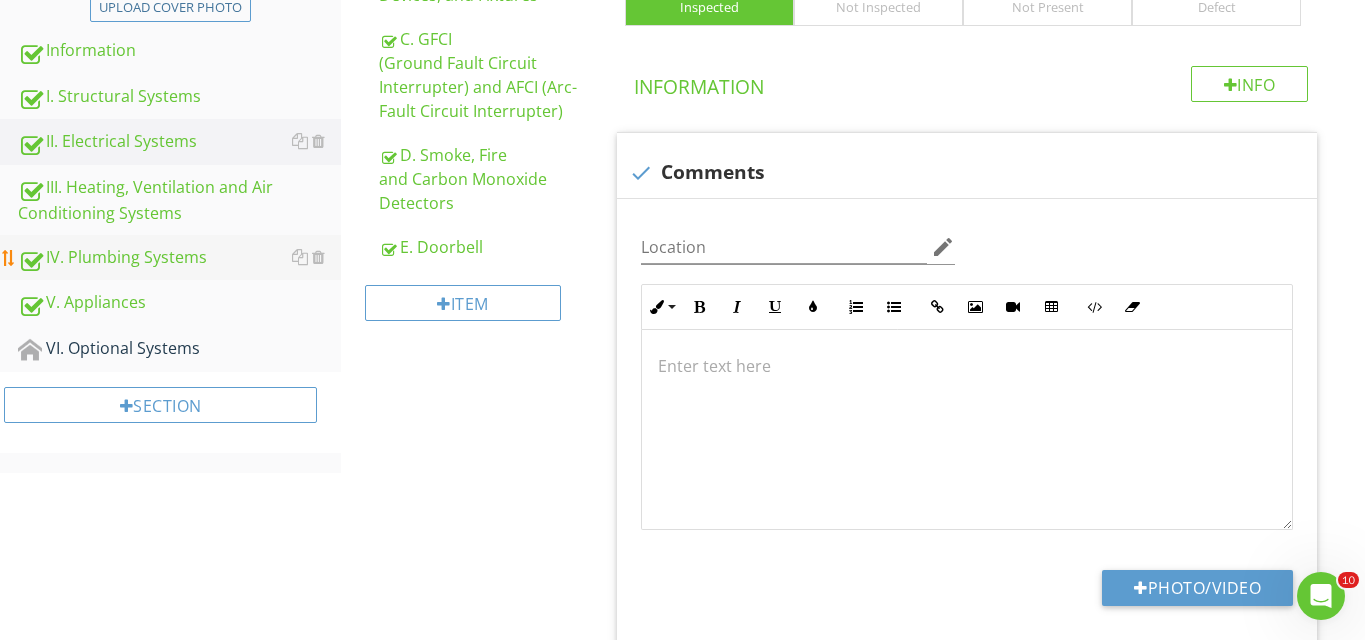 click on "IV. Plumbing Systems" at bounding box center (179, 258) 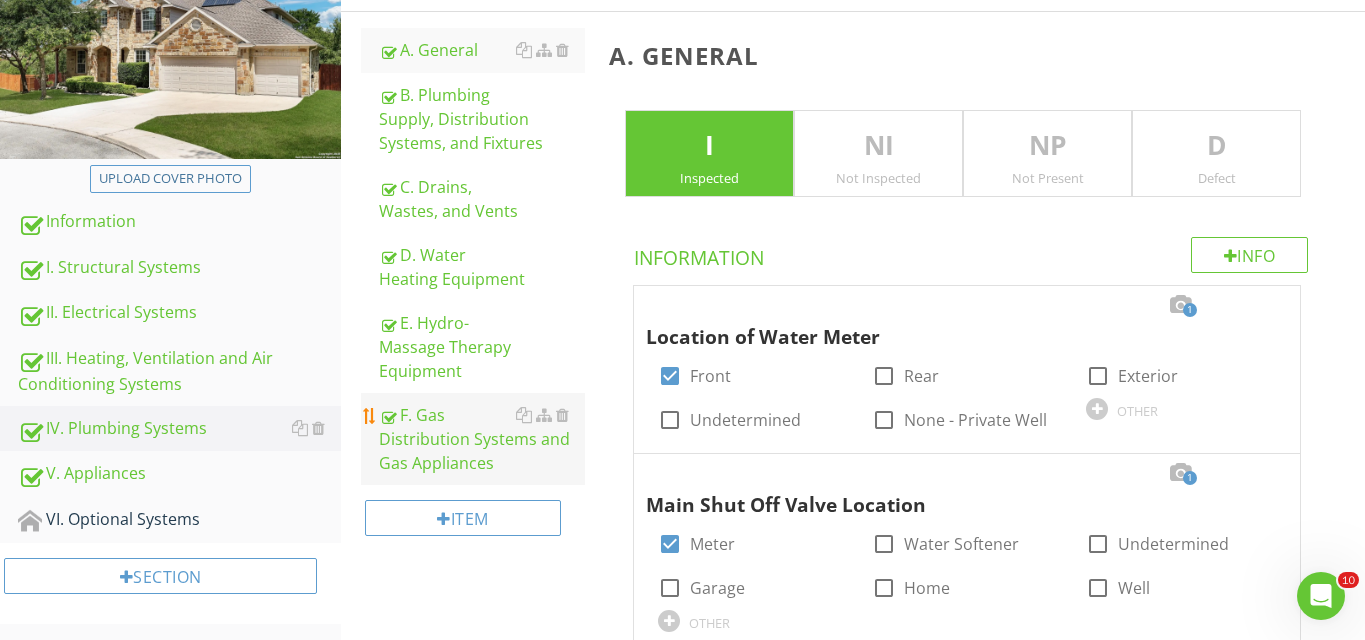 scroll, scrollTop: 242, scrollLeft: 0, axis: vertical 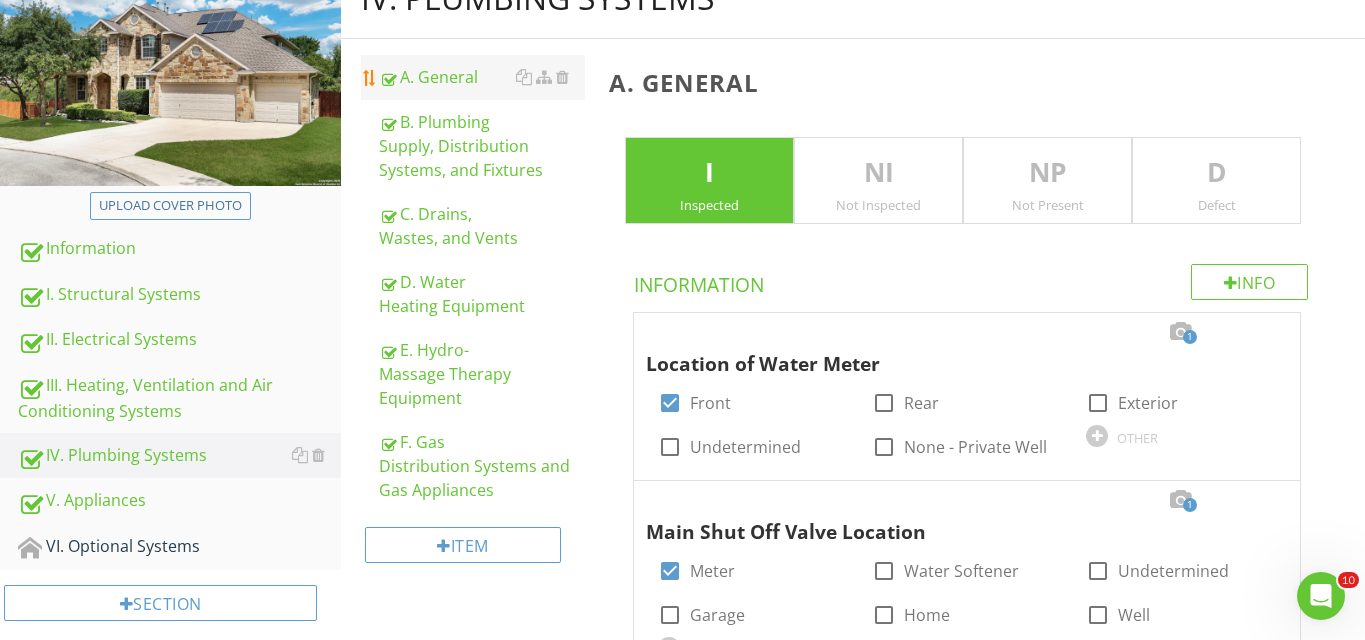 click on "A. General" at bounding box center [482, 77] 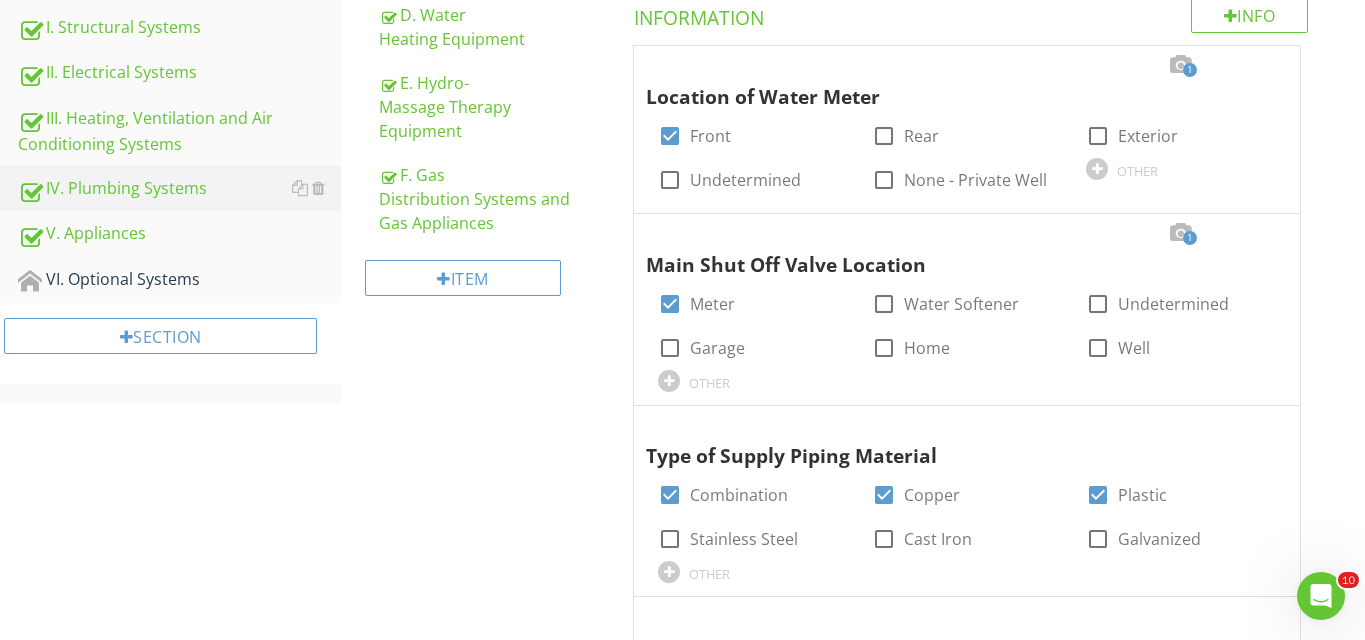 scroll, scrollTop: 455, scrollLeft: 0, axis: vertical 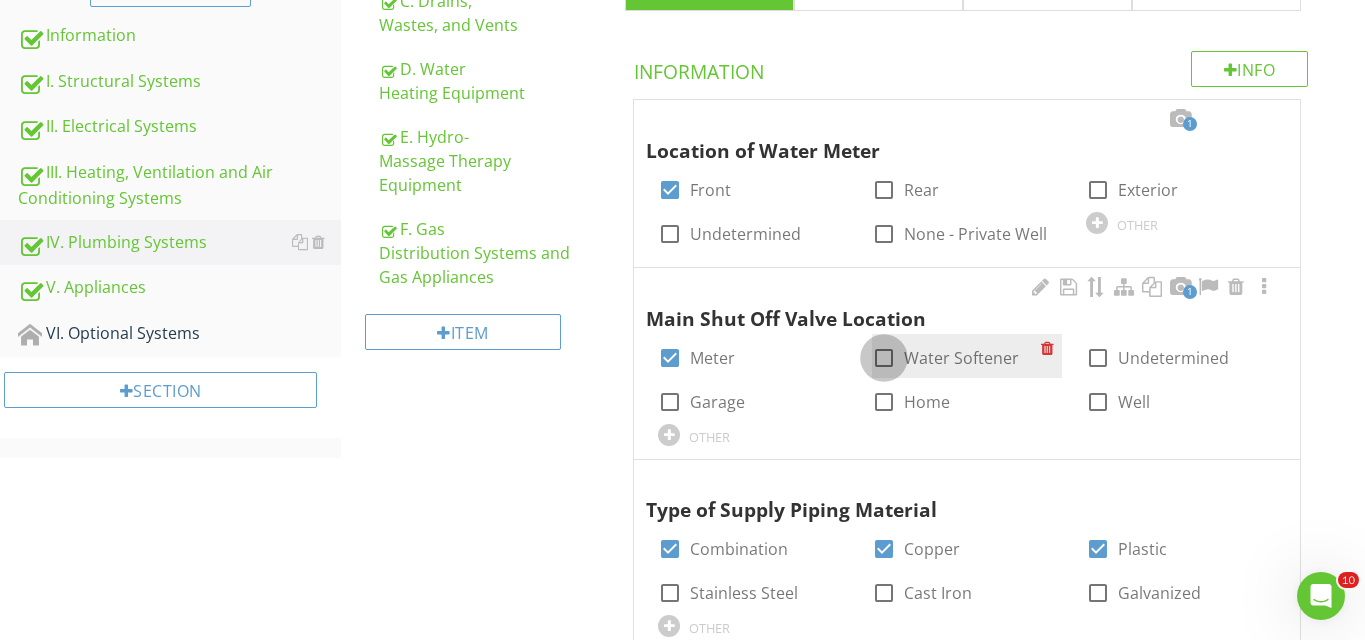 click at bounding box center [884, 358] 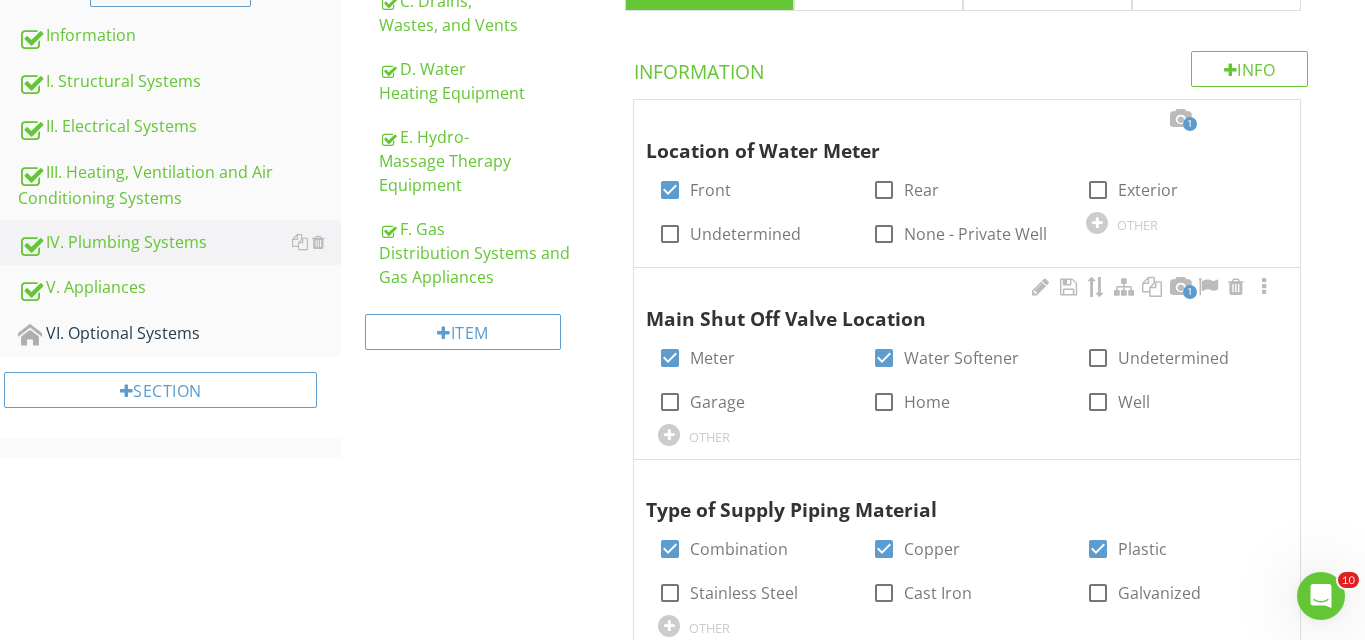 click at bounding box center (669, 435) 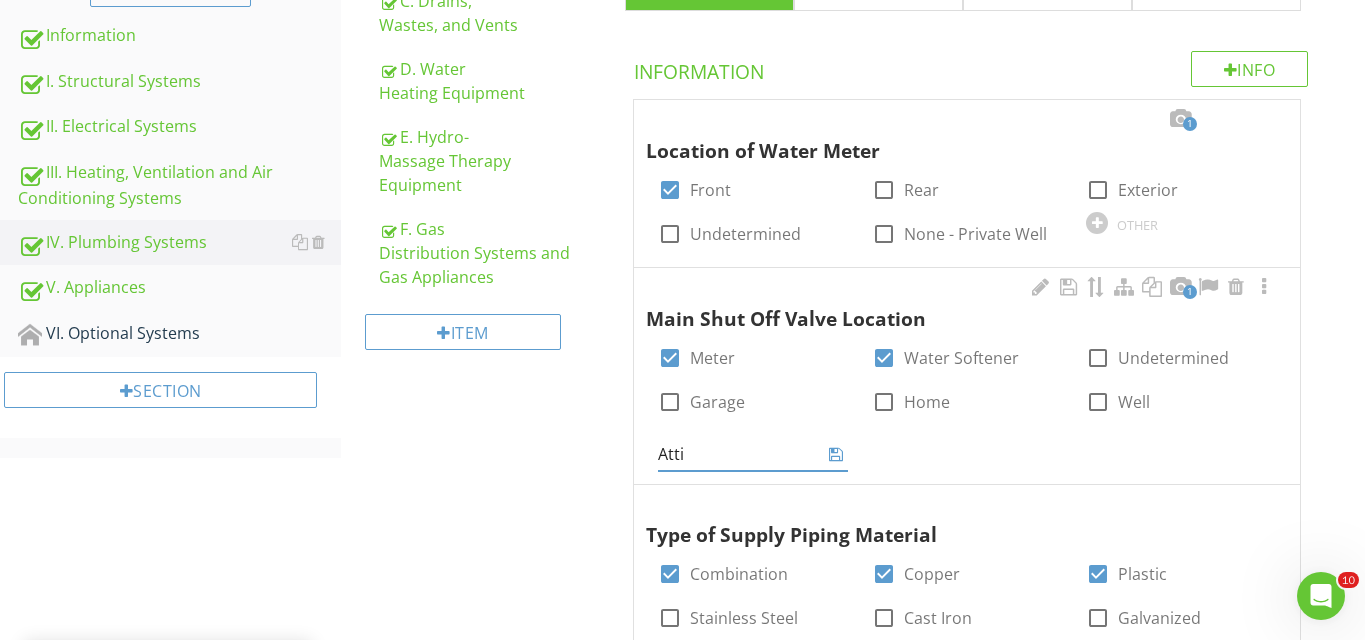 type on "Attic" 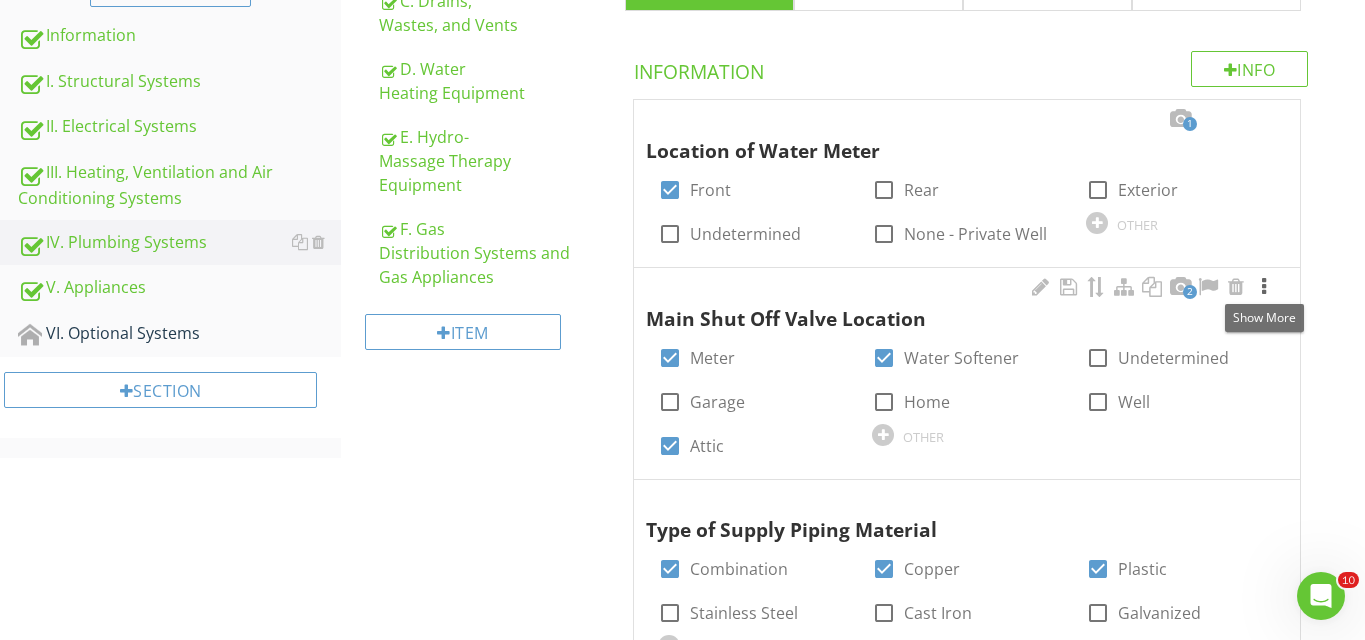 click at bounding box center (1264, 287) 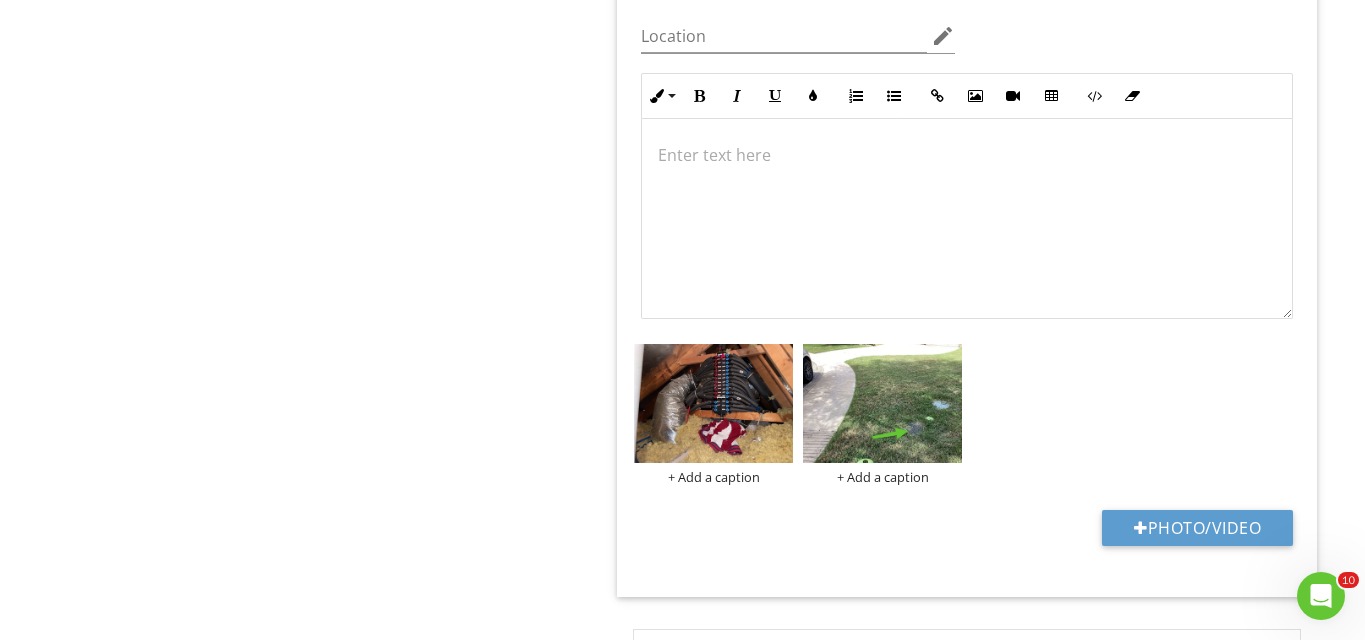 scroll, scrollTop: 1029, scrollLeft: 0, axis: vertical 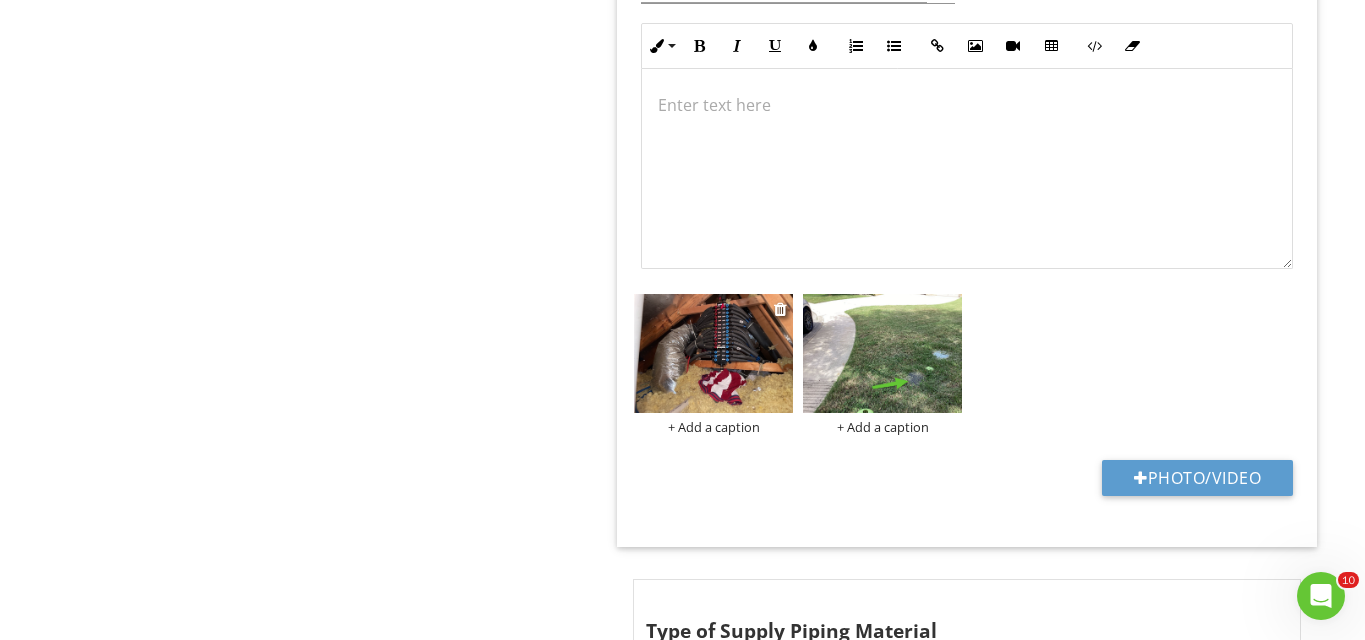 click at bounding box center [713, 353] 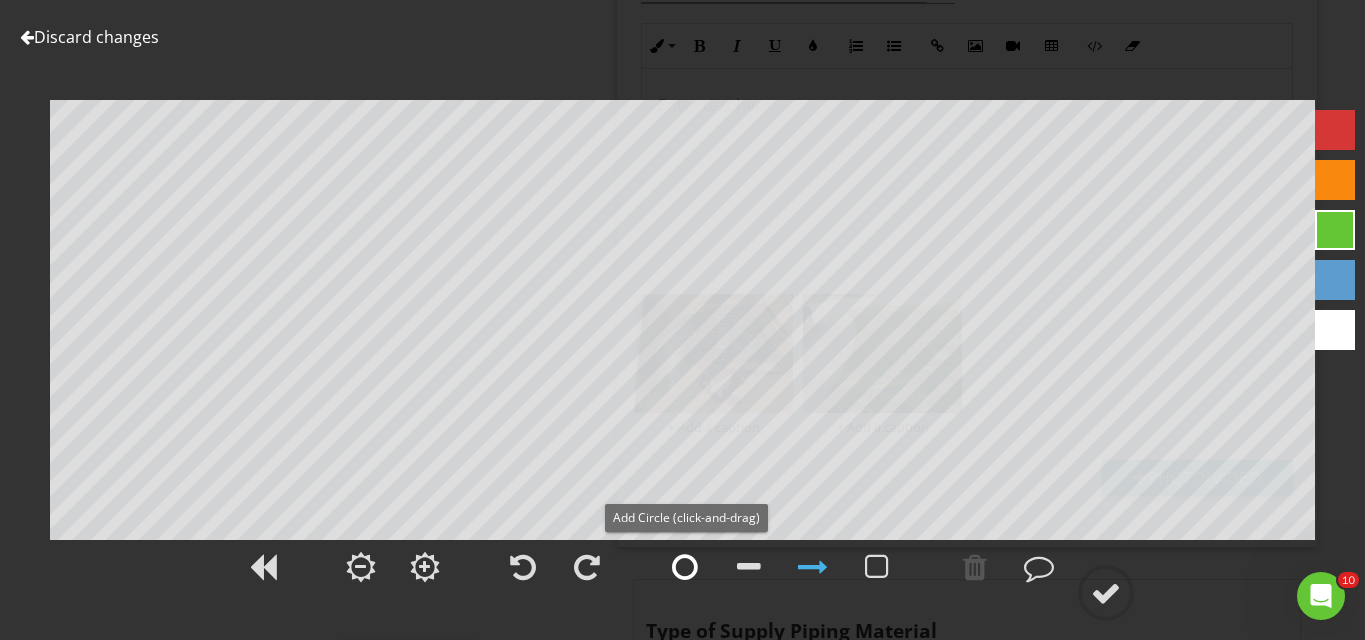 click at bounding box center [685, 567] 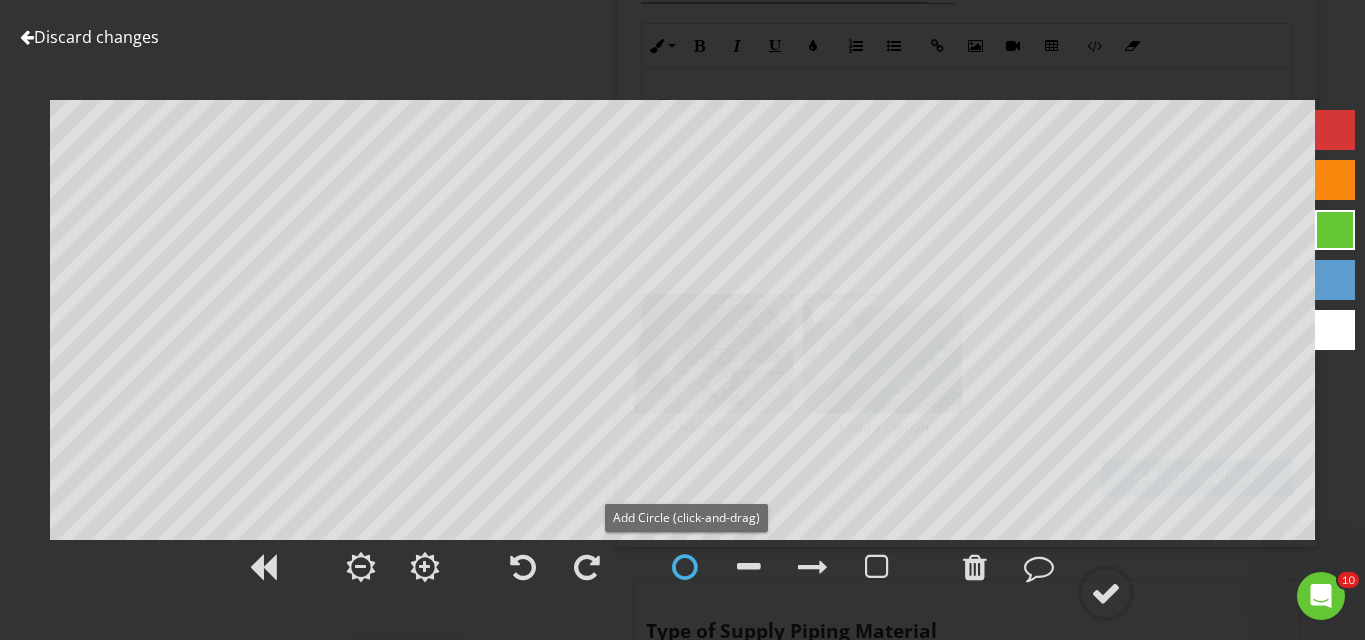 drag, startPoint x: 691, startPoint y: 568, endPoint x: 696, endPoint y: 514, distance: 54.230988 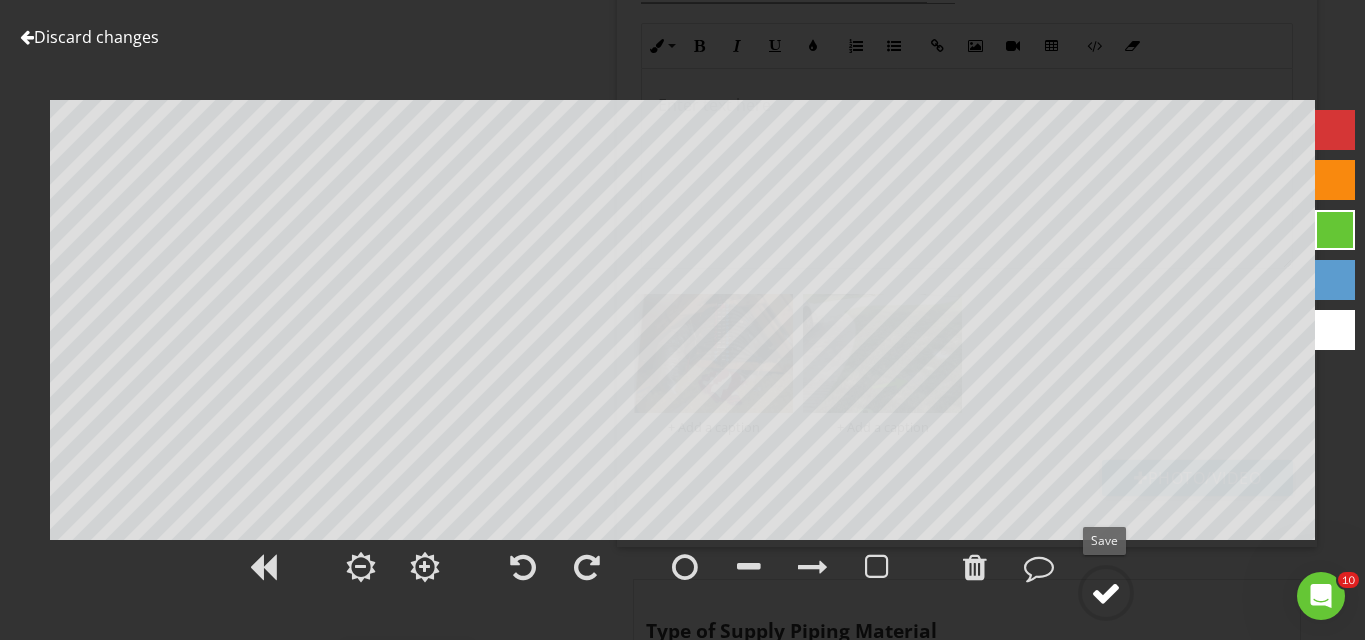 click at bounding box center (1106, 593) 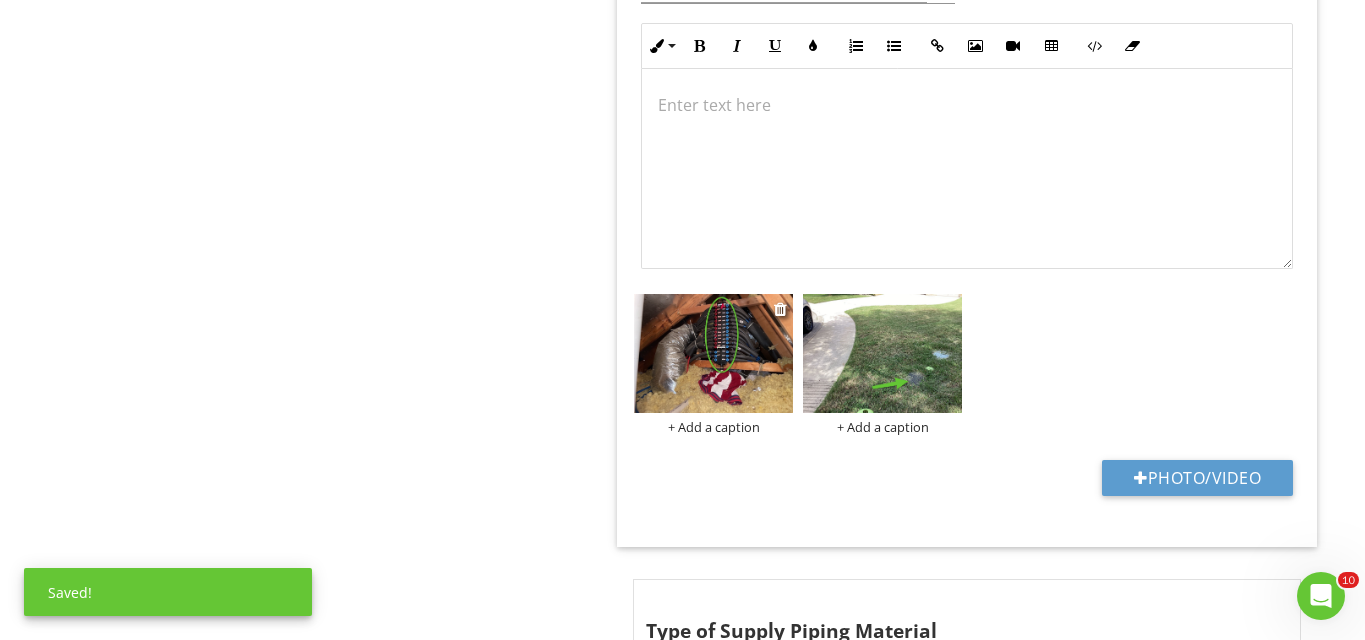 click on "+ Add a caption" at bounding box center (713, 427) 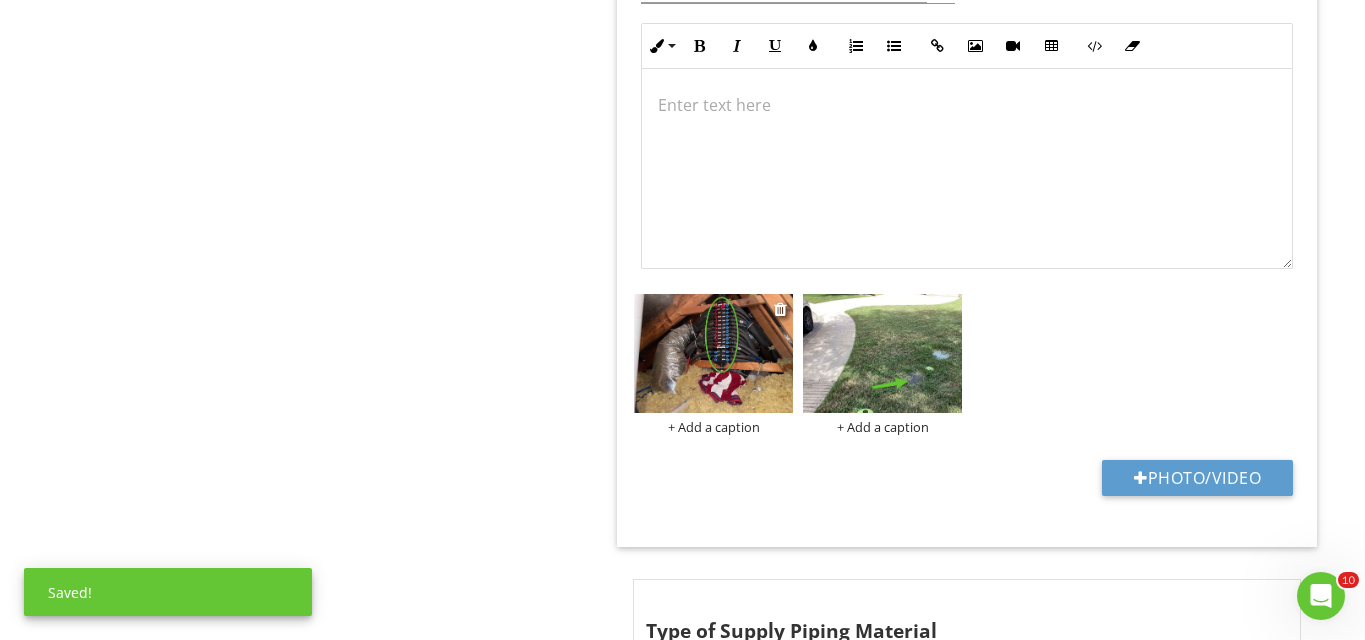 scroll, scrollTop: 337, scrollLeft: 0, axis: vertical 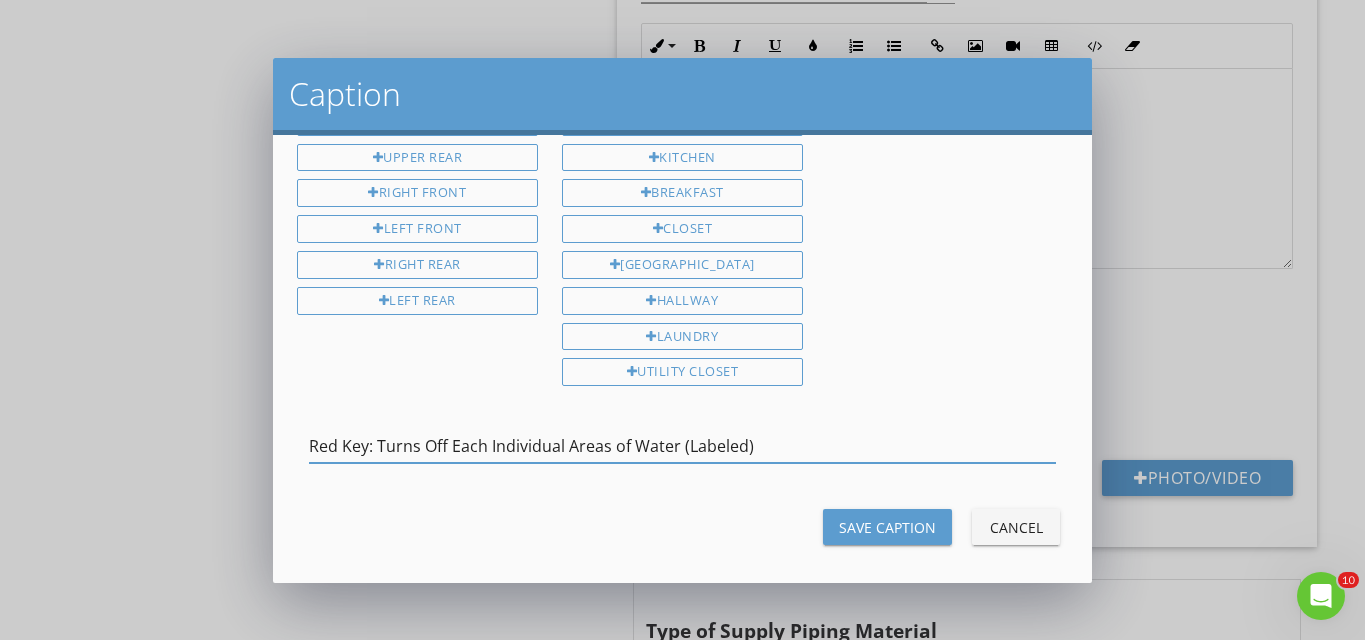 type on "Red Key: Turns Off Each Individual Areas of Water (Labeled)" 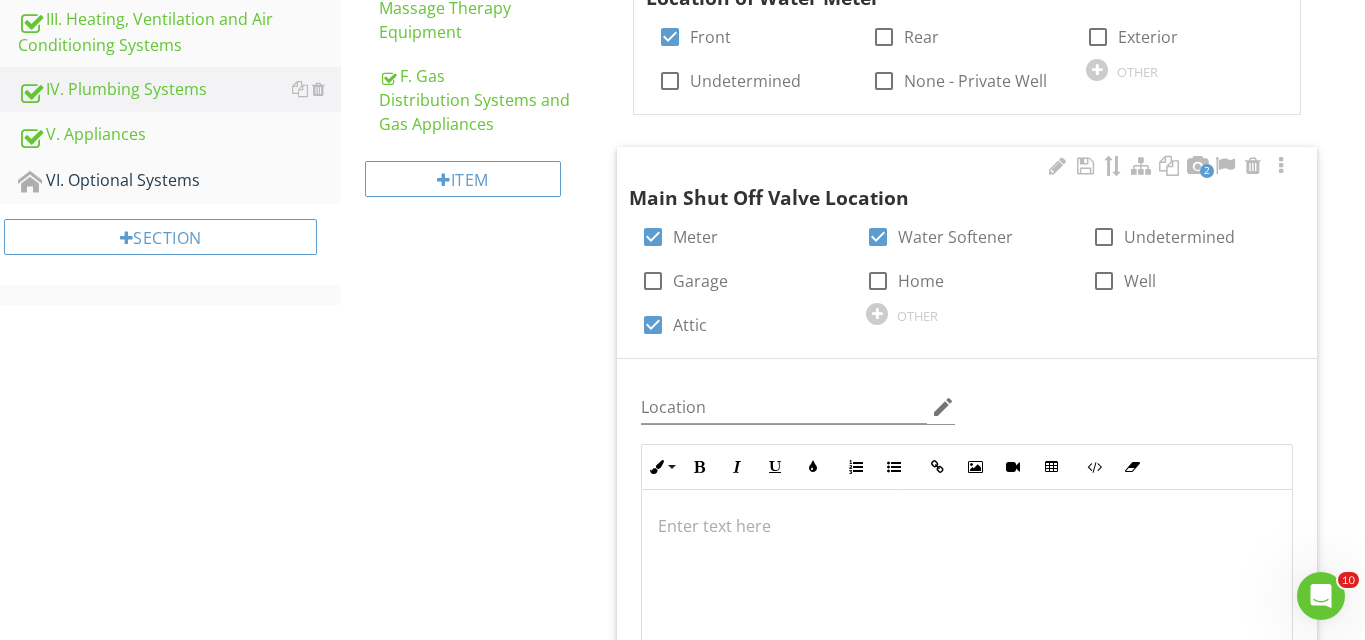 scroll, scrollTop: 623, scrollLeft: 0, axis: vertical 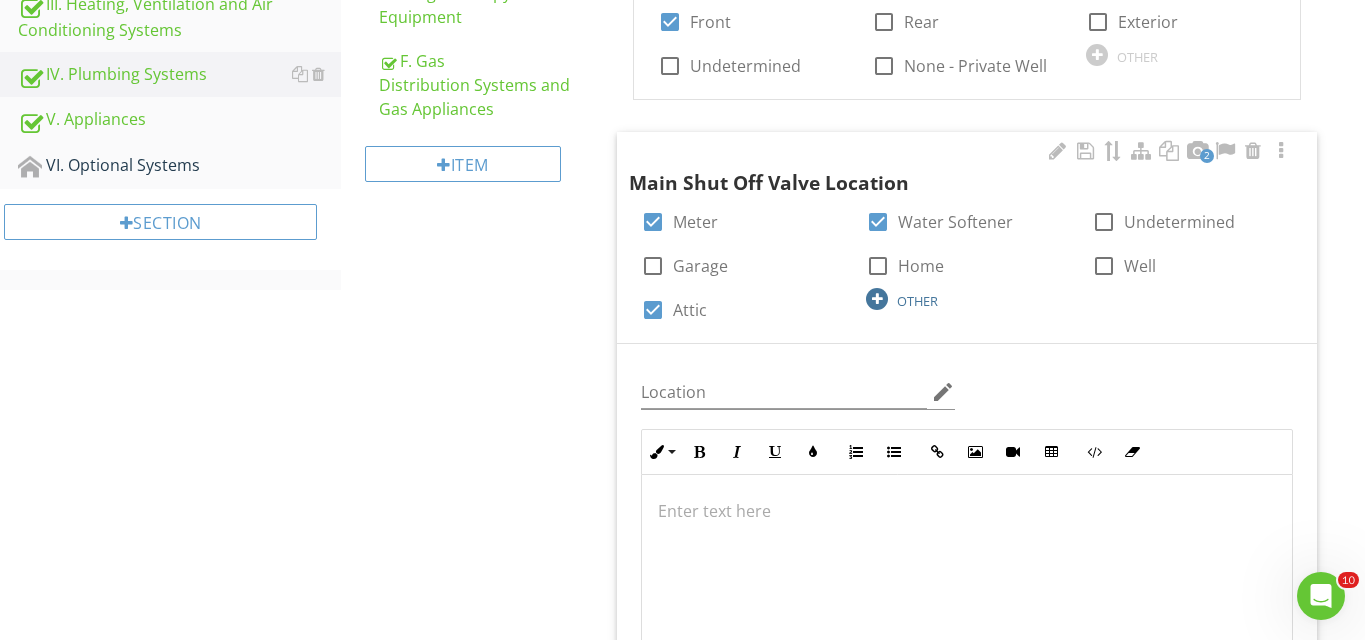click at bounding box center (877, 299) 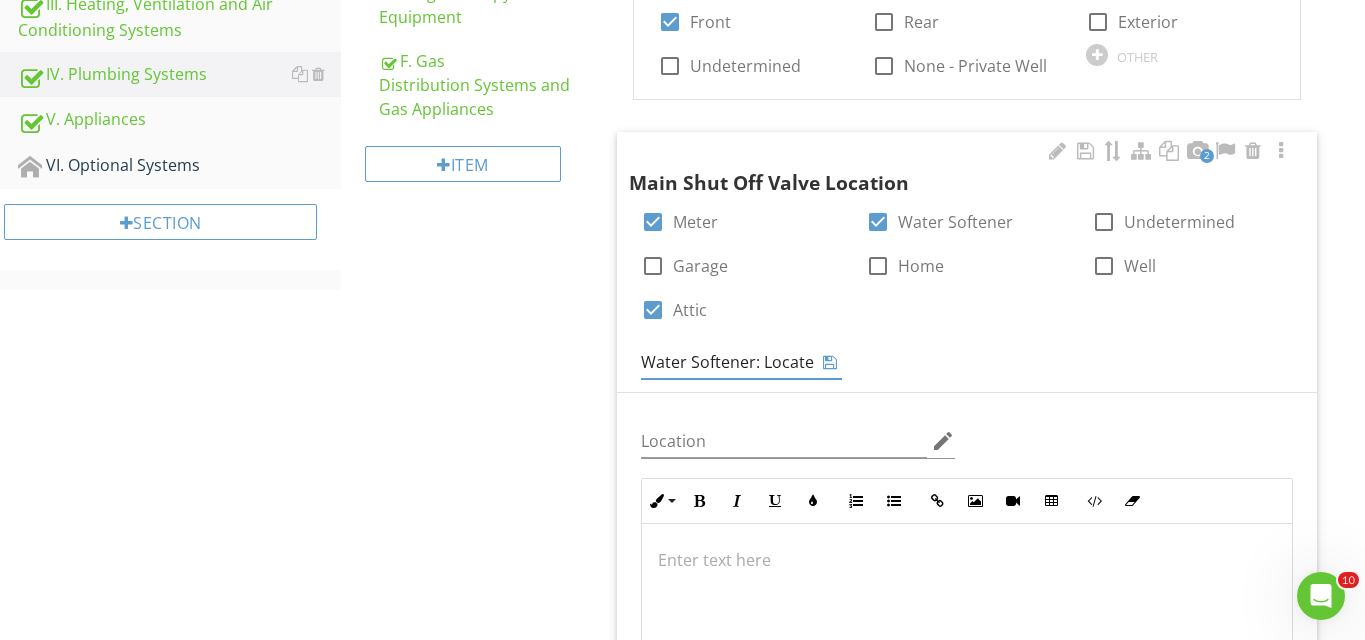 type on "Water Softener: Located in Garage (NOT PICTURED)" 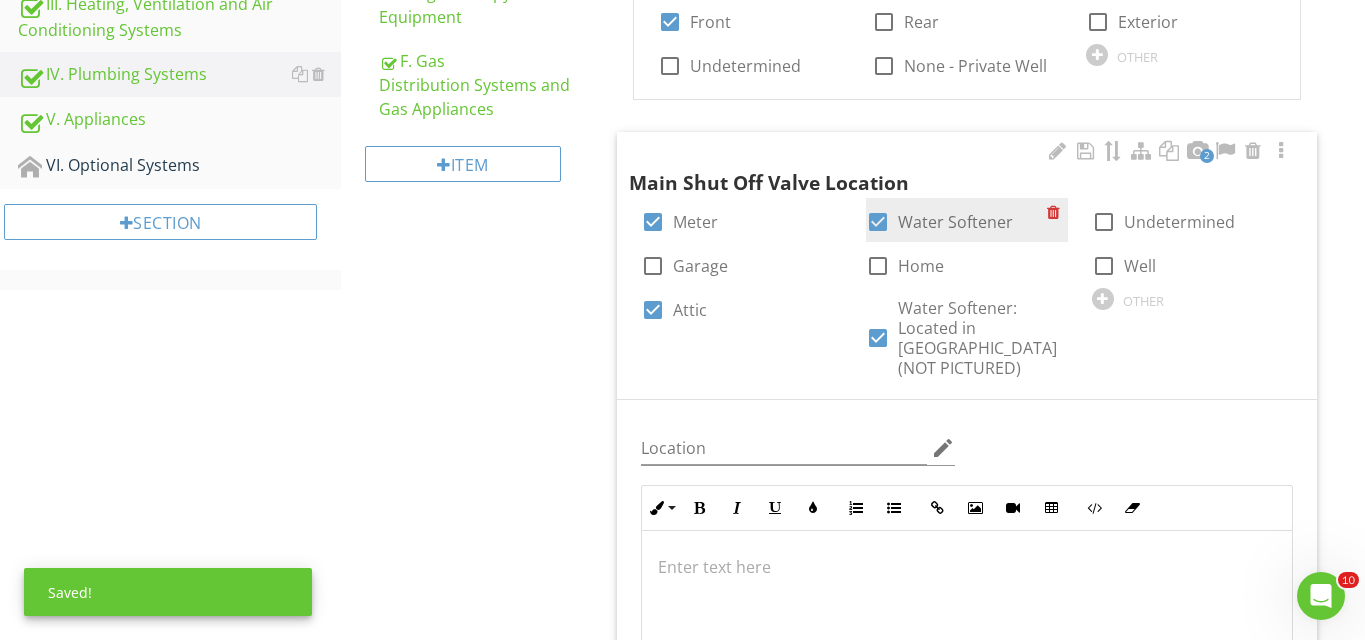click at bounding box center [878, 222] 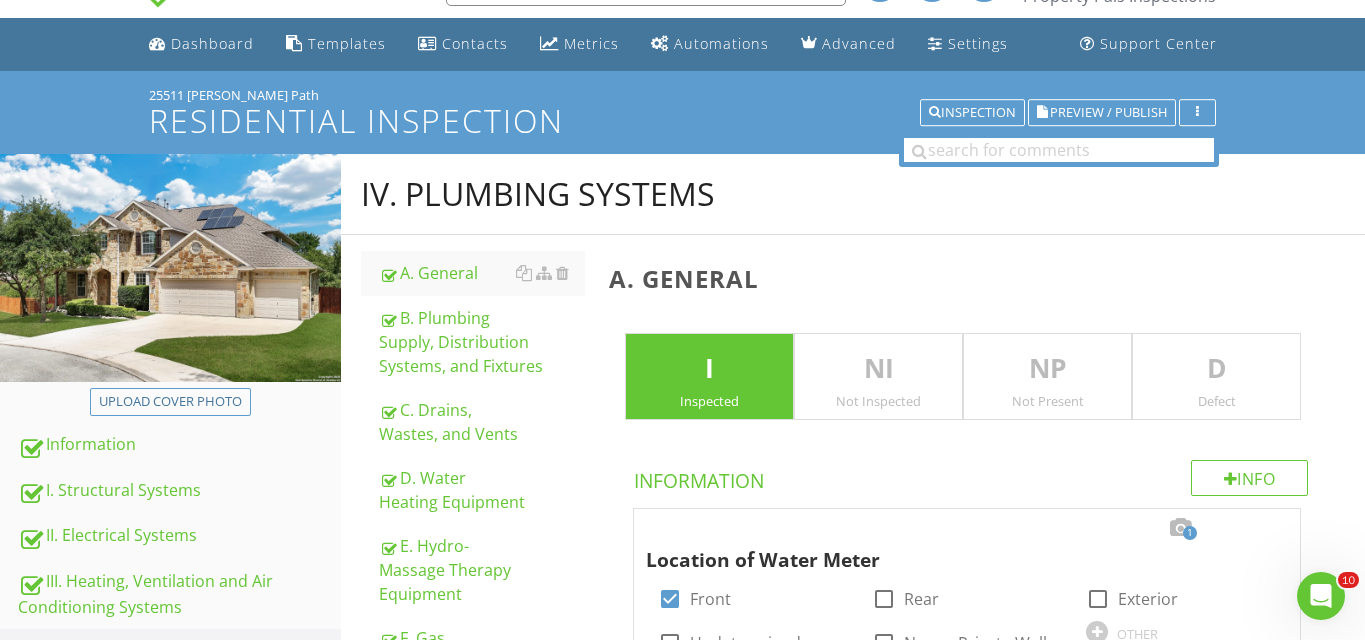 scroll, scrollTop: 123, scrollLeft: 0, axis: vertical 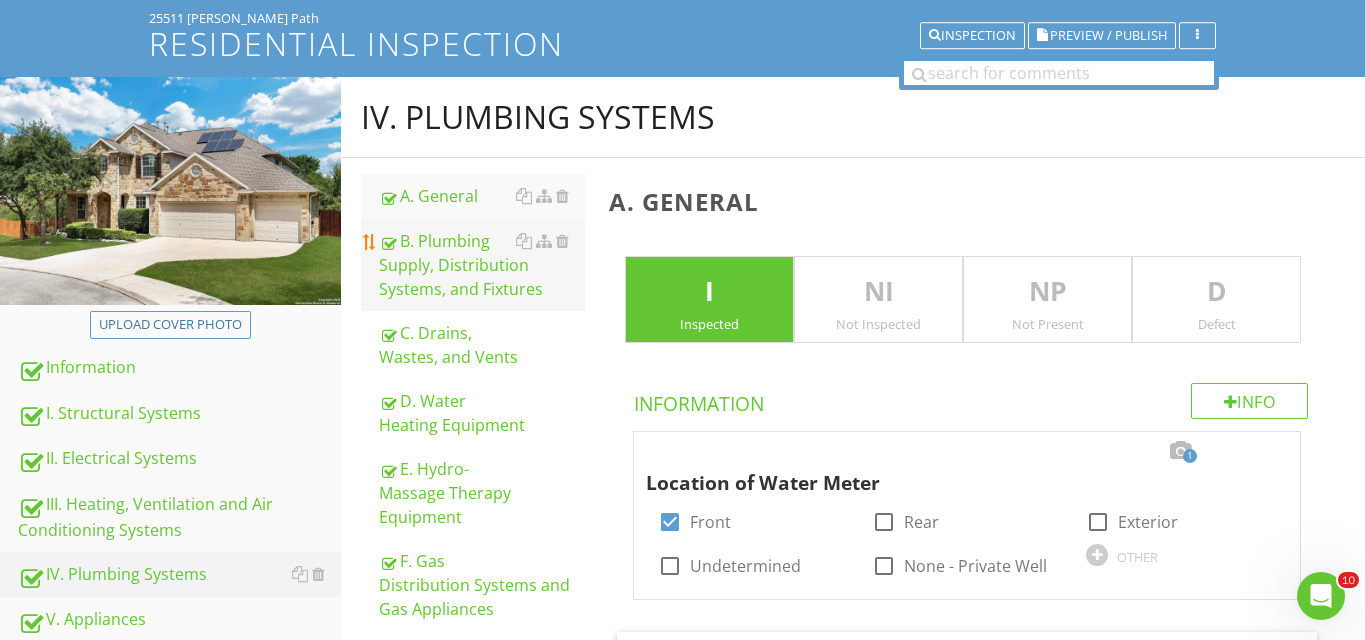 click on "B. Plumbing Supply, Distribution Systems, and Fixtures" at bounding box center [482, 265] 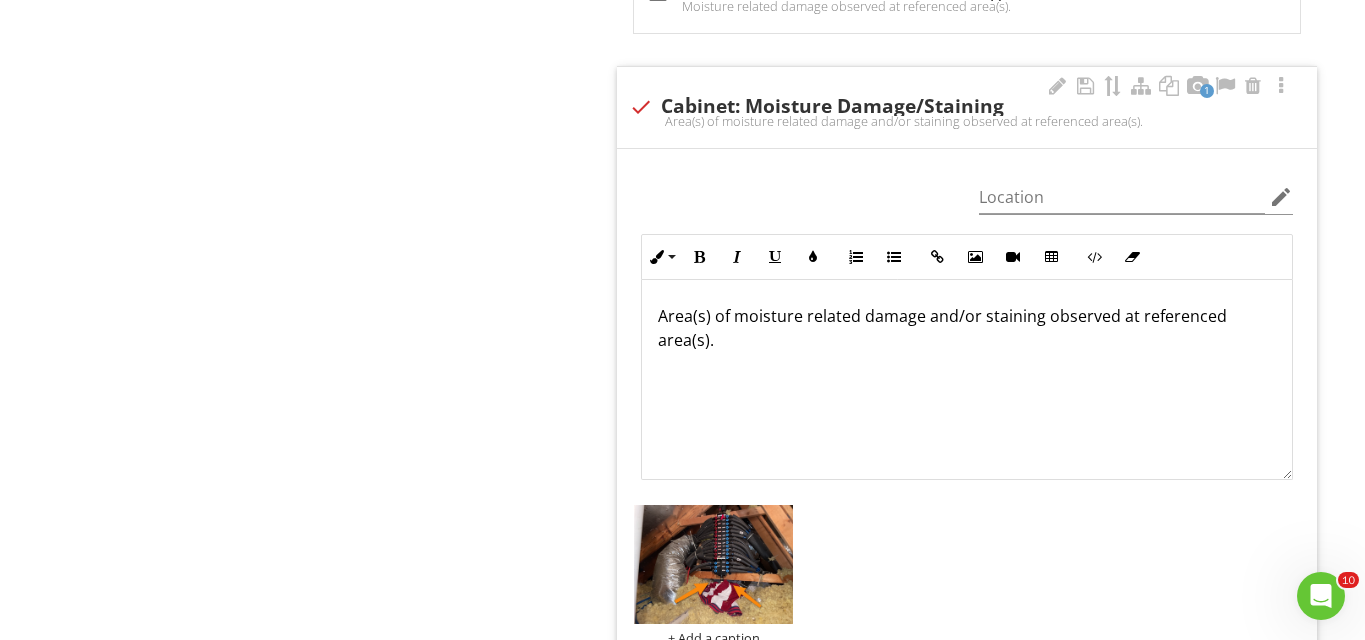 scroll, scrollTop: 29537, scrollLeft: 0, axis: vertical 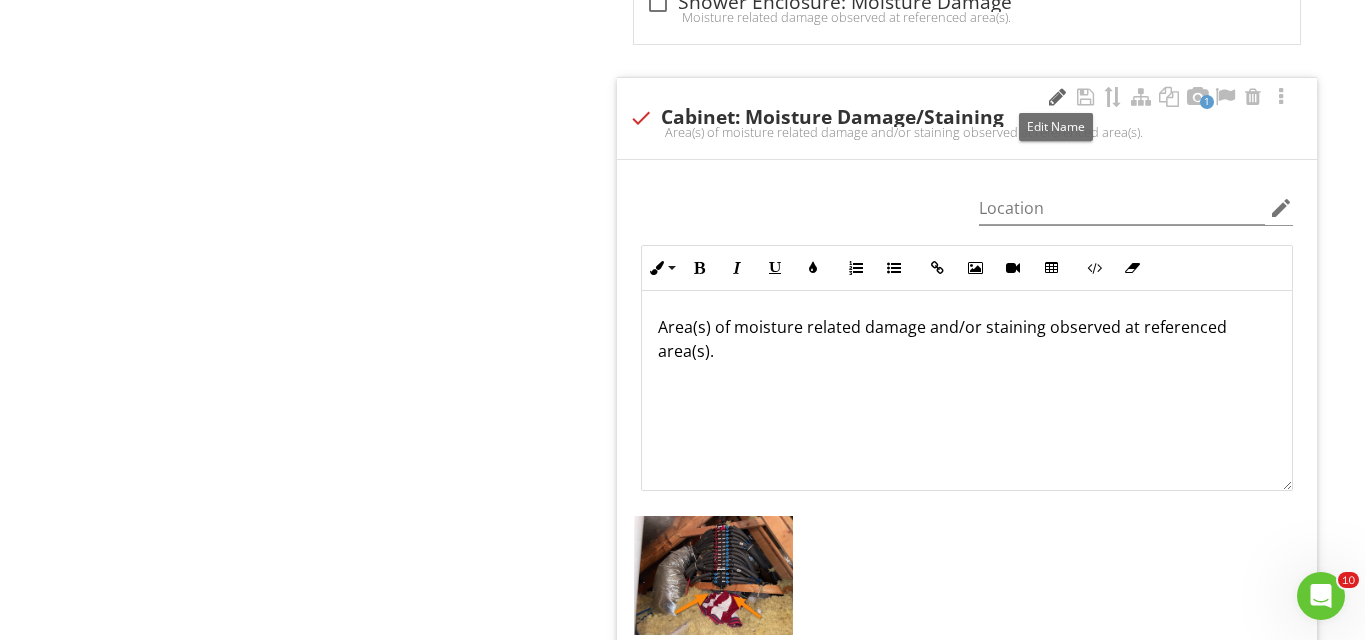 click at bounding box center [1057, 97] 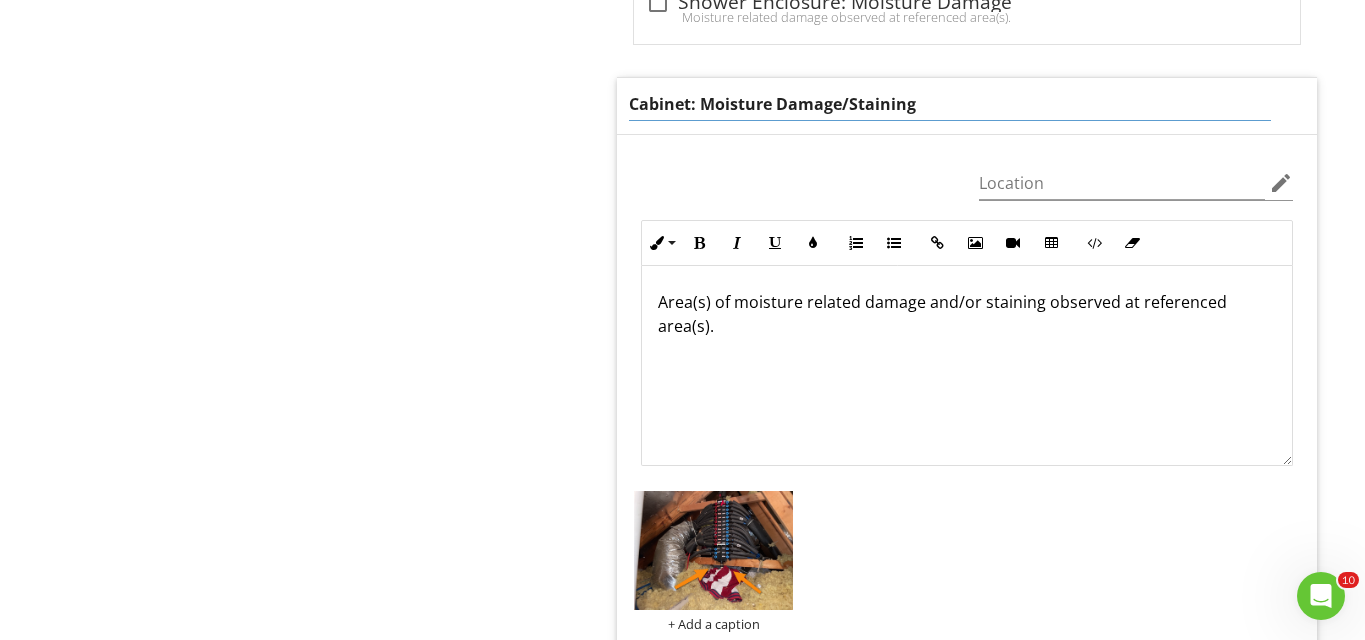 click on "Cabinet: Moisture Damage/Staining" at bounding box center (950, 104) 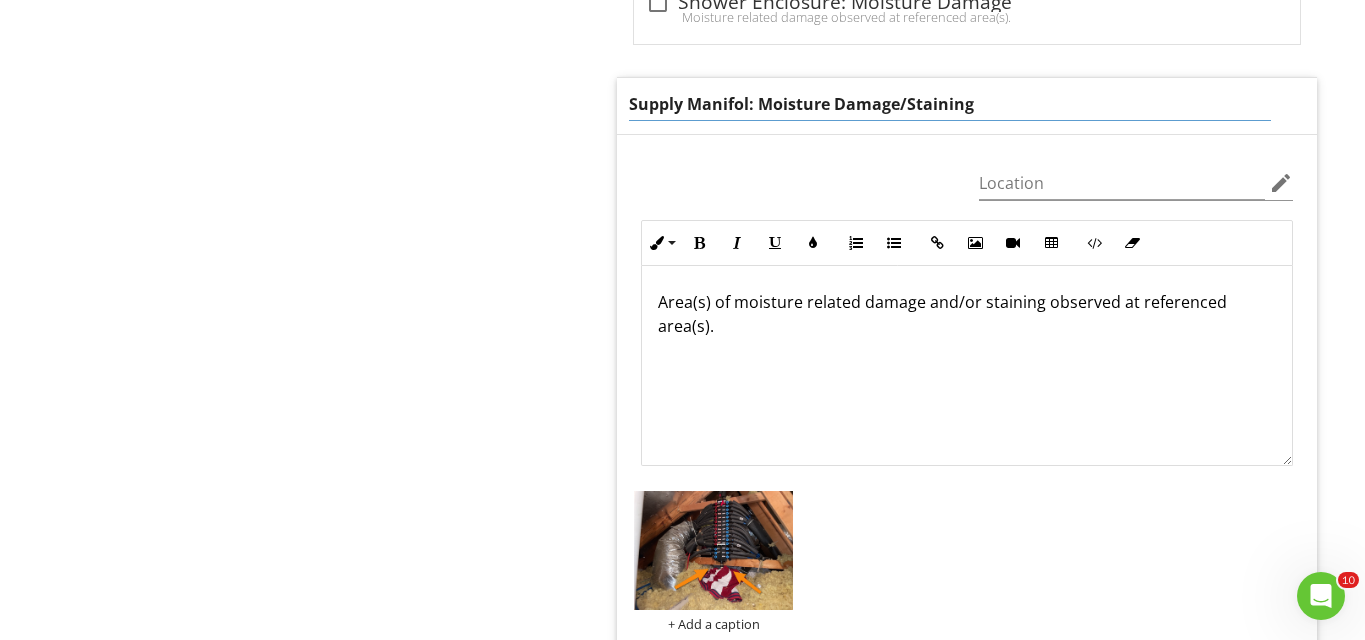 type on "Supply Manifold: Moisture Damage/Staining" 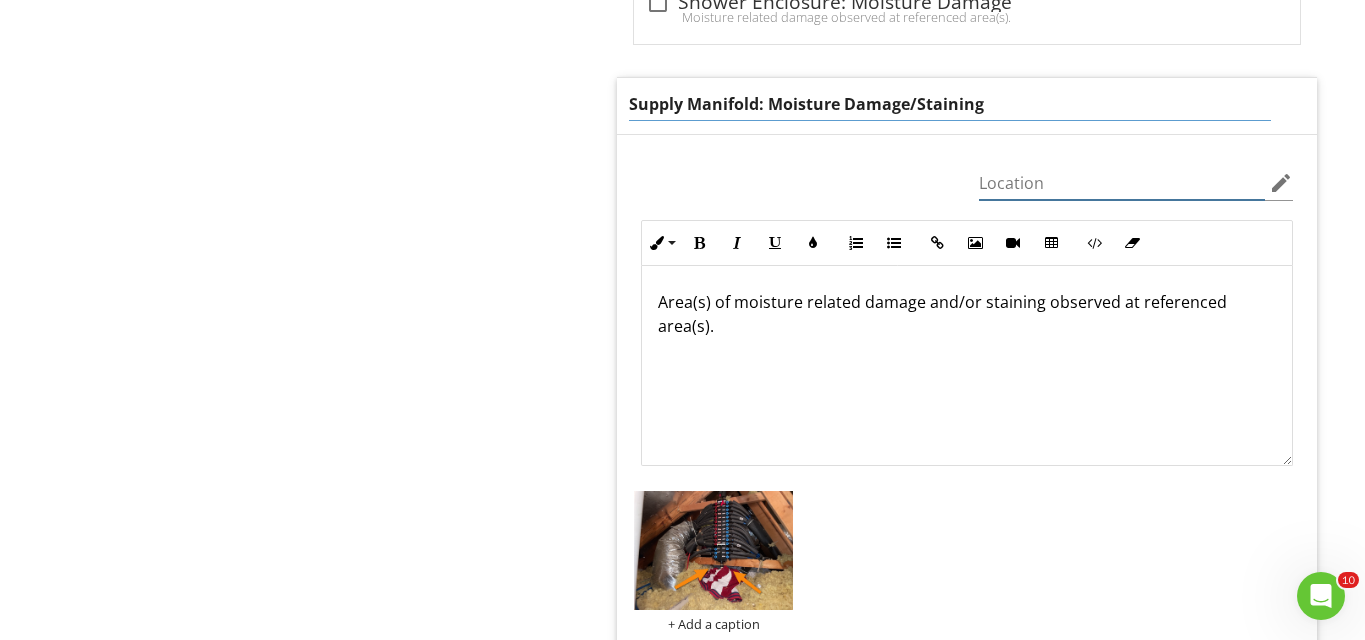 click on "Location edit" at bounding box center [1136, 185] 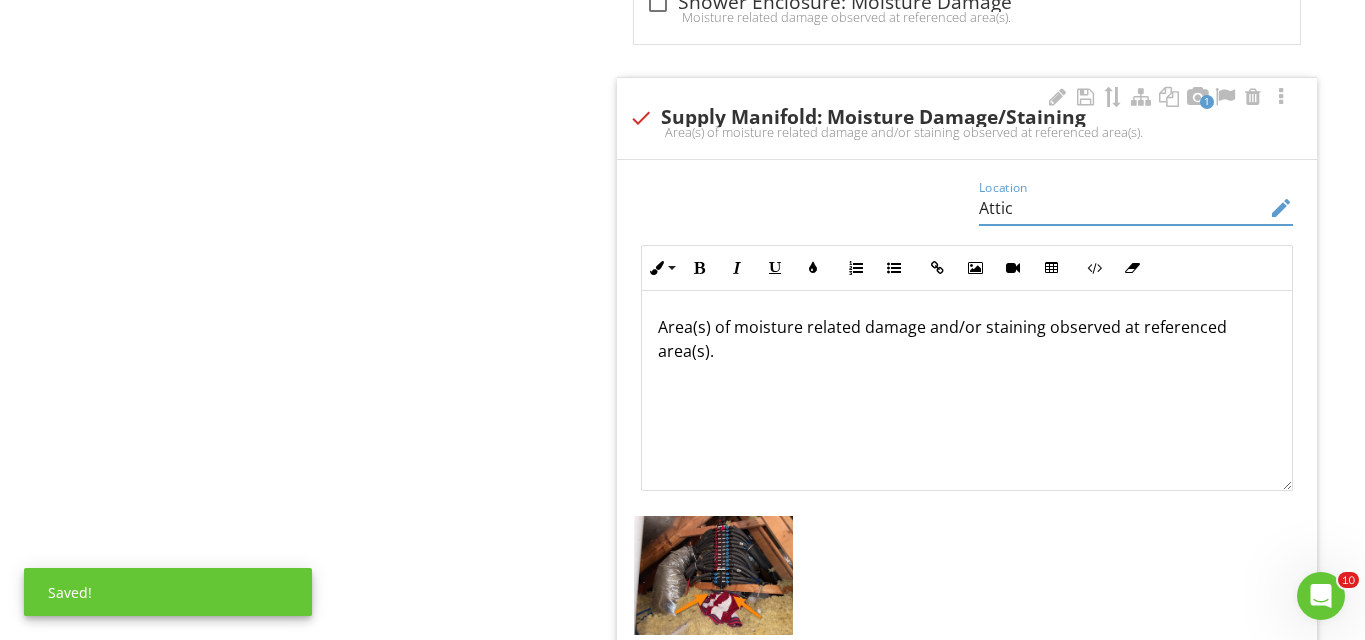 type on "Attic" 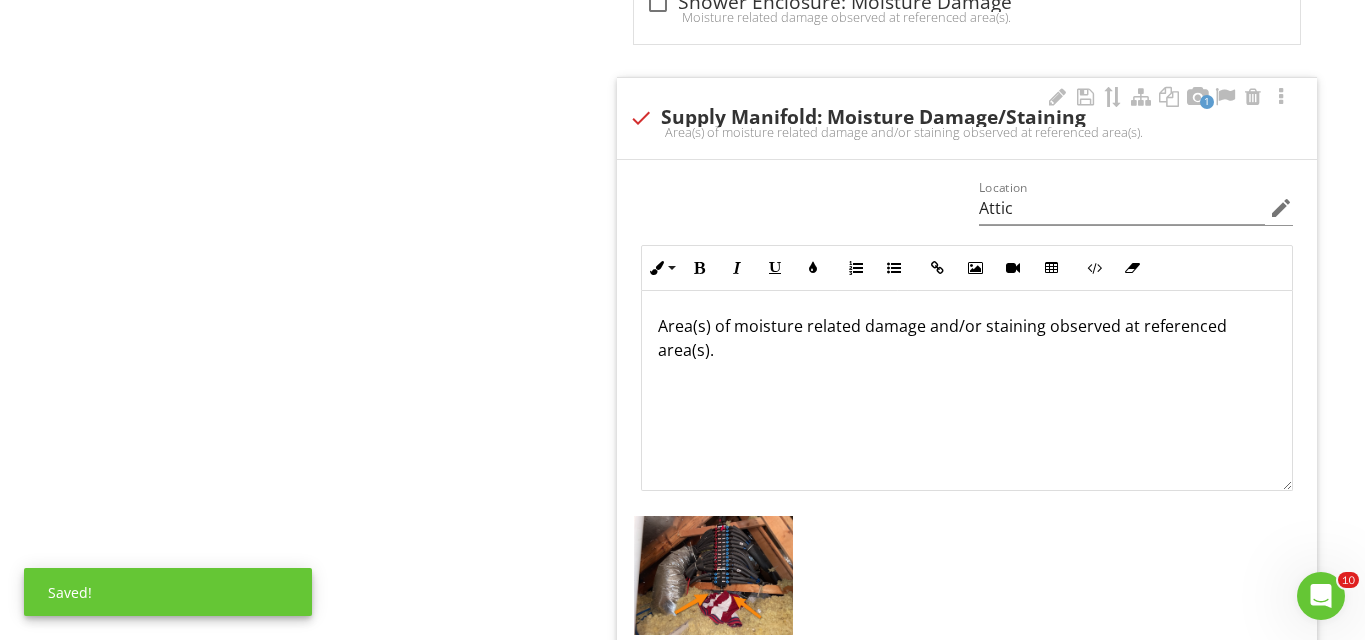 scroll, scrollTop: 1, scrollLeft: 0, axis: vertical 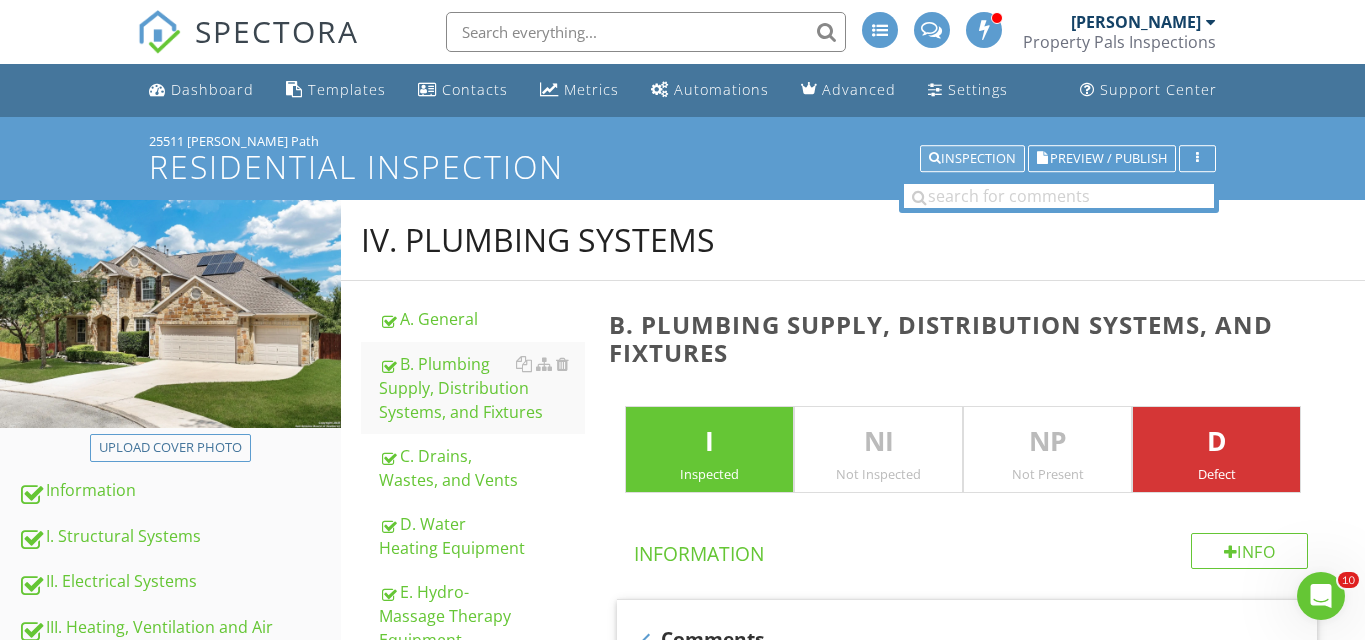 click on "Inspection" at bounding box center [972, 159] 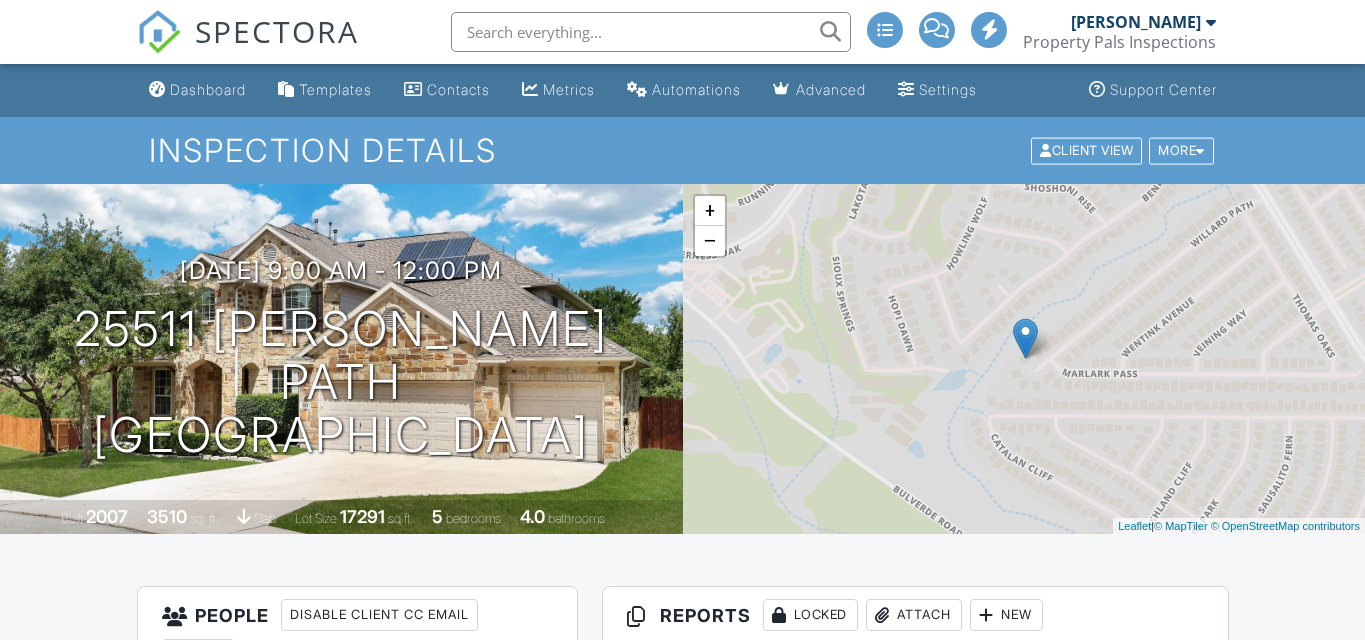 scroll, scrollTop: 0, scrollLeft: 0, axis: both 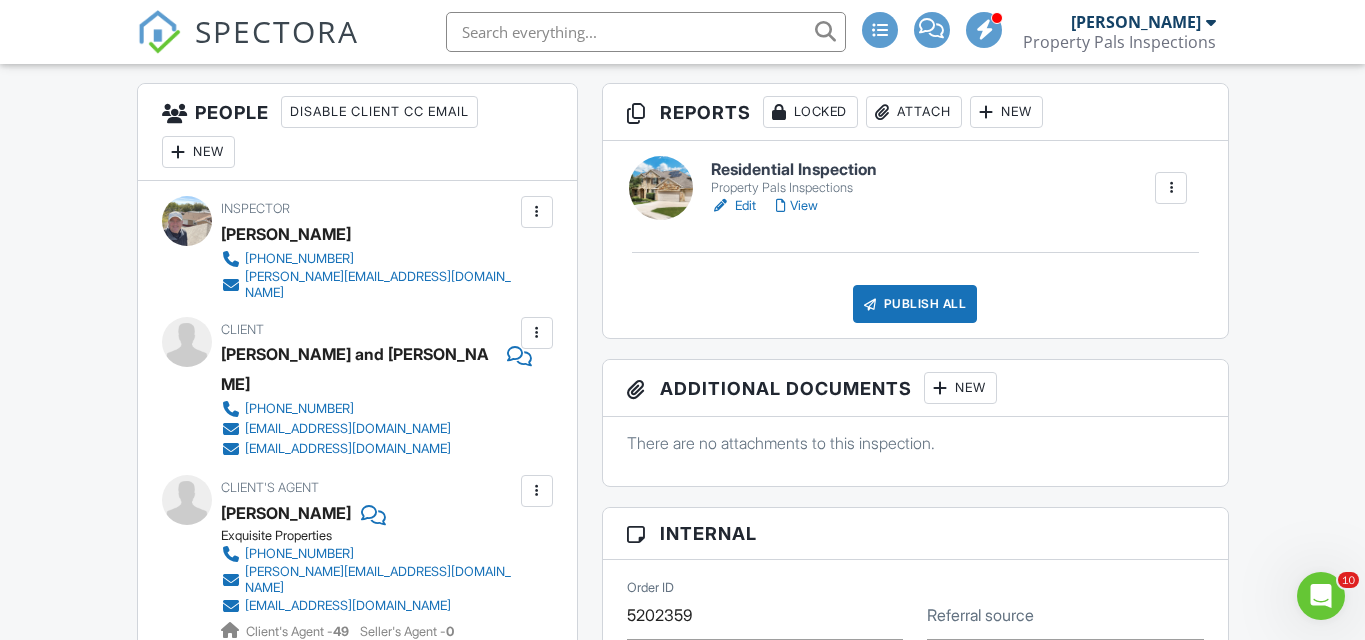 click on "Publish All" at bounding box center [915, 304] 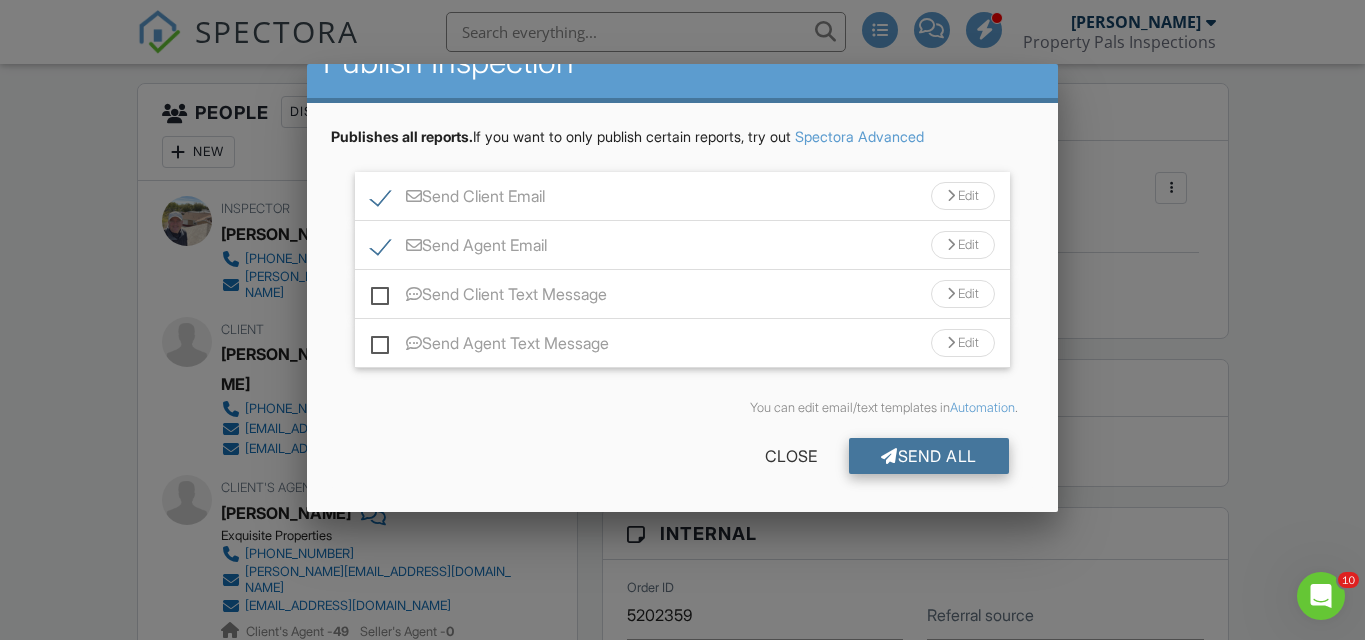 scroll, scrollTop: 38, scrollLeft: 0, axis: vertical 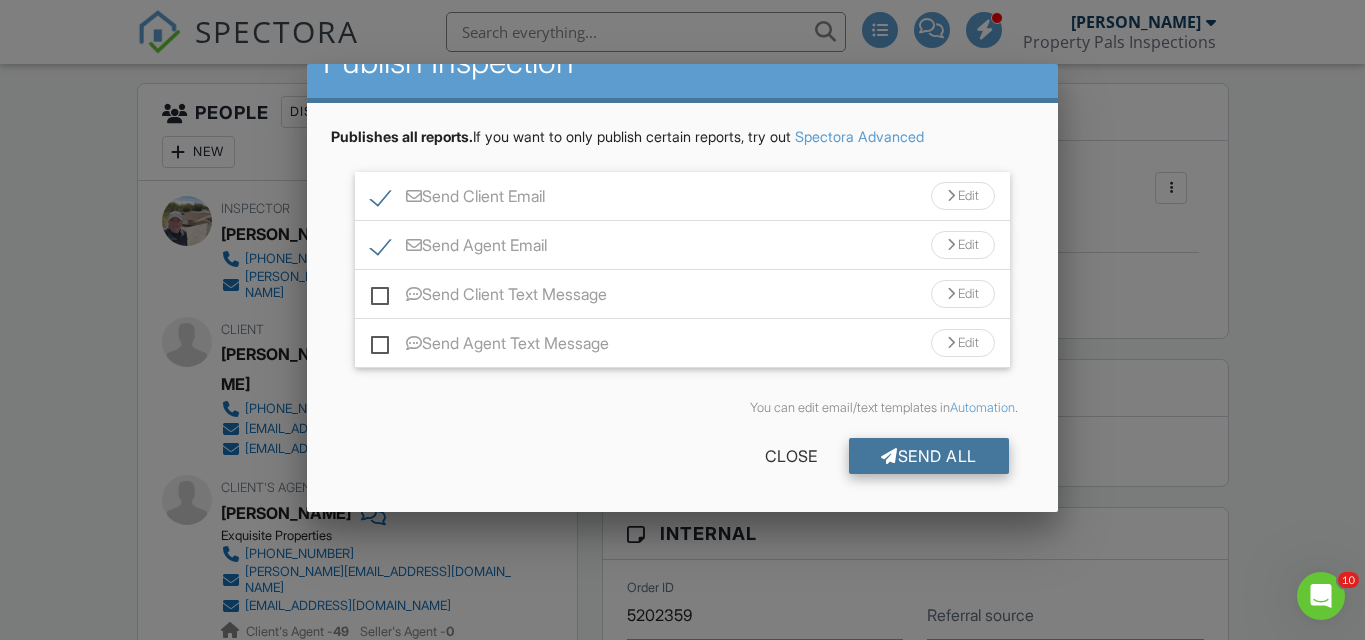 click on "Send All" at bounding box center (929, 456) 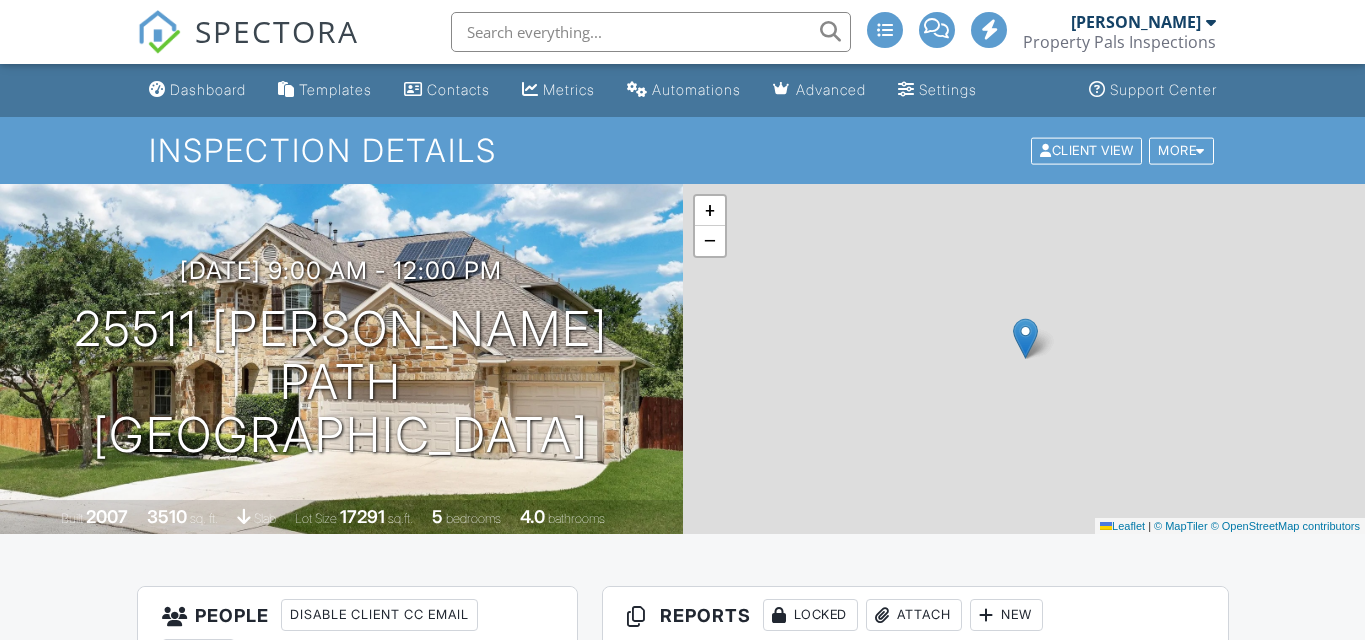 scroll, scrollTop: 0, scrollLeft: 0, axis: both 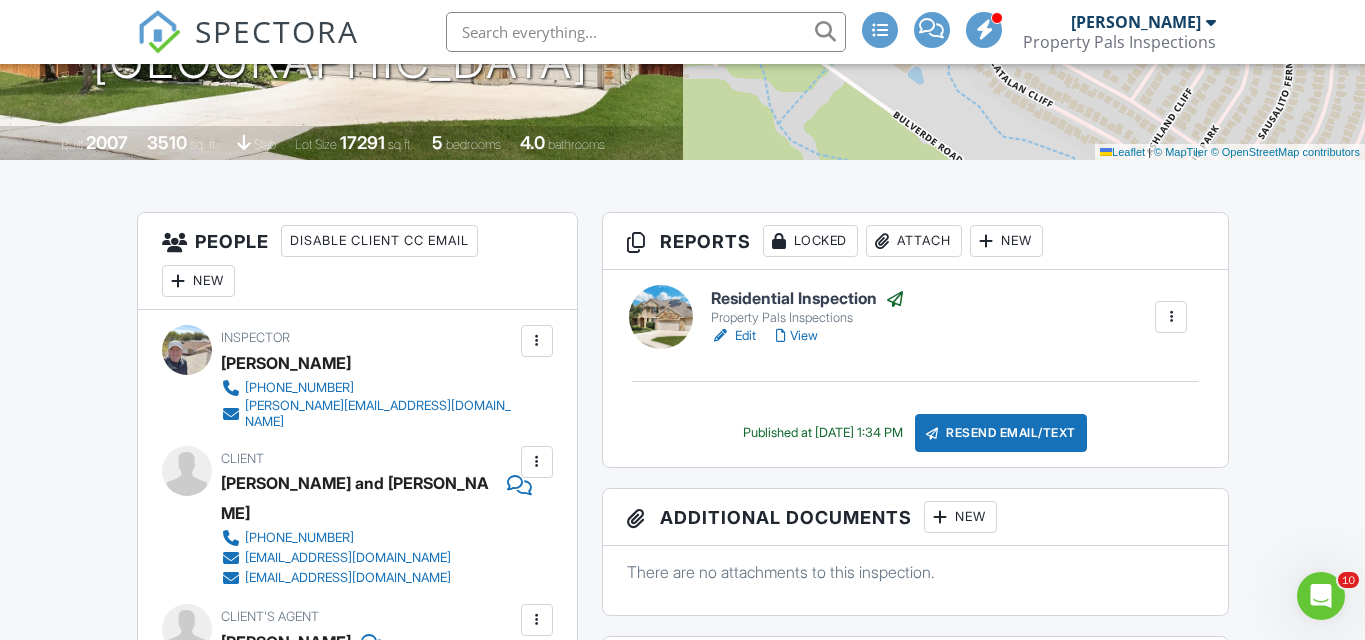 click on "Property Pals Inspections" at bounding box center (808, 318) 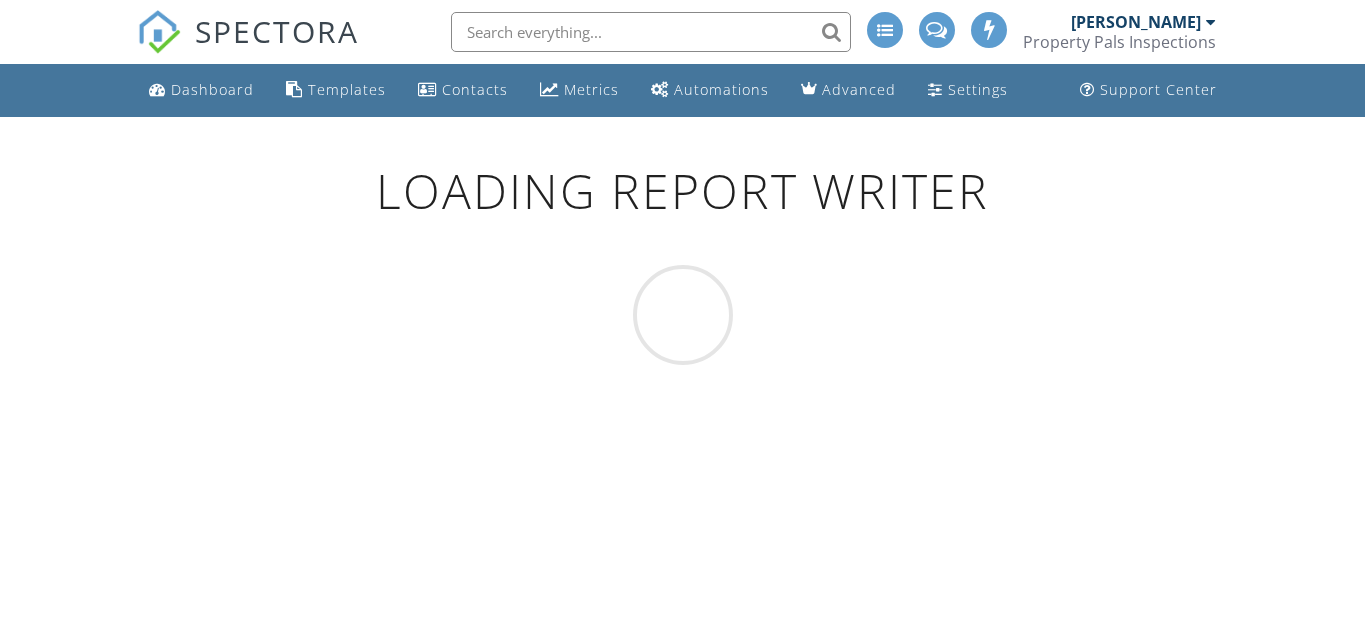 scroll, scrollTop: 0, scrollLeft: 0, axis: both 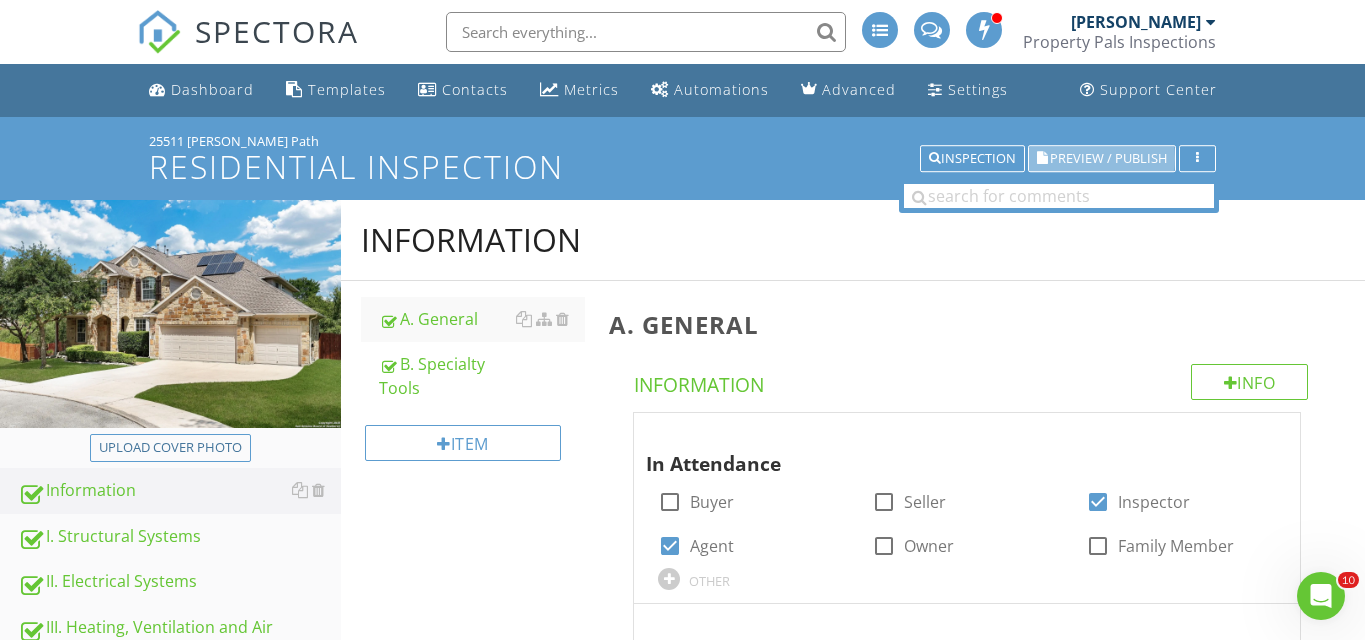 click on "Preview / Publish" at bounding box center [1108, 158] 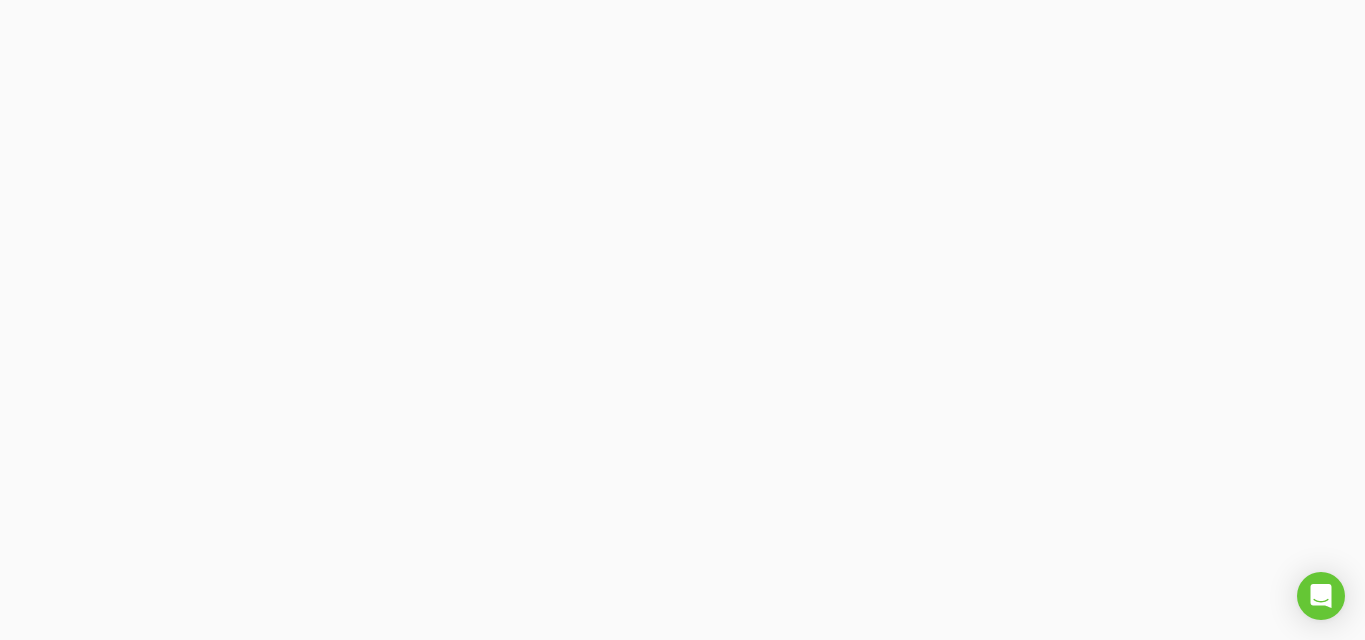 scroll, scrollTop: 0, scrollLeft: 0, axis: both 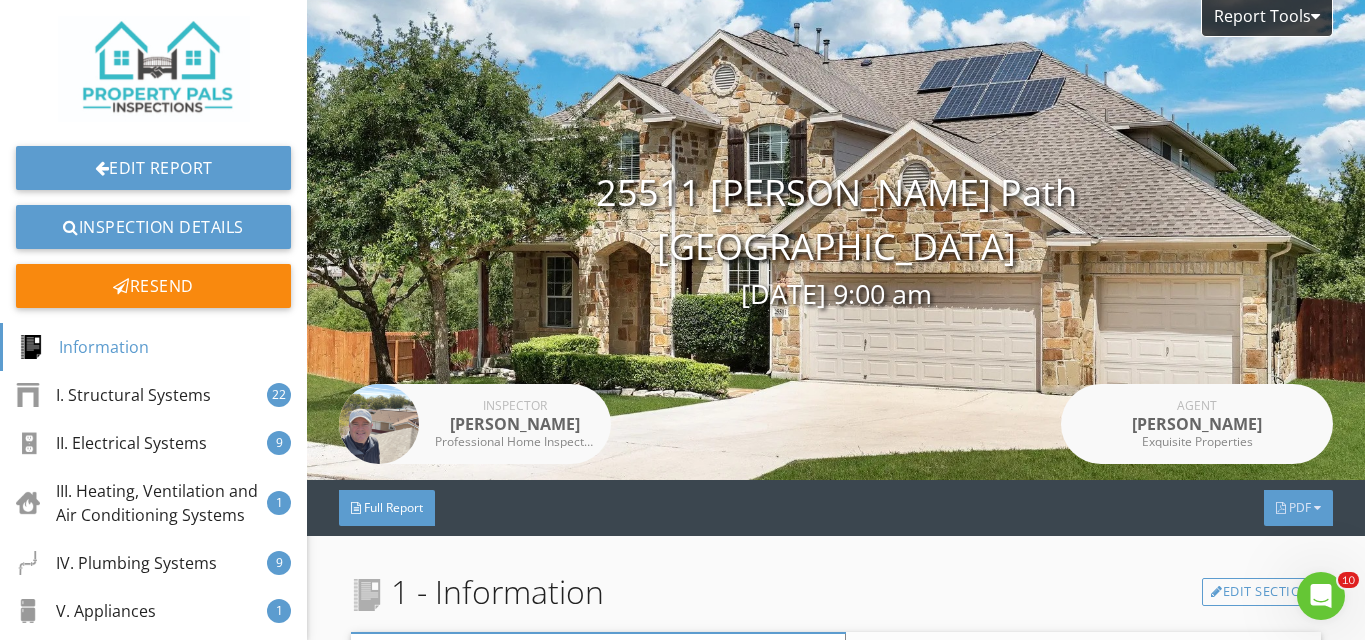 click at bounding box center [1317, 508] 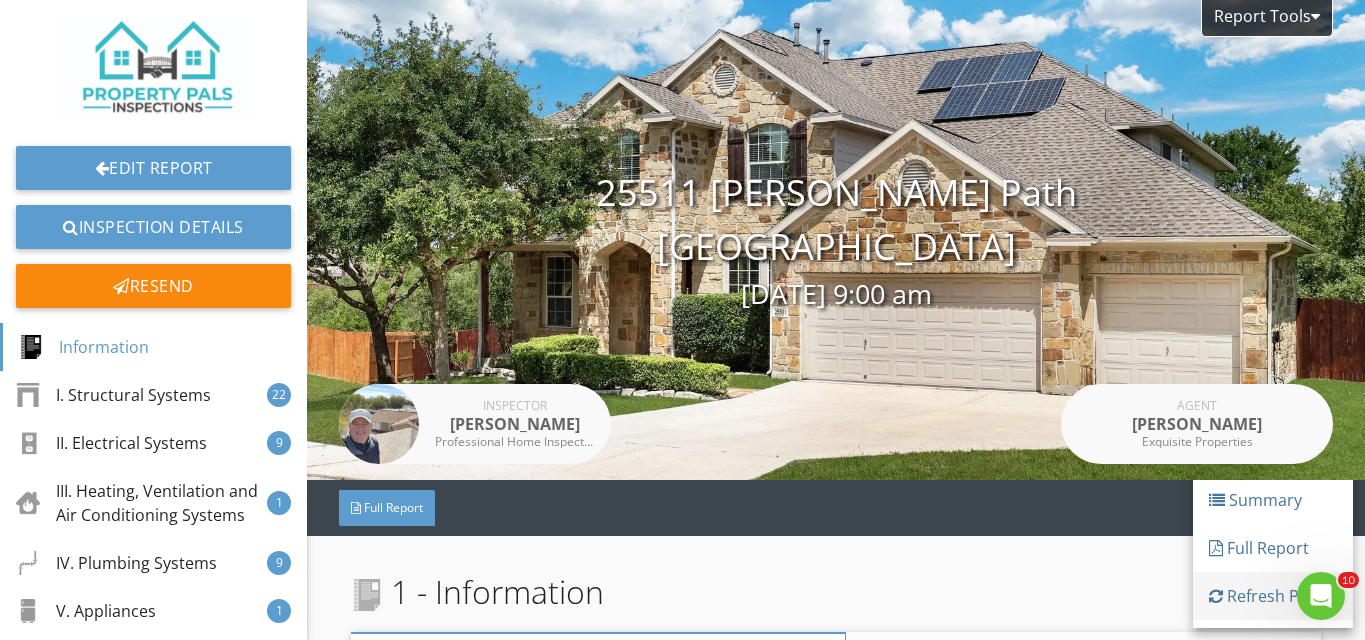 click on "Refresh PDFs" at bounding box center [1273, 596] 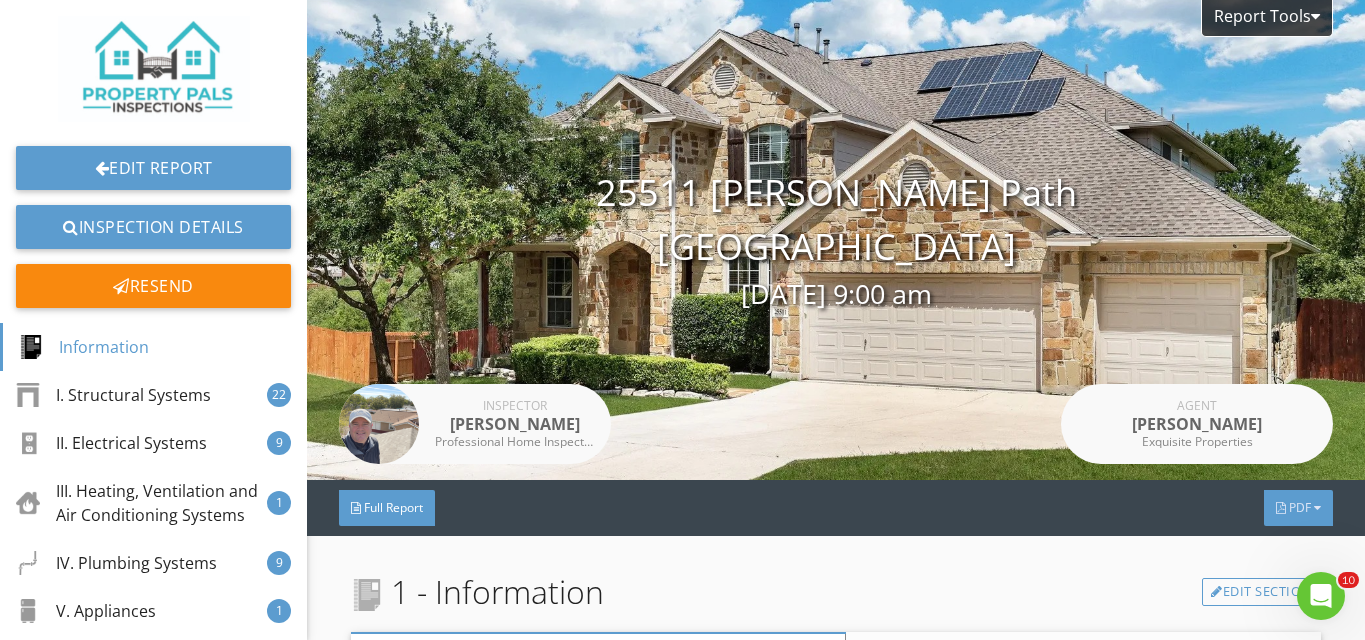 click at bounding box center [1317, 508] 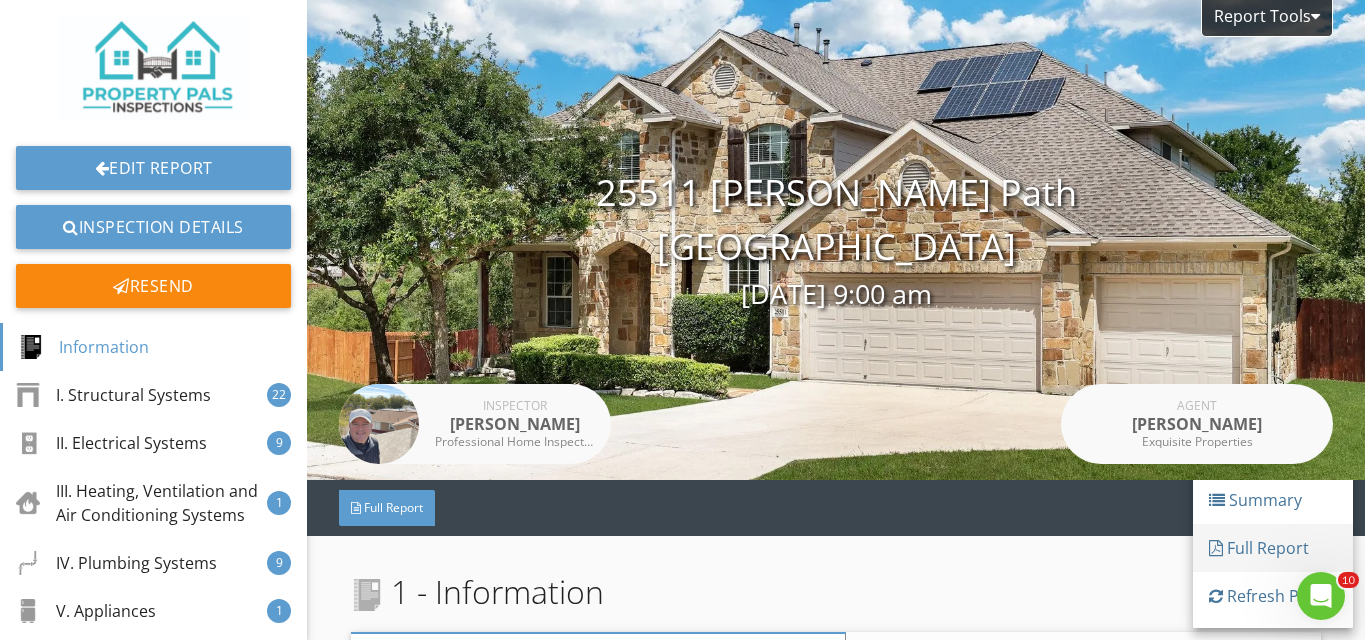click on "Full Report" at bounding box center (1273, 548) 